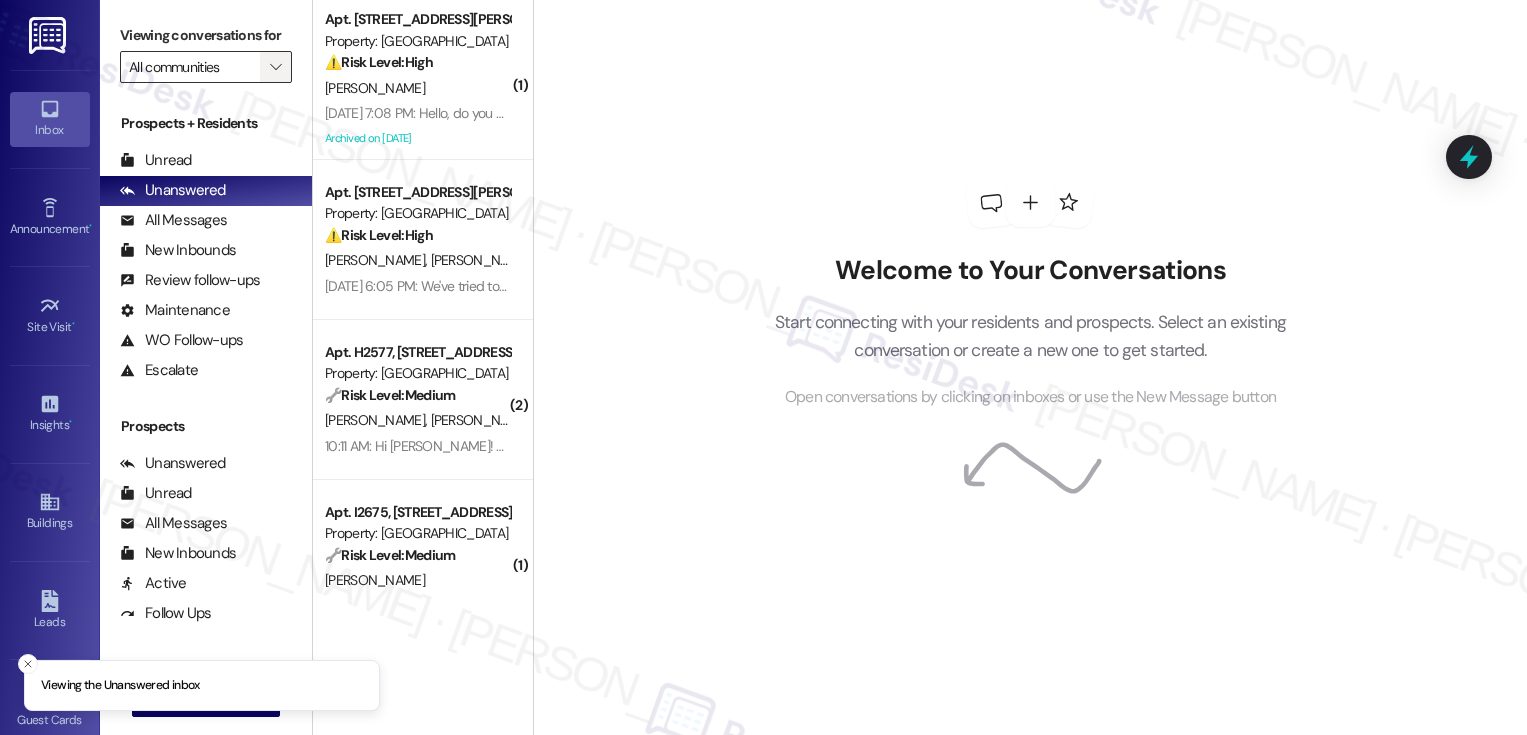 scroll, scrollTop: 0, scrollLeft: 0, axis: both 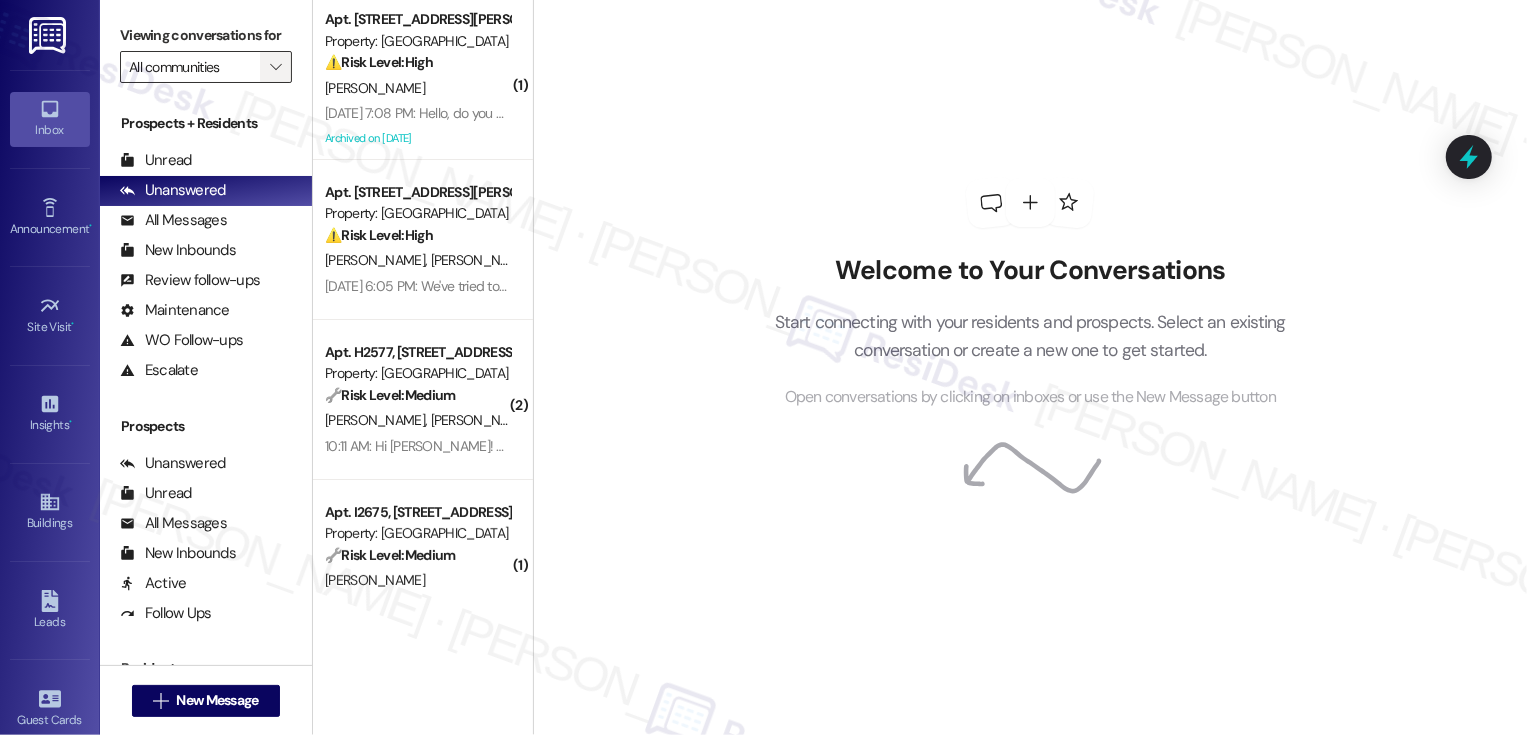 click on "" at bounding box center (275, 67) 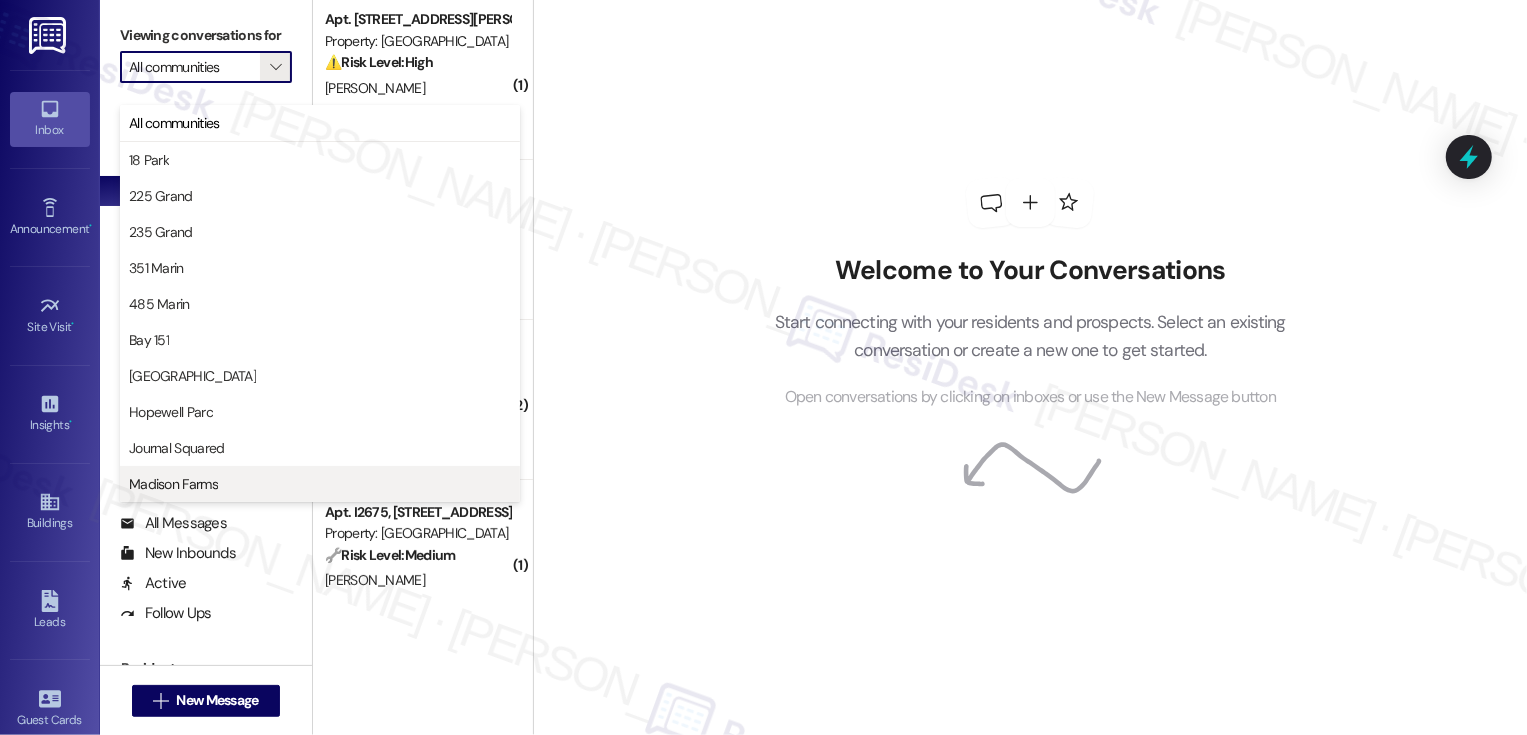 click on "Madison Farms" at bounding box center (173, 484) 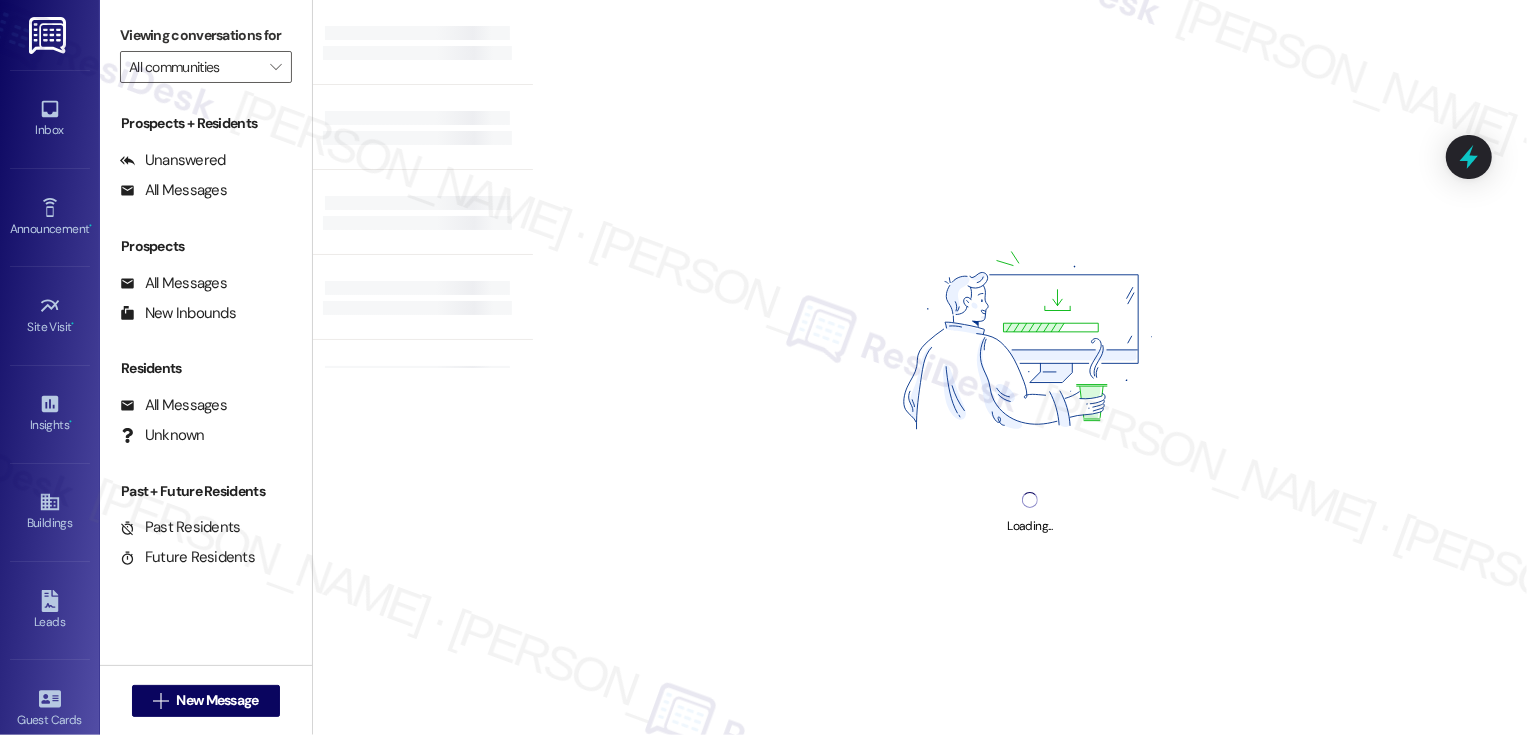 type on "Madison Farms" 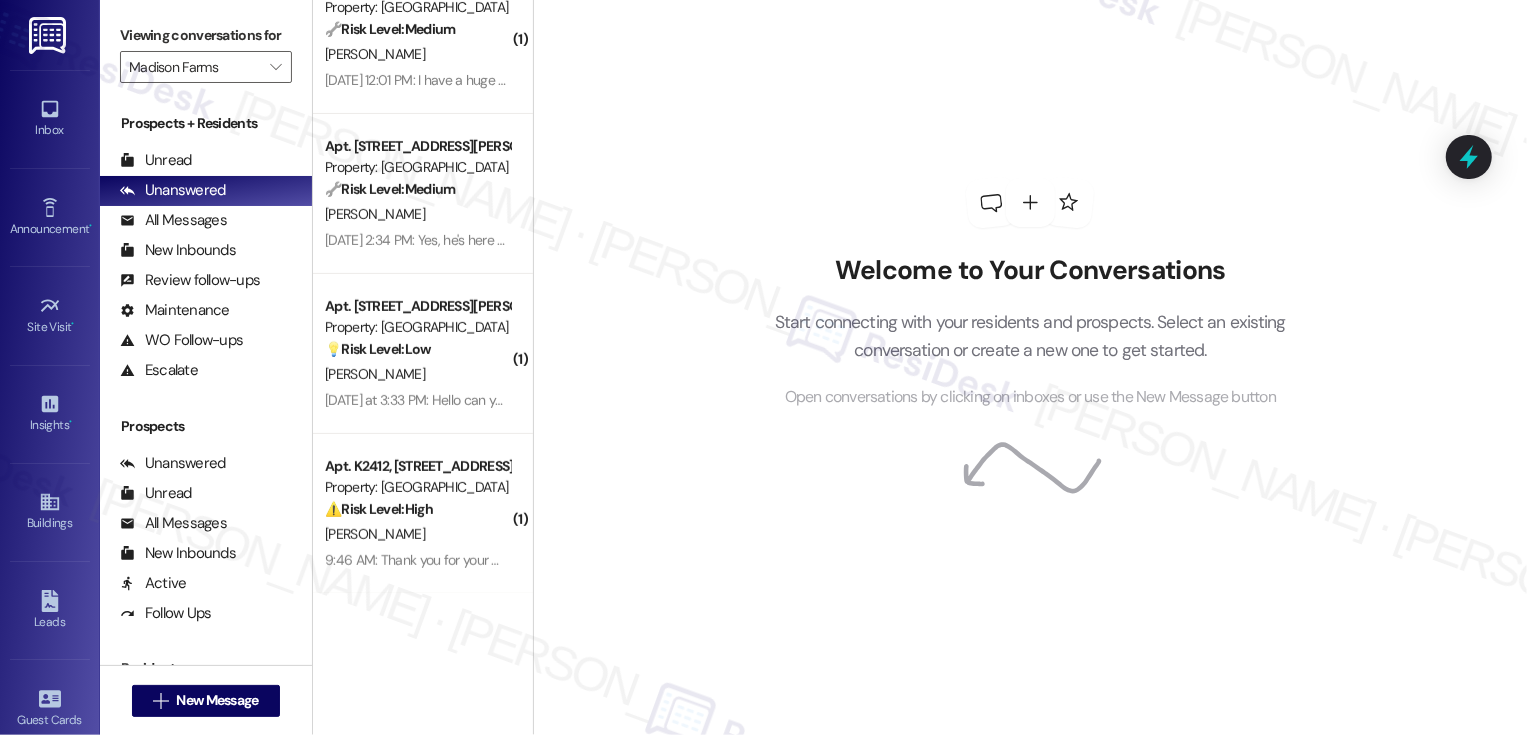 scroll, scrollTop: 0, scrollLeft: 0, axis: both 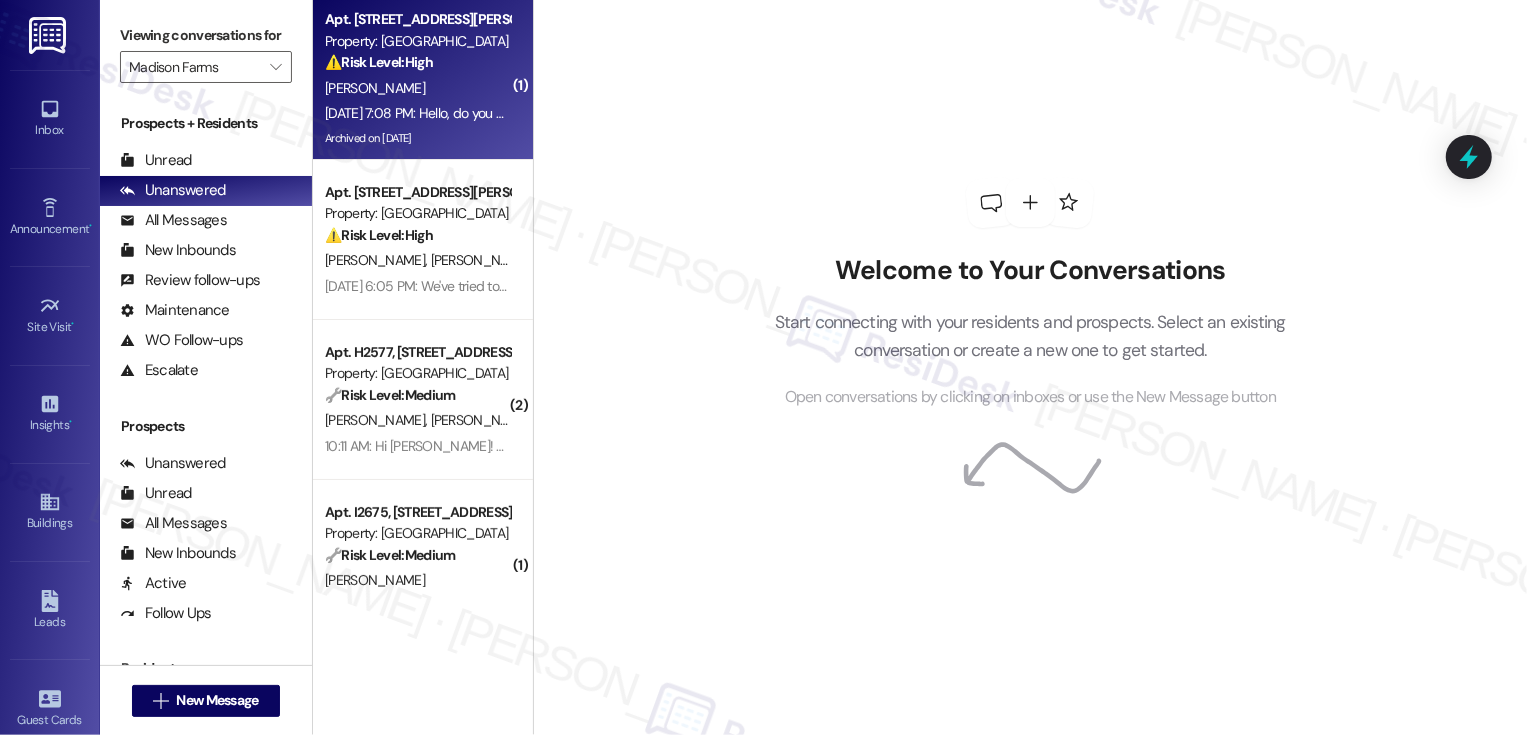 click on "[PERSON_NAME]" at bounding box center [417, 88] 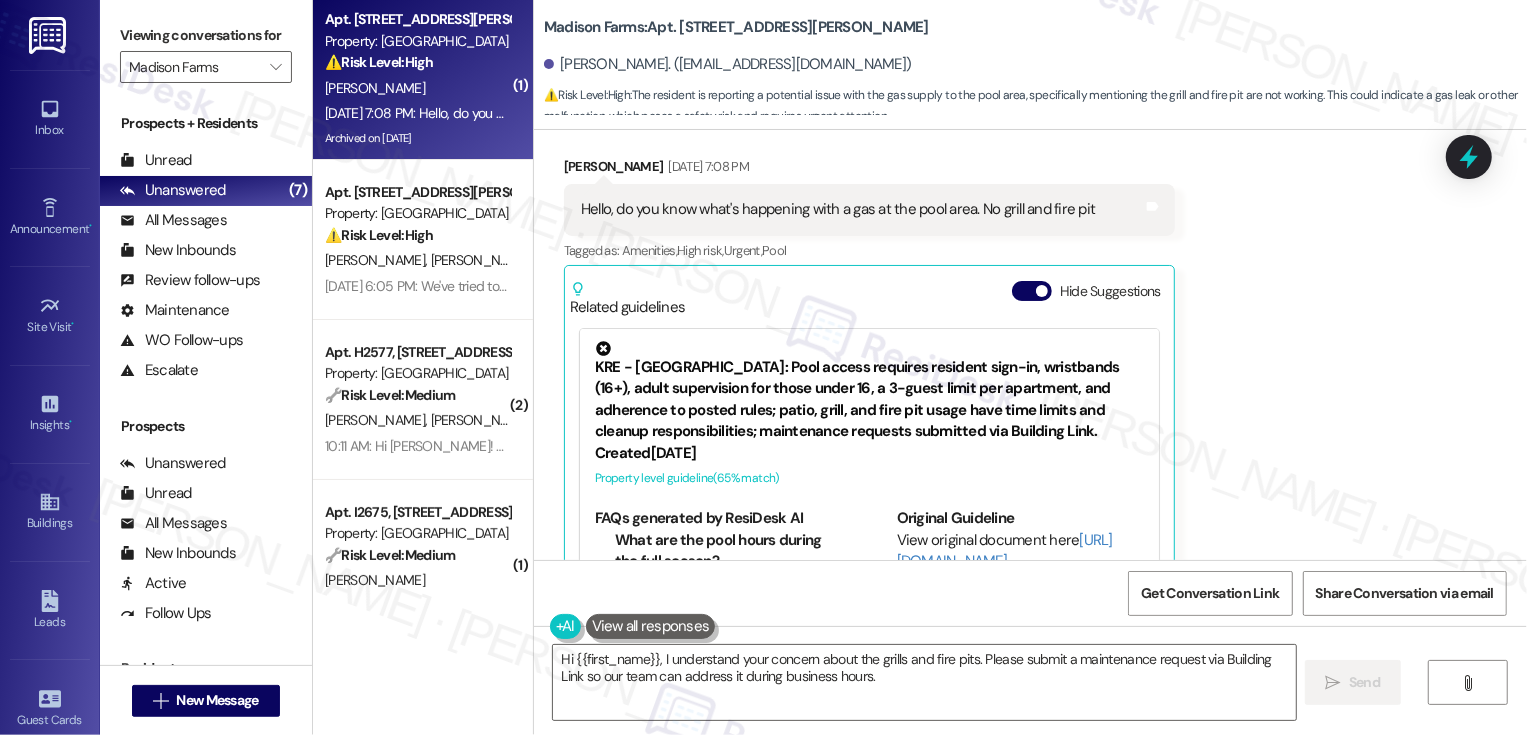 scroll, scrollTop: 1554, scrollLeft: 0, axis: vertical 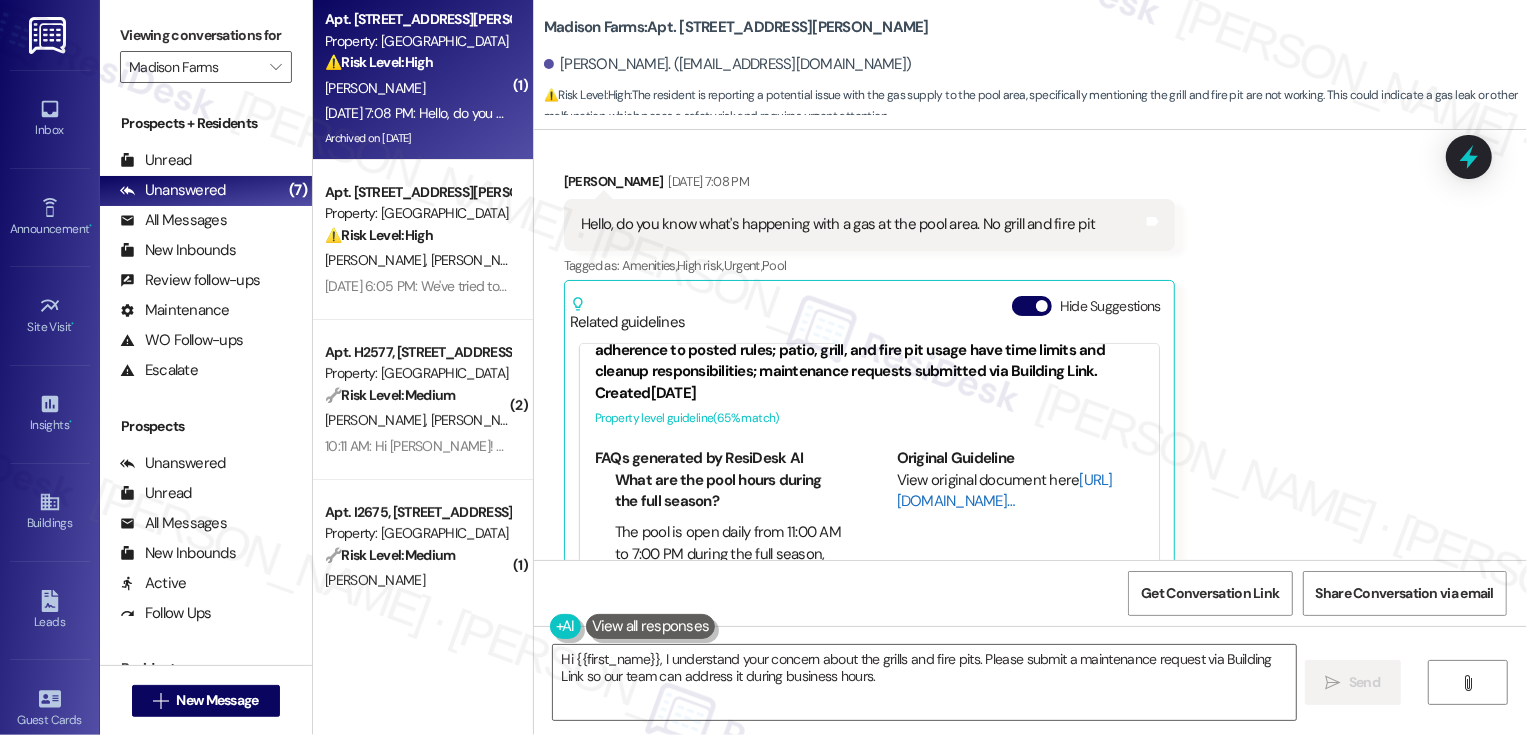 click on "[URL][DOMAIN_NAME]…" at bounding box center [1005, 490] 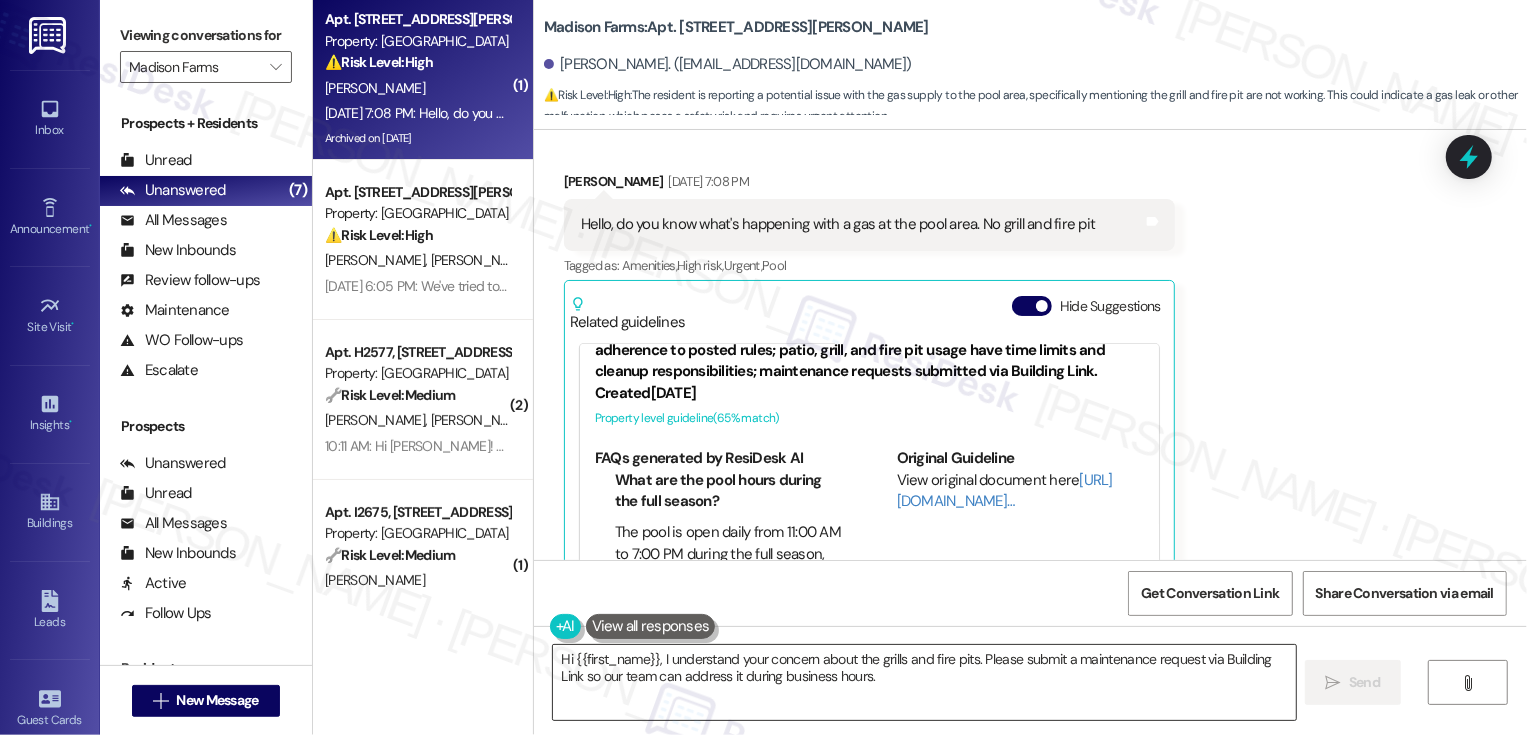 click on "Hi {{first_name}}, I understand your concern about the grills and fire pits. Please submit a maintenance request via Building Link so our team can address it during business hours." at bounding box center (924, 682) 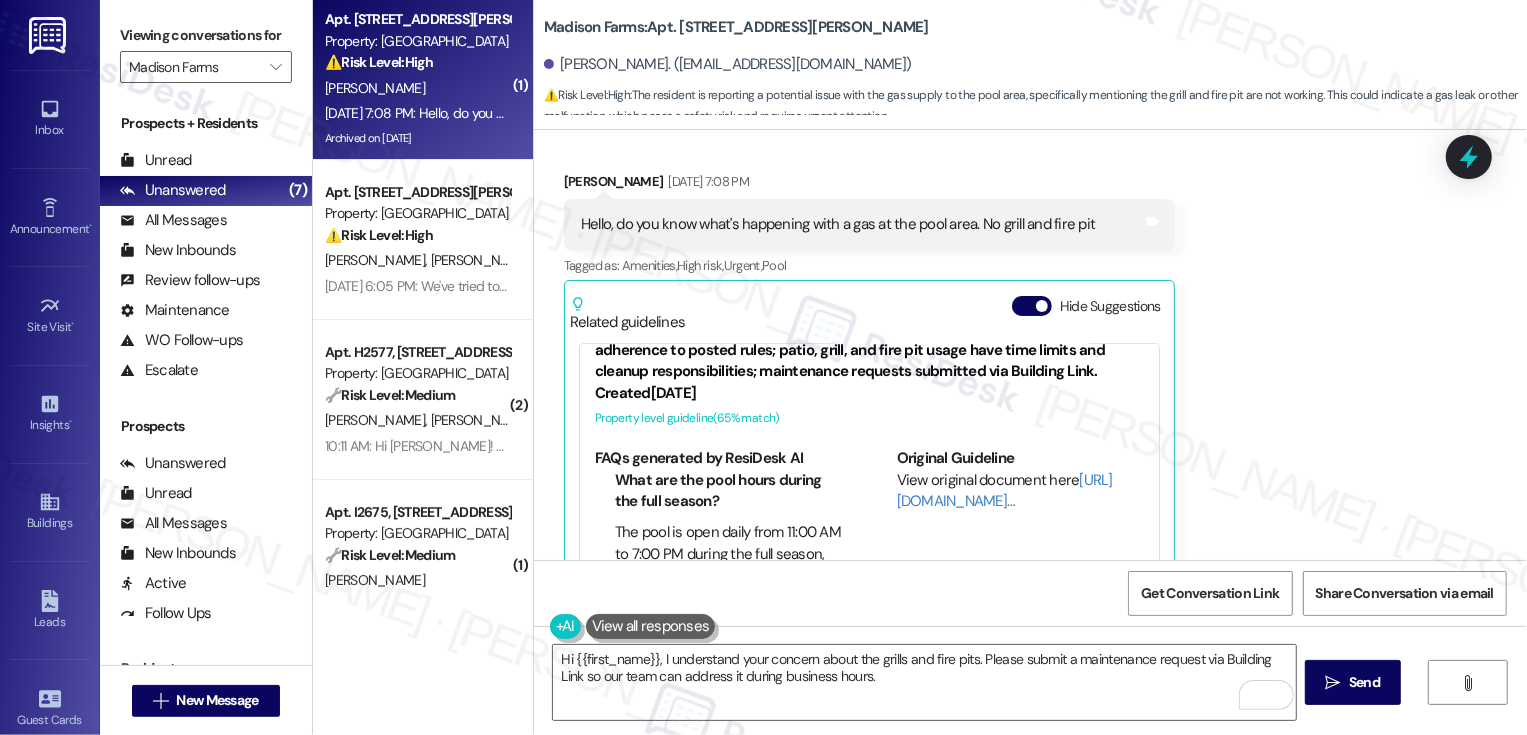 drag, startPoint x: 531, startPoint y: 30, endPoint x: 638, endPoint y: 13, distance: 108.34205 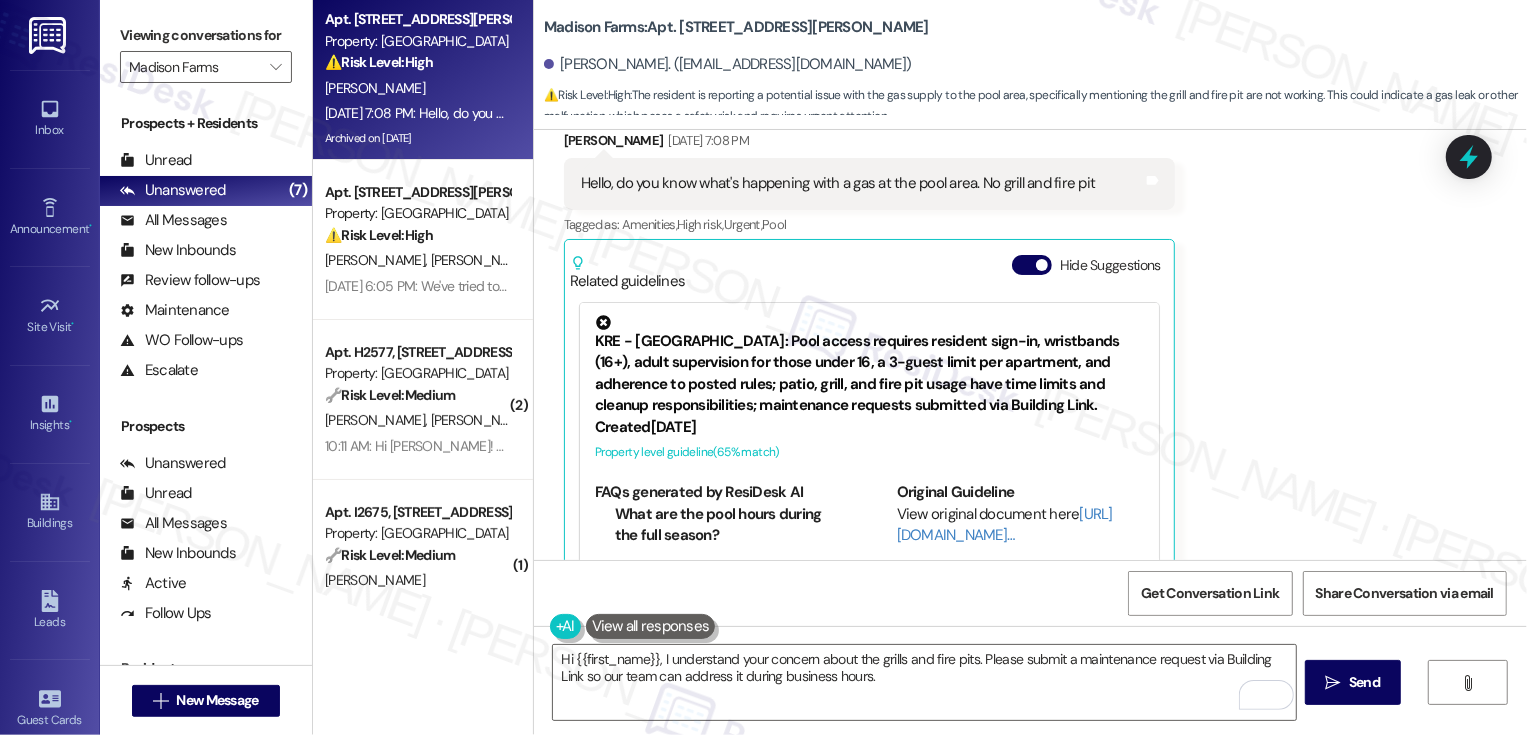 scroll, scrollTop: 1579, scrollLeft: 0, axis: vertical 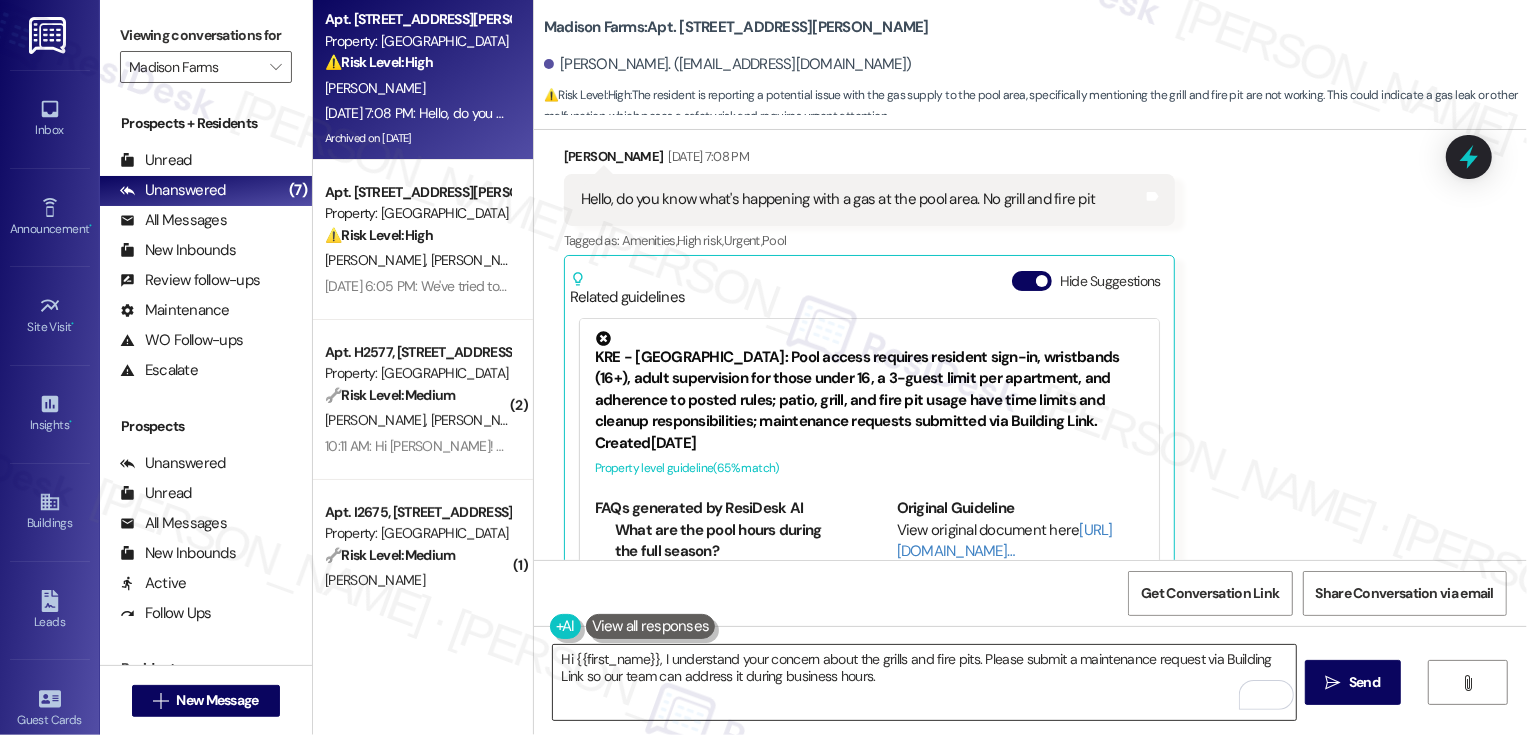 click on "Hi {{first_name}}, I understand your concern about the grills and fire pits. Please submit a maintenance request via Building Link so our team can address it during business hours." at bounding box center (924, 682) 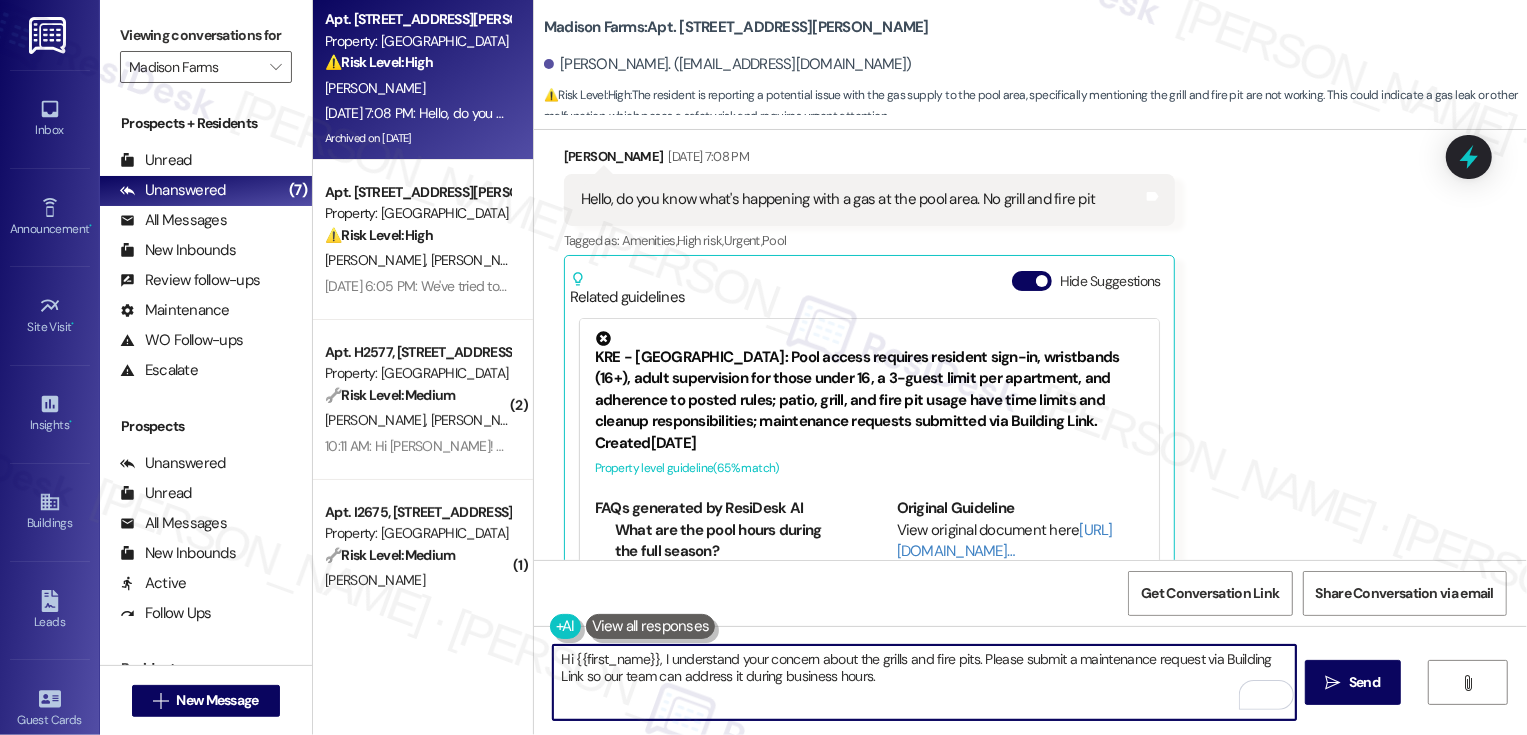 click on "[PERSON_NAME]. ([EMAIL_ADDRESS][DOMAIN_NAME])" at bounding box center (728, 64) 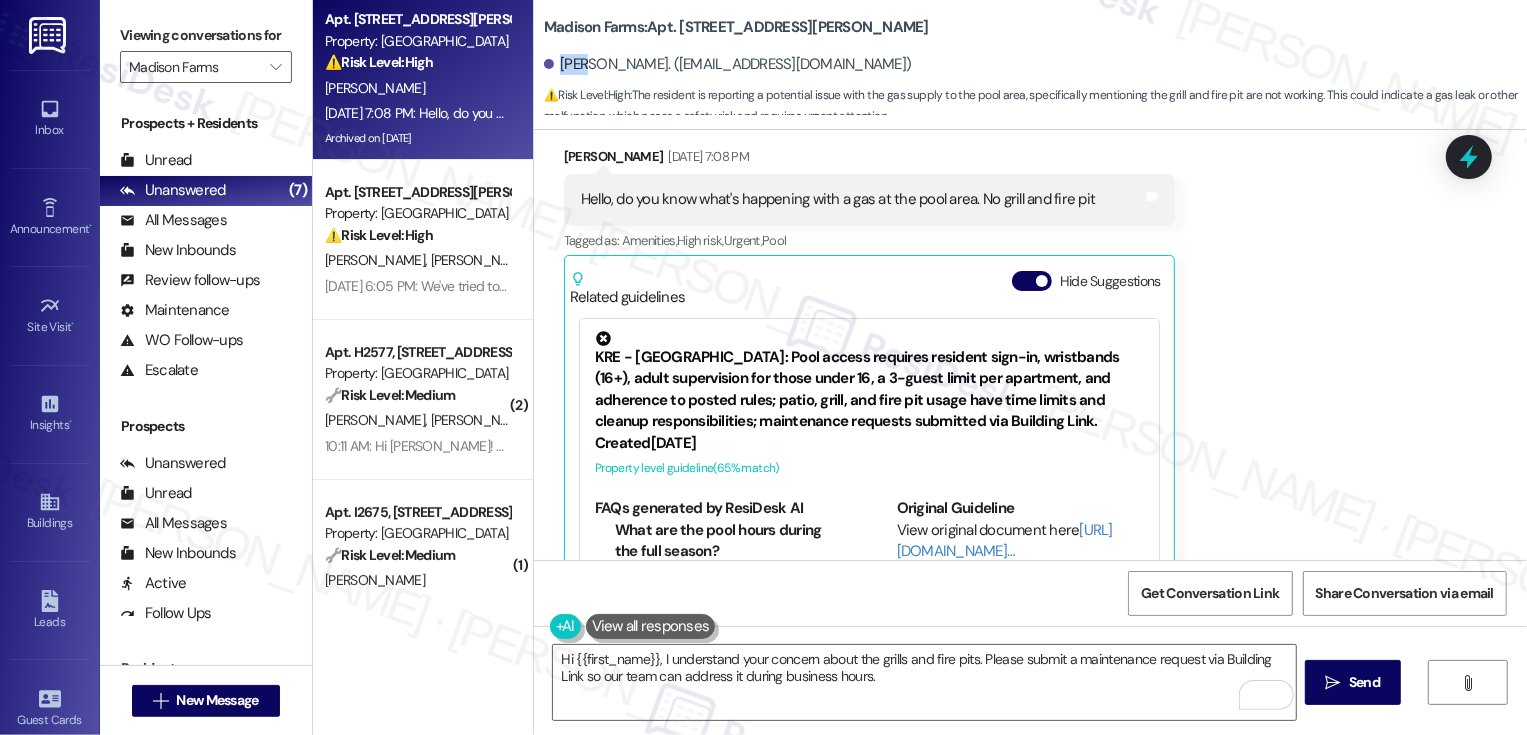 click on "[PERSON_NAME]. ([EMAIL_ADDRESS][DOMAIN_NAME])" at bounding box center (728, 64) 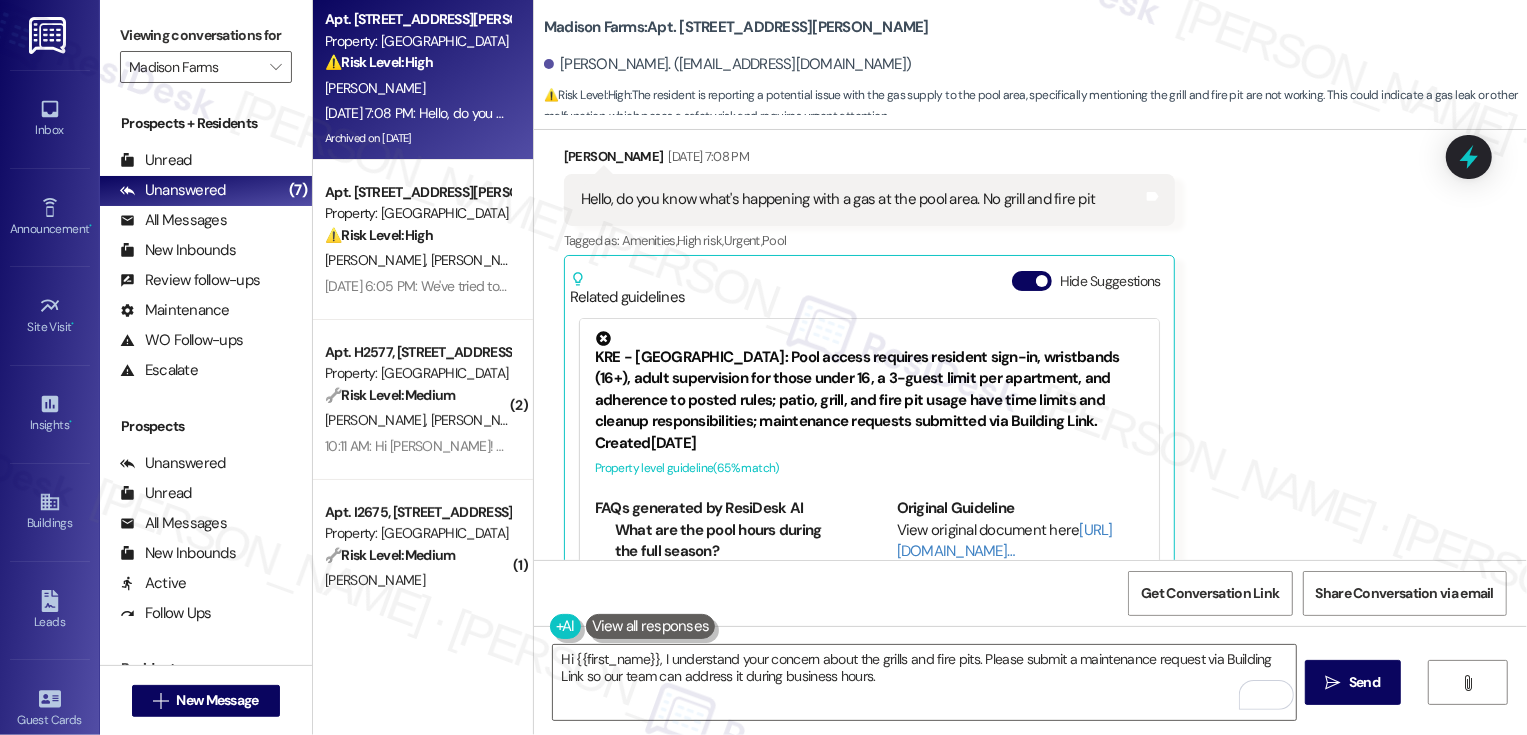 click on "[PERSON_NAME]. ([EMAIL_ADDRESS][DOMAIN_NAME])" at bounding box center [728, 64] 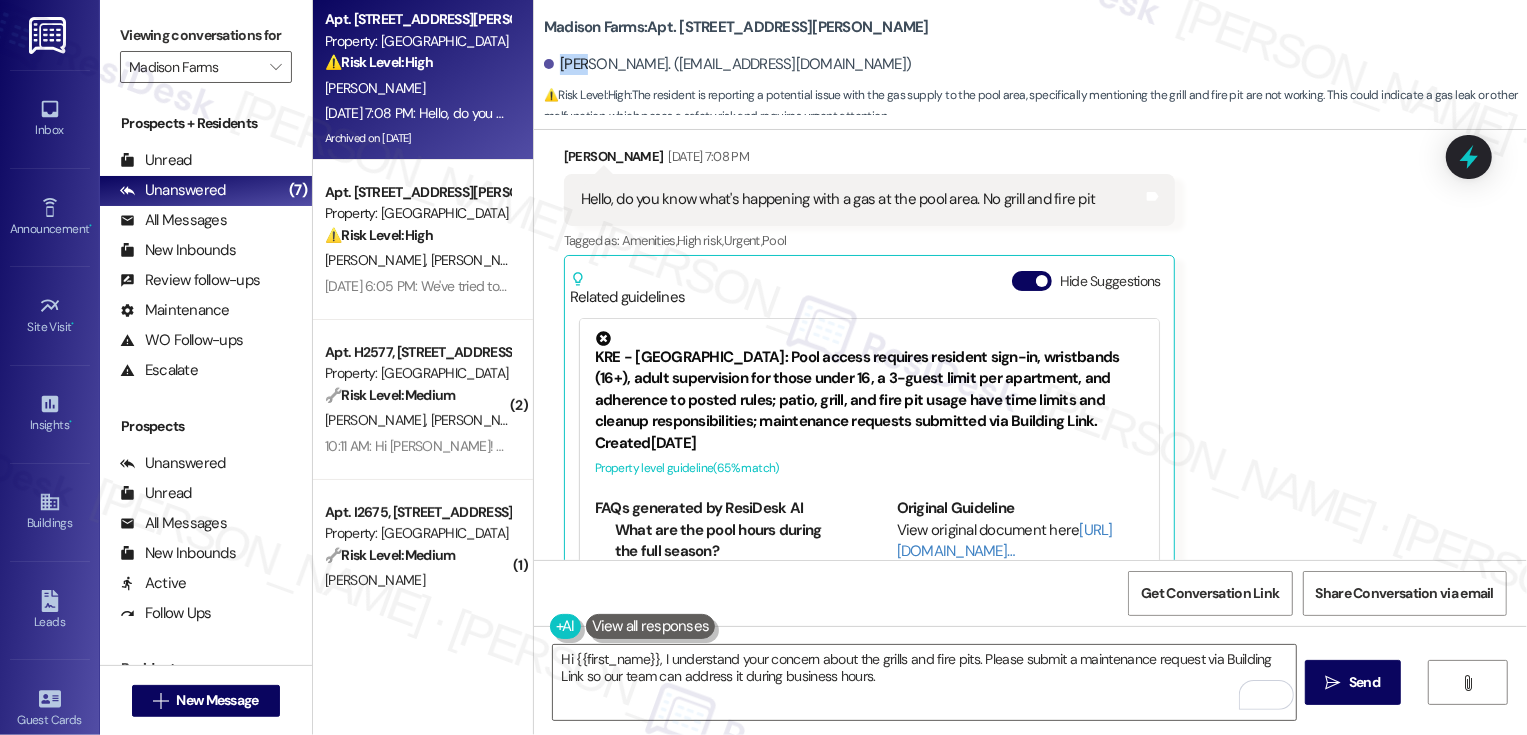 copy on "Oleh" 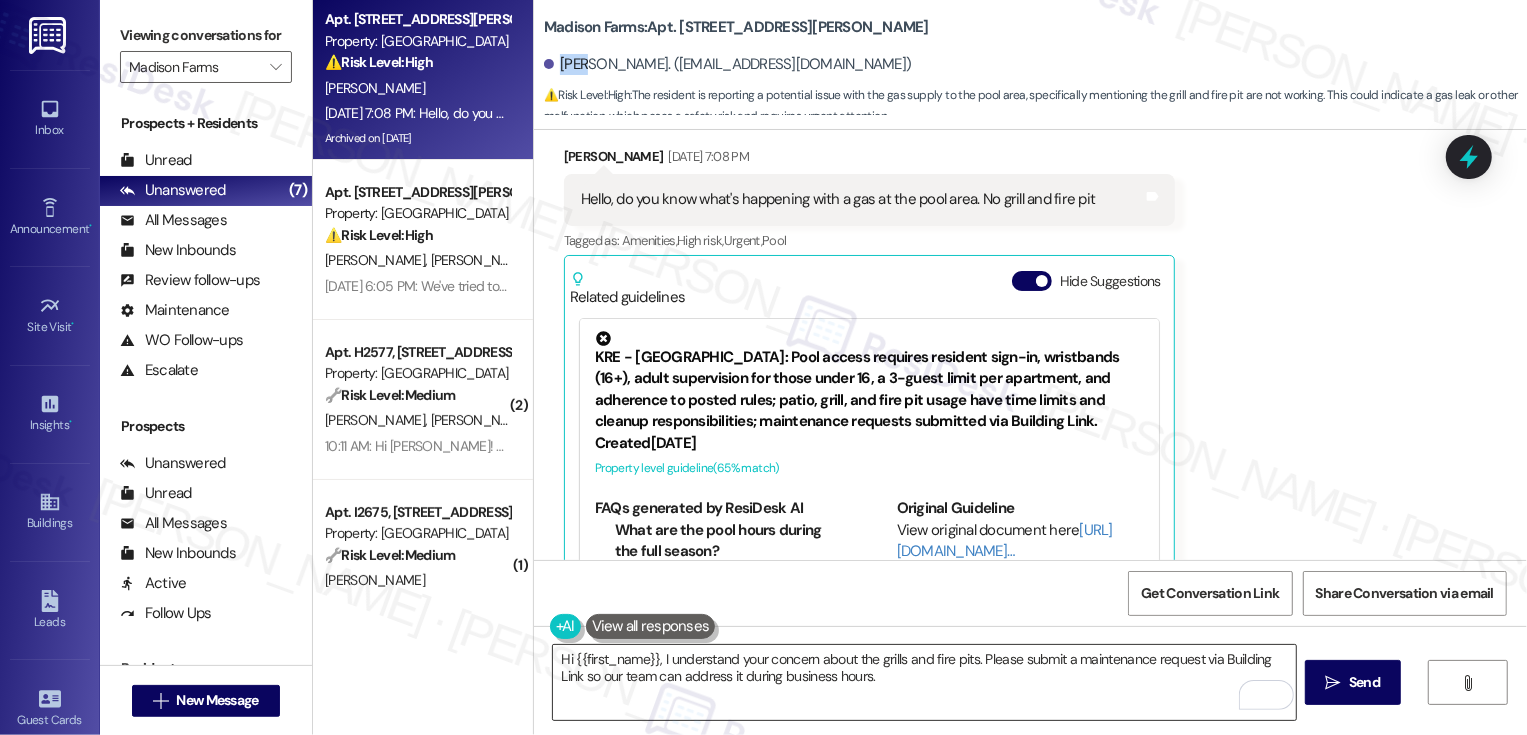 click on "Hi {{first_name}}, I understand your concern about the grills and fire pits. Please submit a maintenance request via Building Link so our team can address it during business hours." at bounding box center [924, 682] 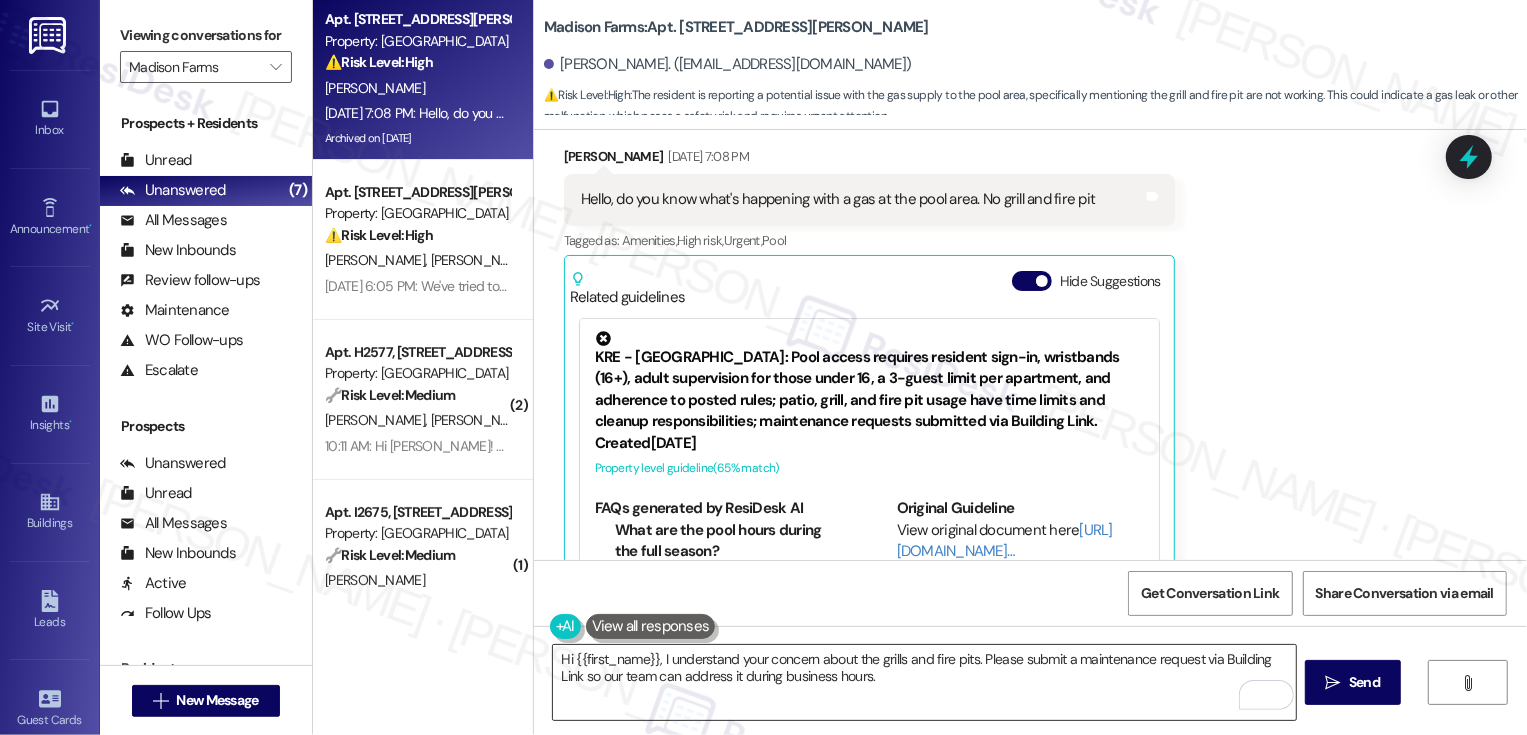 click on "Hi {{first_name}}, I understand your concern about the grills and fire pits. Please submit a maintenance request via Building Link so our team can address it during business hours." at bounding box center (924, 682) 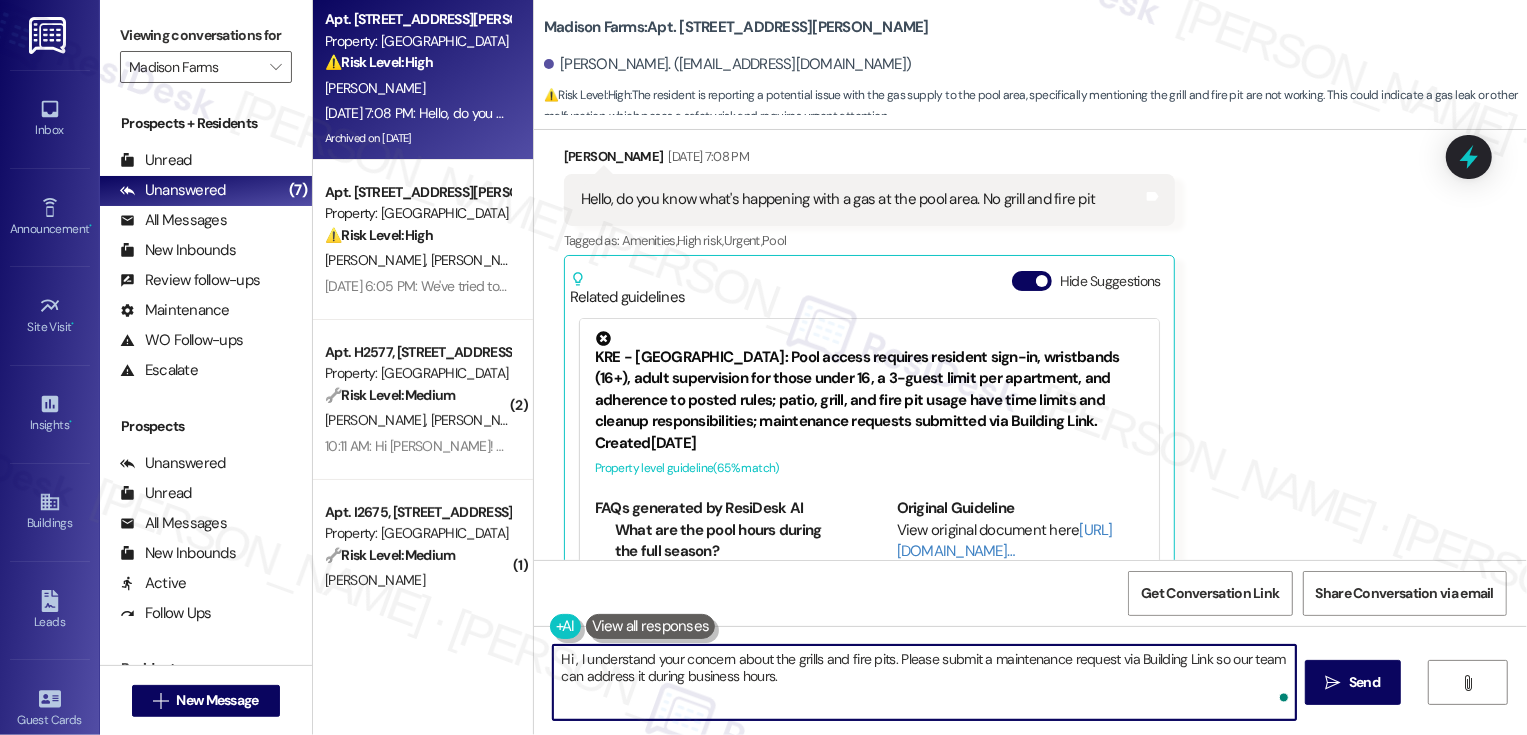 paste on "Oleh" 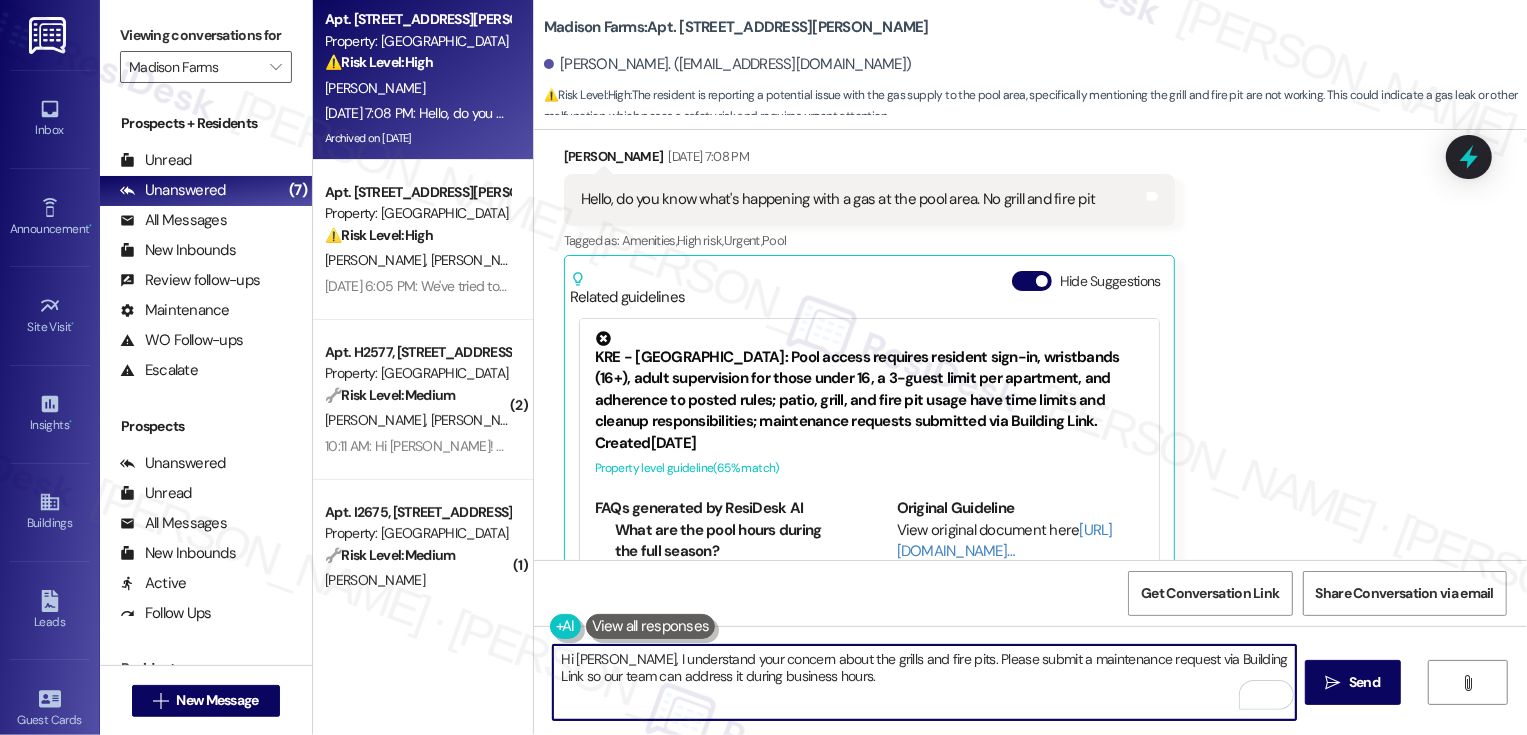 drag, startPoint x: 594, startPoint y: 660, endPoint x: 621, endPoint y: 683, distance: 35.468296 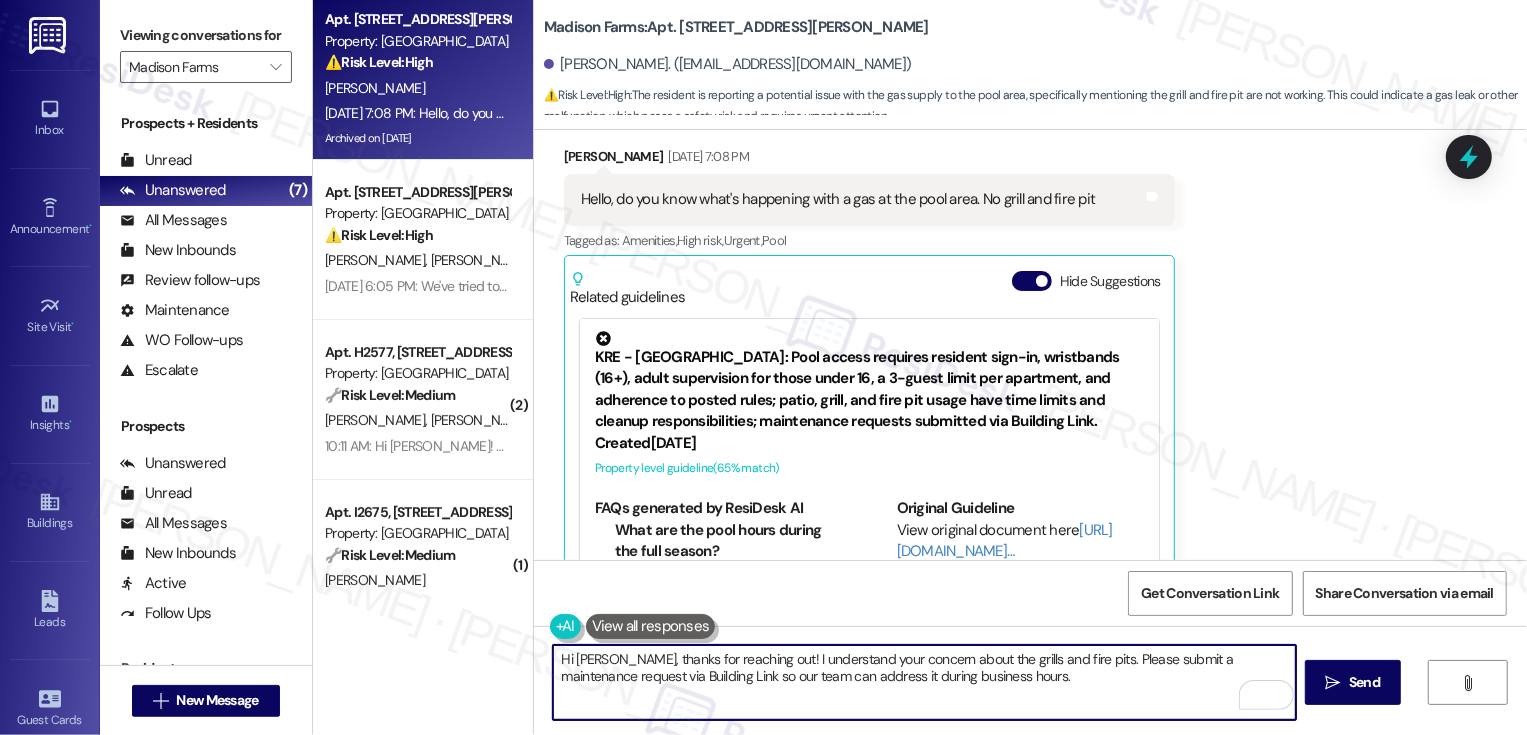drag, startPoint x: 737, startPoint y: 659, endPoint x: 1025, endPoint y: 723, distance: 295.02542 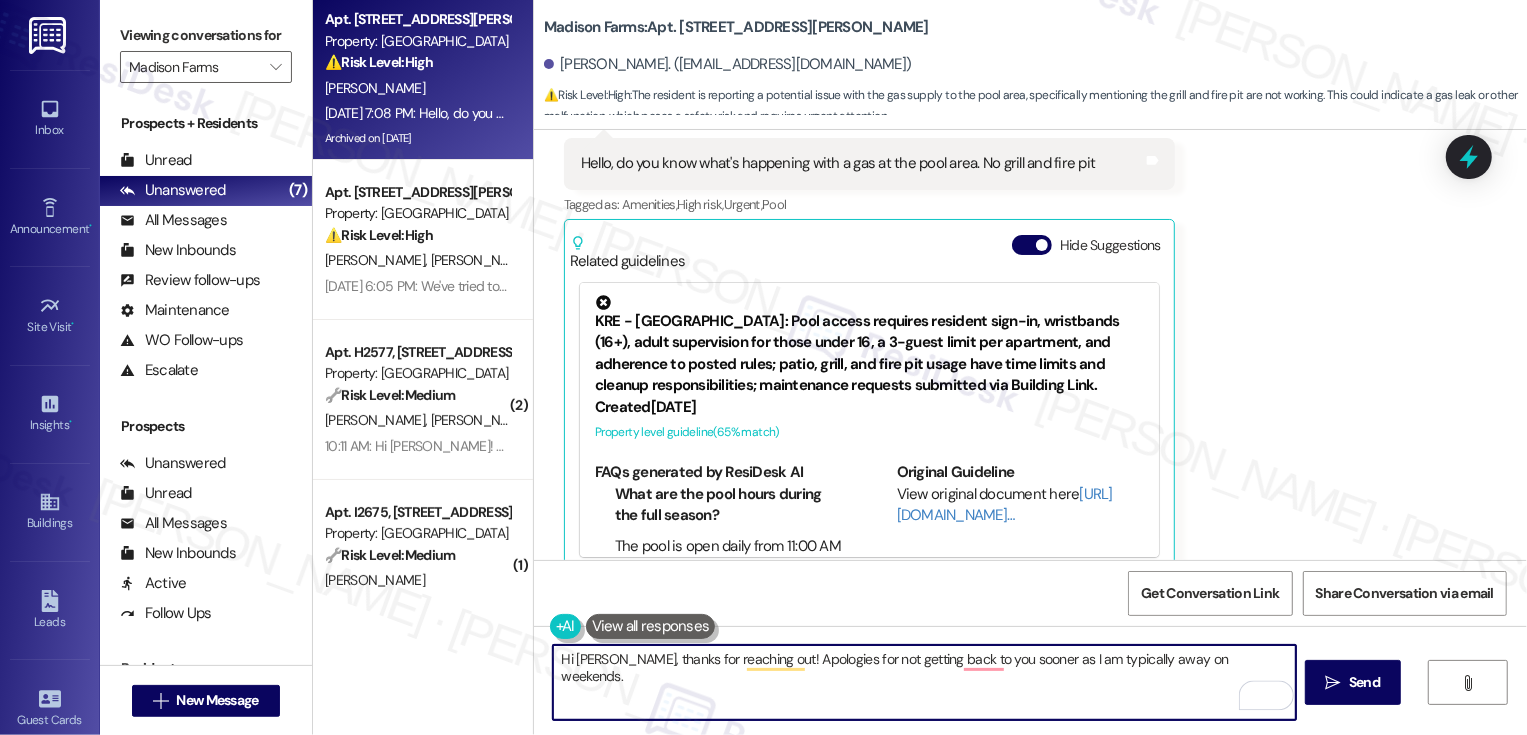 scroll, scrollTop: 1643, scrollLeft: 0, axis: vertical 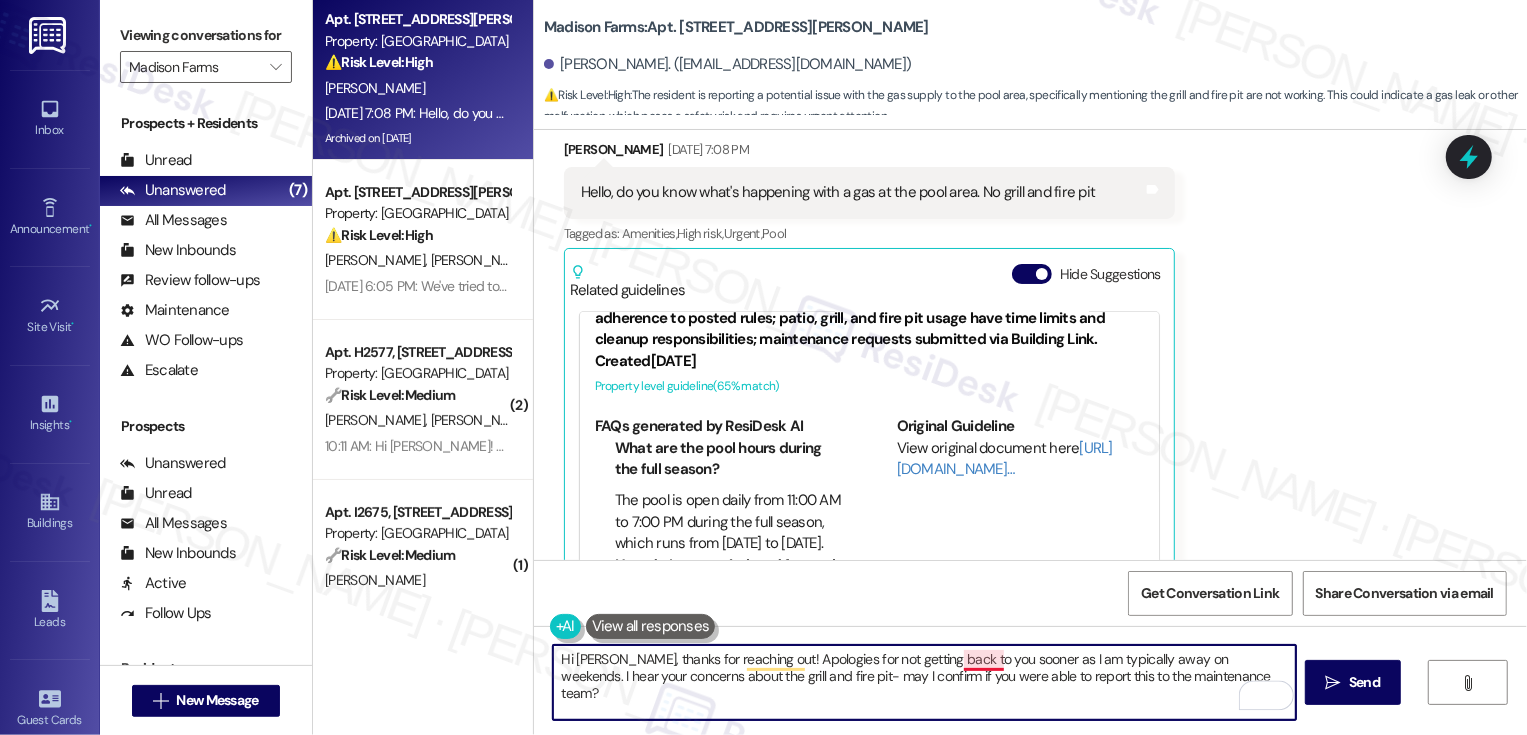 click on "Hi [PERSON_NAME], thanks for reaching out! Apologies for not getting back to you sooner as I am typically away on weekends. I hear your concerns about the grill and fire pit- may I confirm if you were able to report this to the maintenance team?" at bounding box center (924, 682) 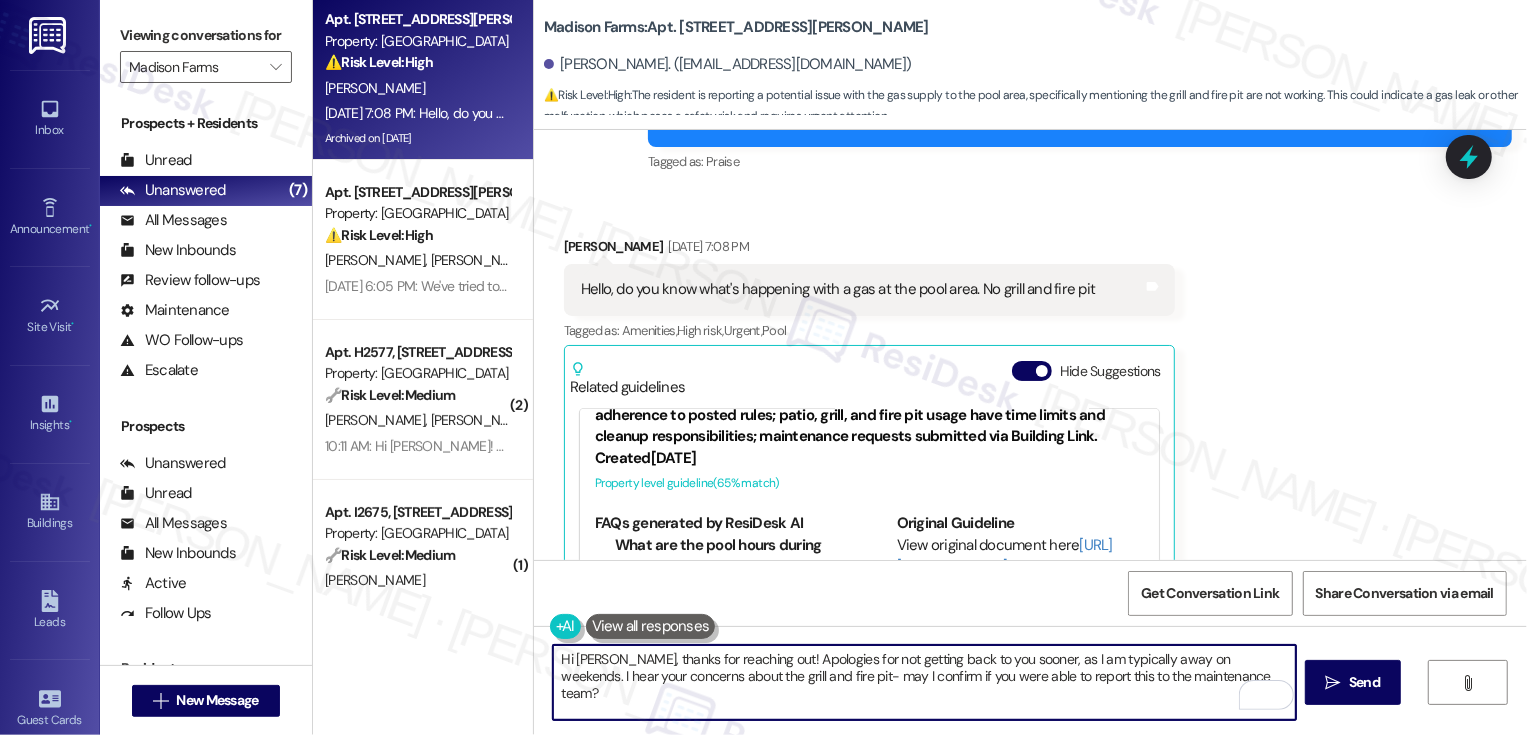 scroll, scrollTop: 1643, scrollLeft: 0, axis: vertical 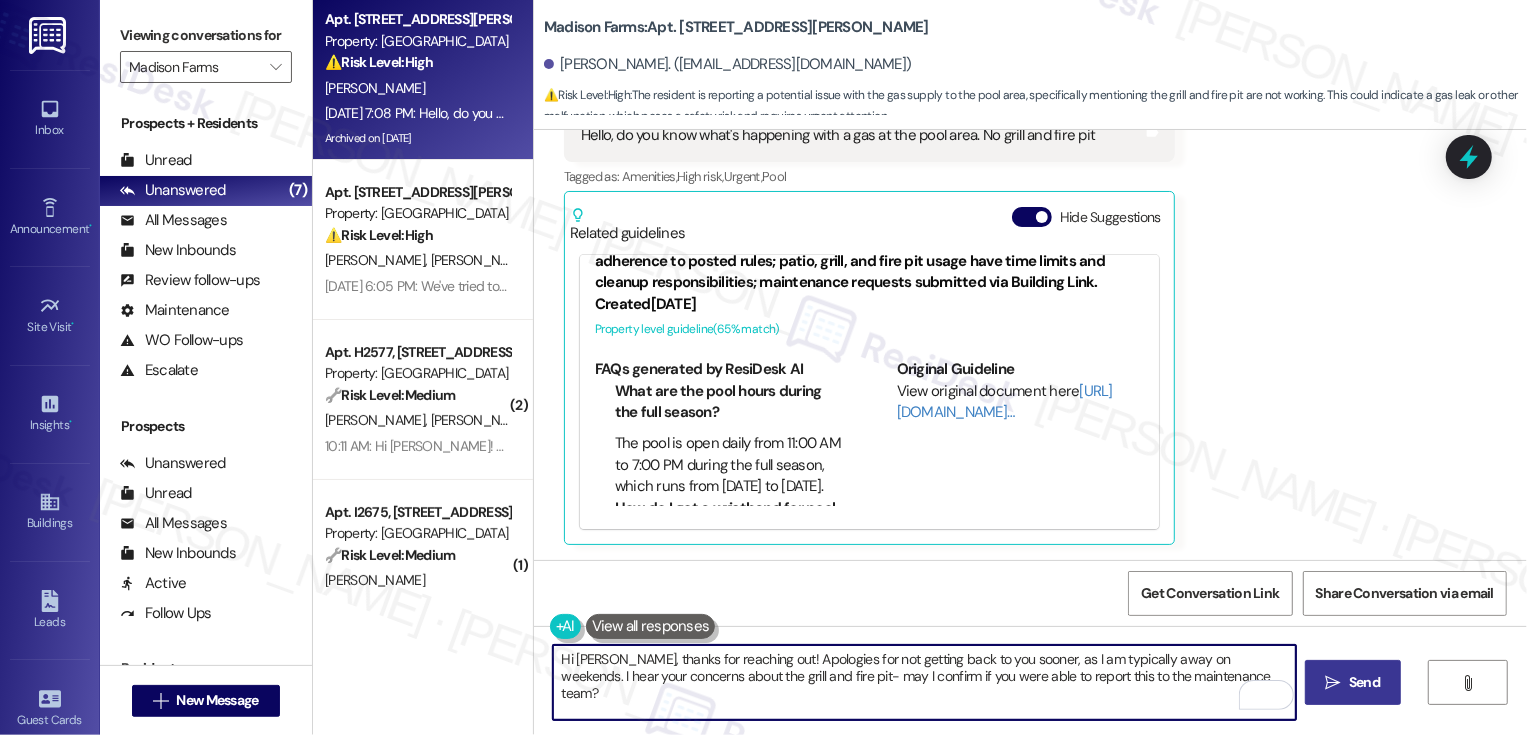 type on "Hi [PERSON_NAME], thanks for reaching out! Apologies for not getting back to you sooner, as I am typically away on weekends. I hear your concerns about the grill and fire pit- may I confirm if you were able to report this to the maintenance team?" 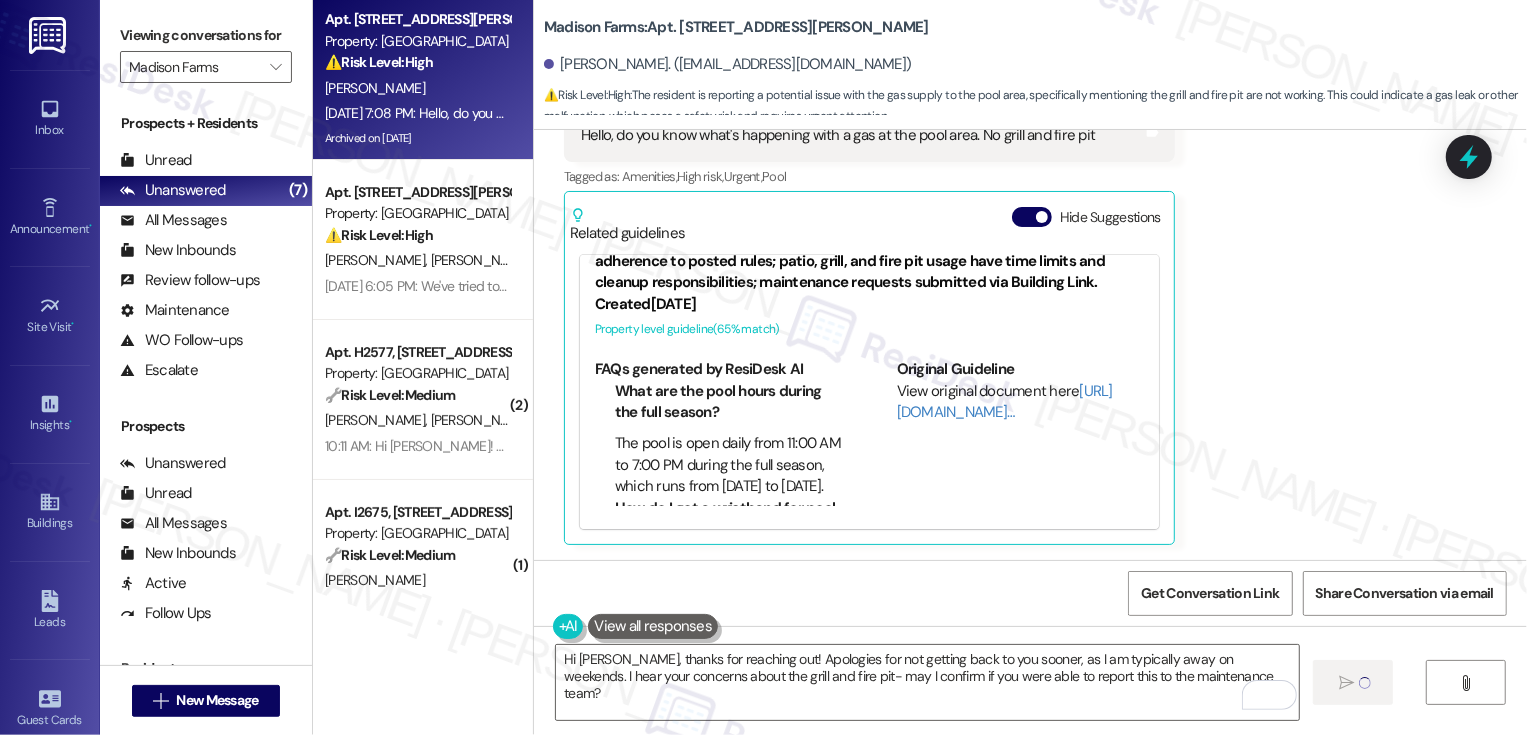 type 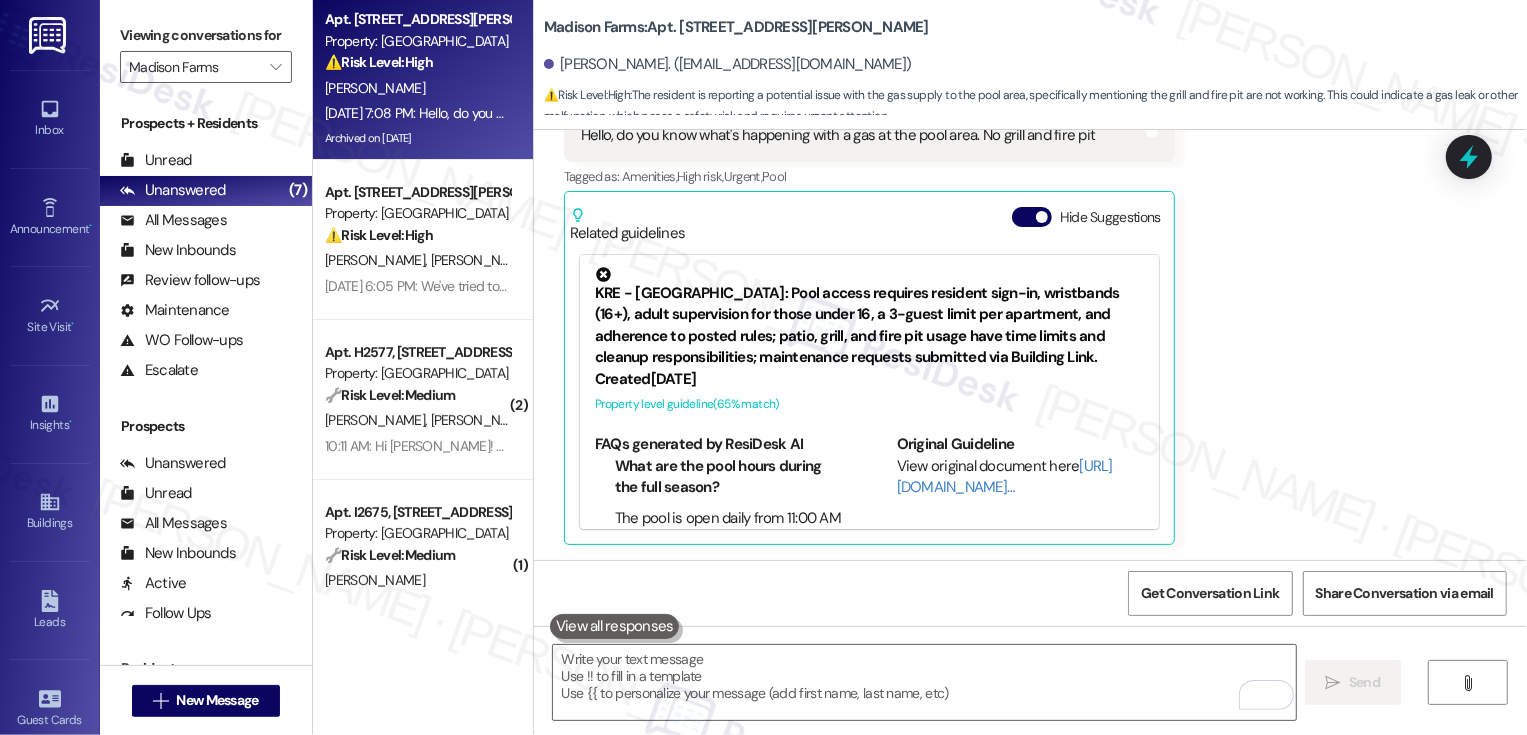 scroll, scrollTop: 1642, scrollLeft: 0, axis: vertical 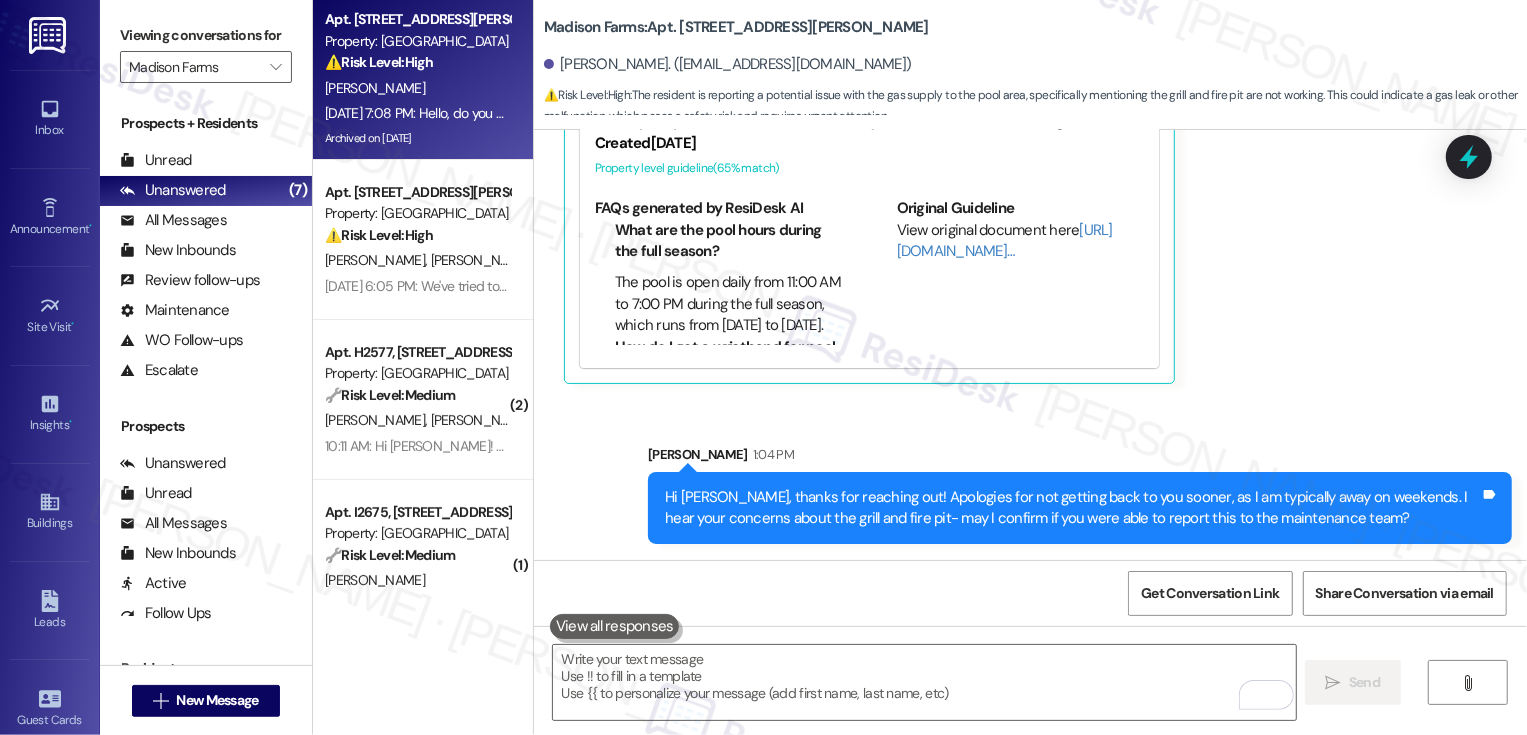 click on "[DATE] 7:08 PM: Hello, do you know what's happening with a gas at the pool area. No grill and fire pit  [DATE] 7:08 PM: Hello, do you know what's happening with a gas at the pool area. No grill and fire pit" at bounding box center (417, 113) 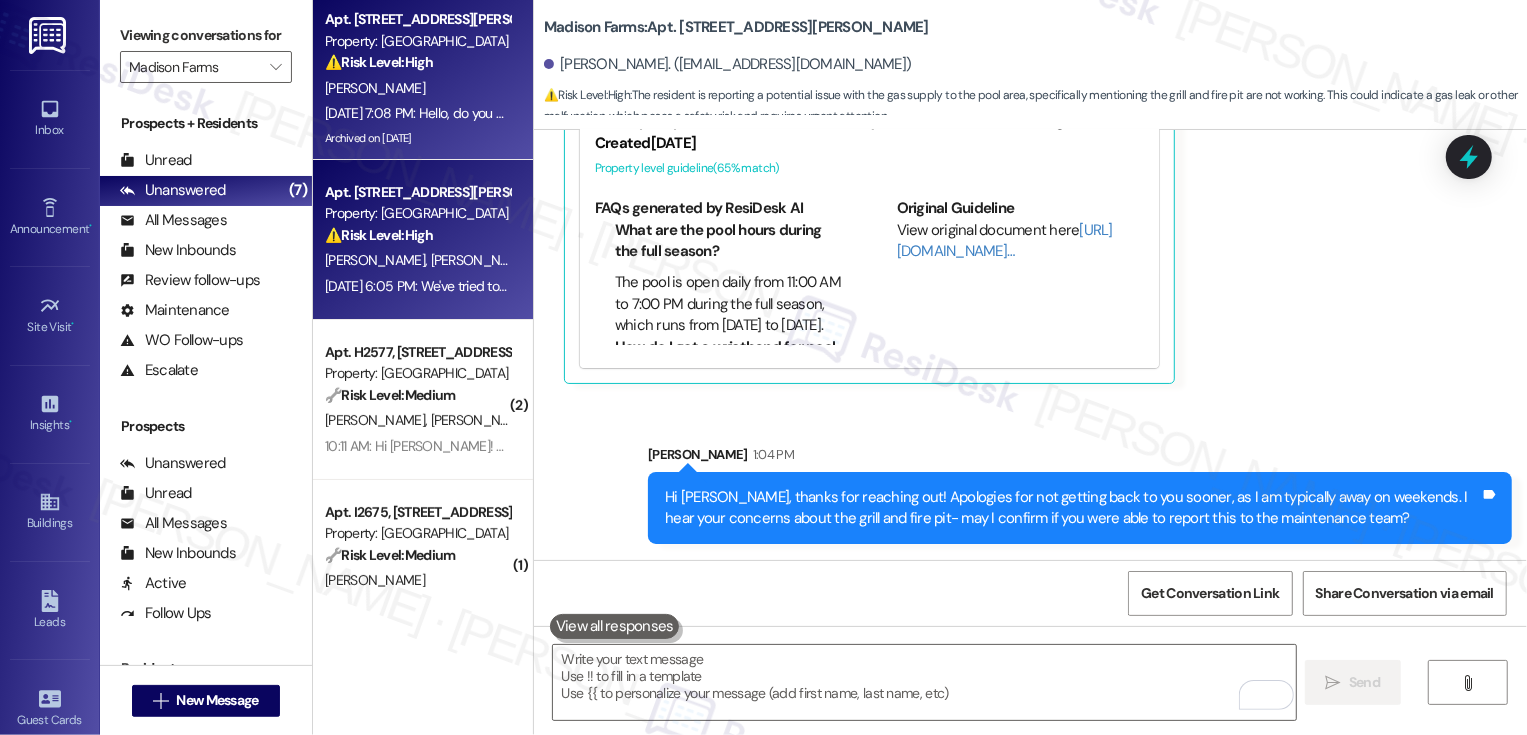 click on "Property: [GEOGRAPHIC_DATA]" at bounding box center (417, 213) 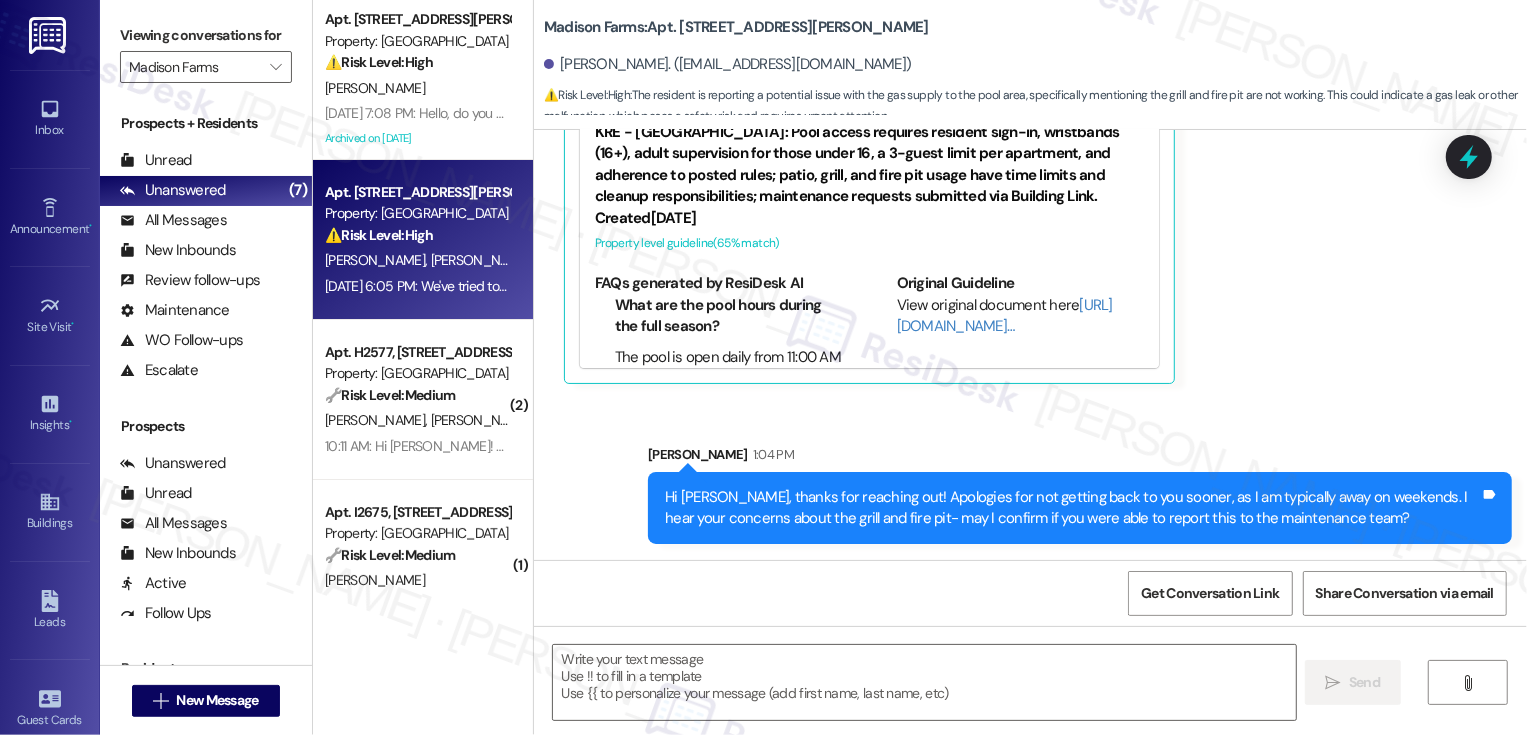 type on "Fetching suggested responses. Please feel free to read through the conversation in the meantime." 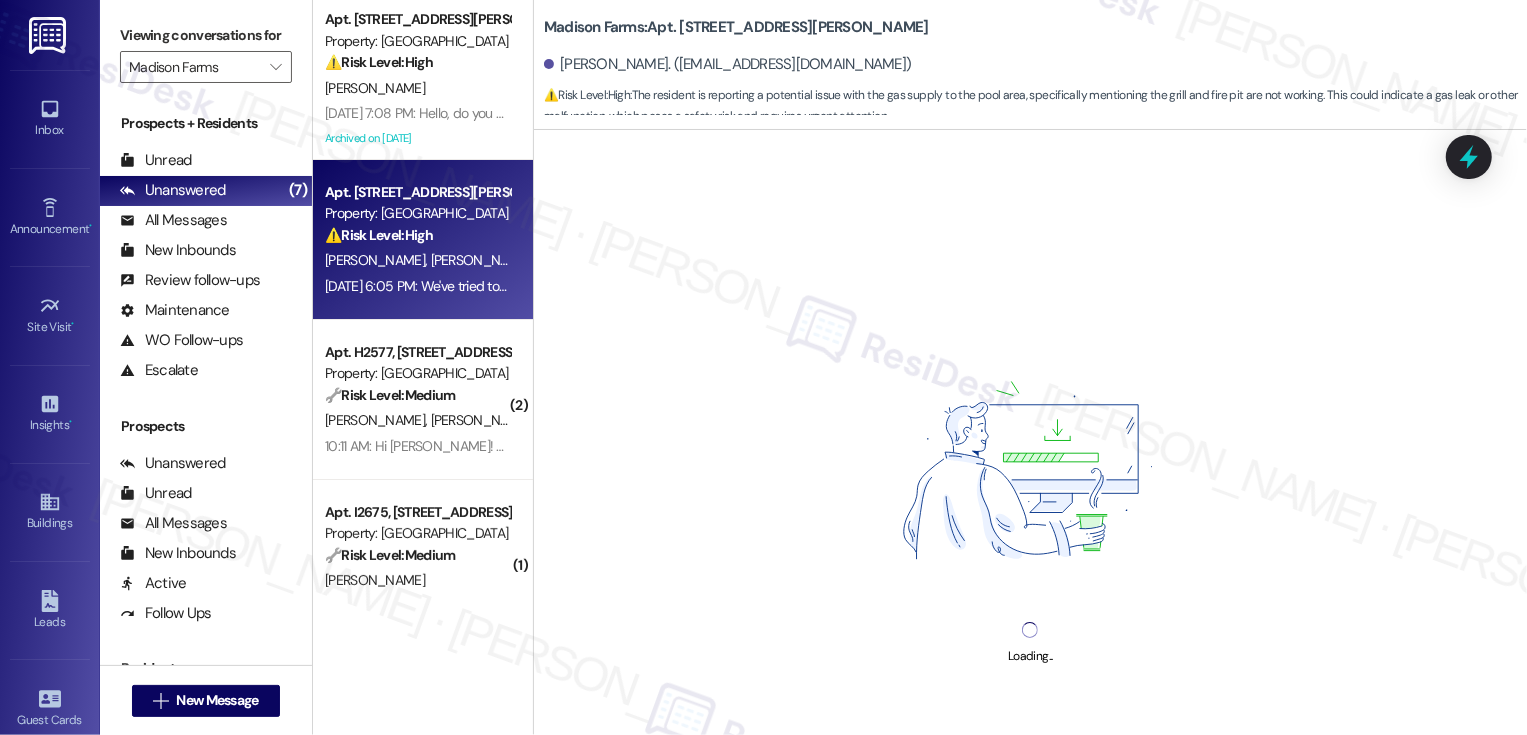click on "Property: [GEOGRAPHIC_DATA]" at bounding box center [417, 213] 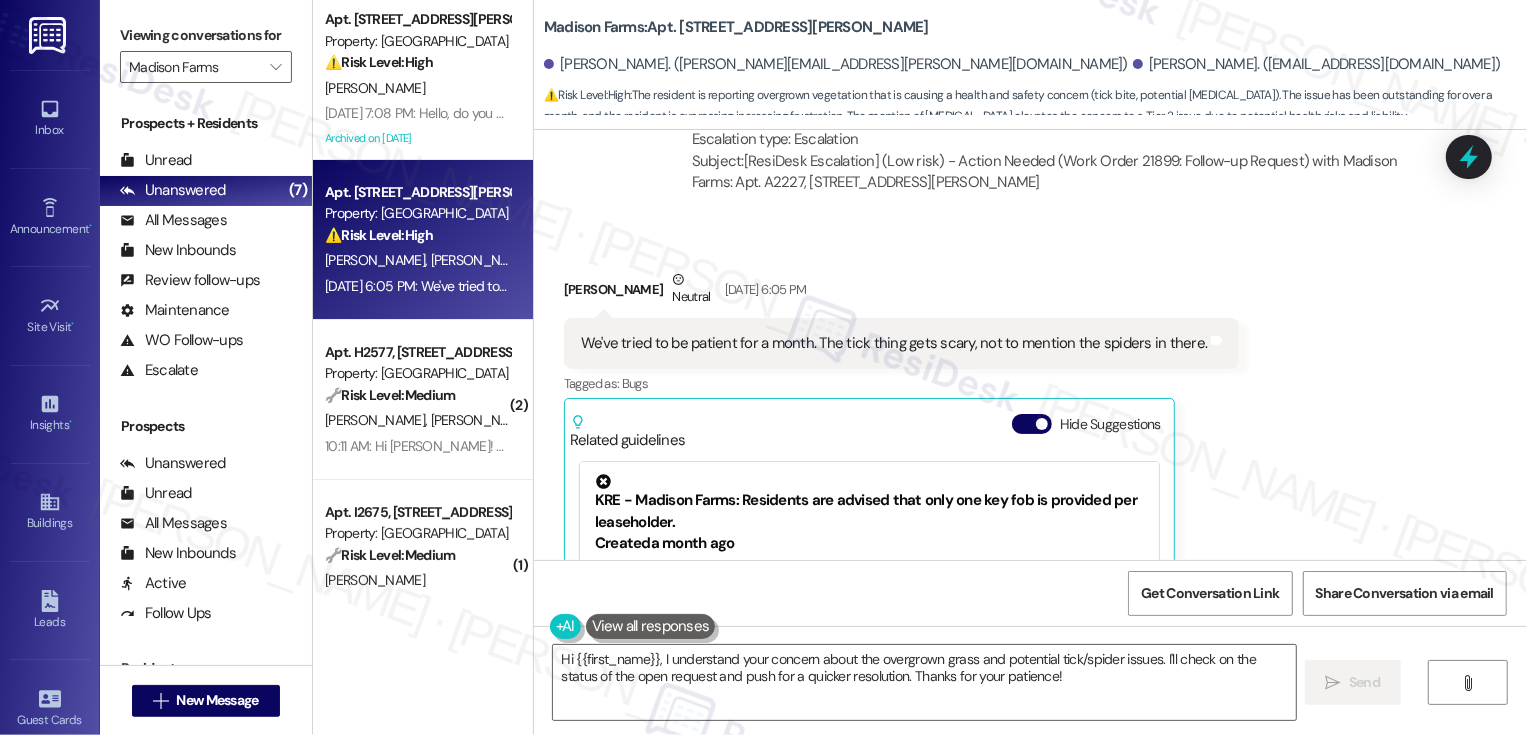 scroll, scrollTop: 5963, scrollLeft: 0, axis: vertical 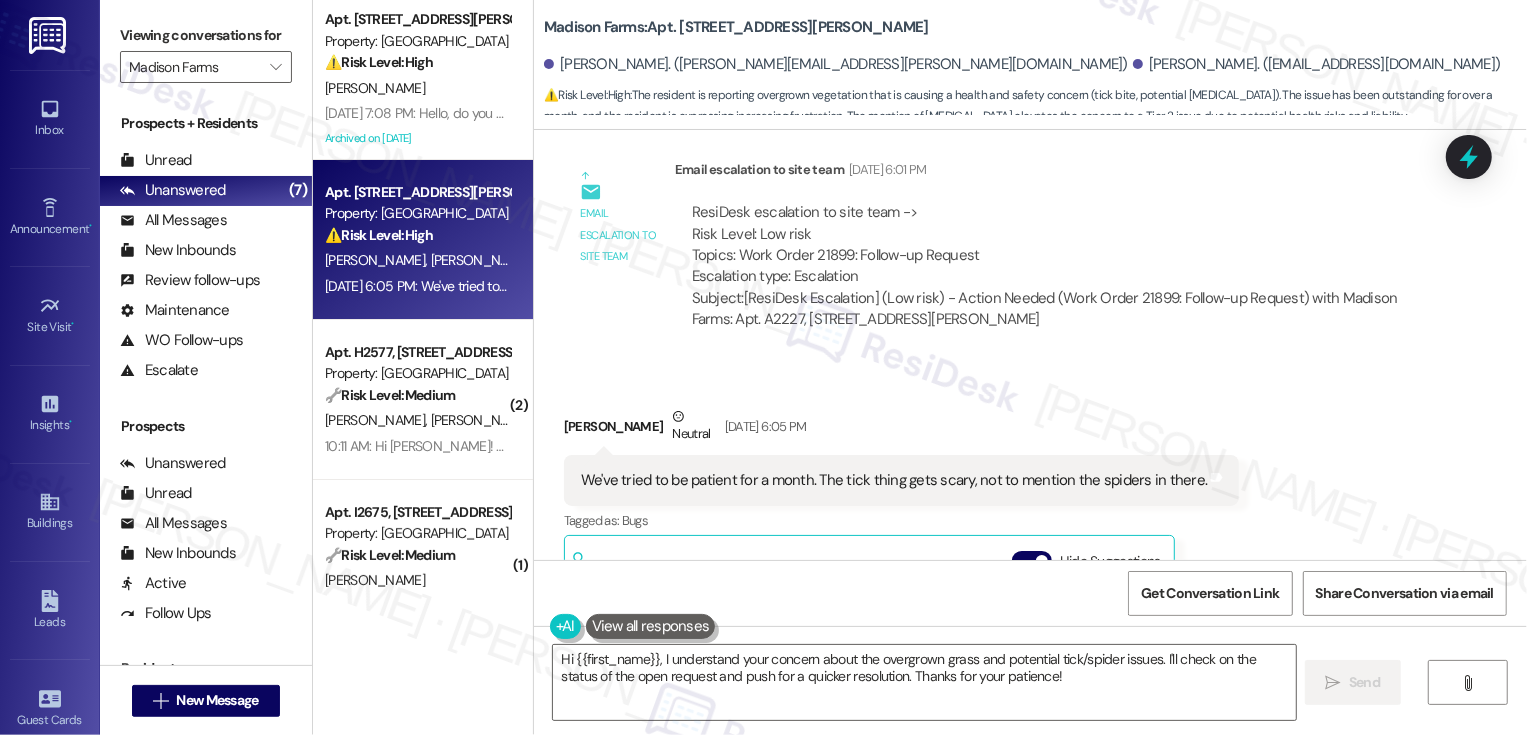 click on "Subject:  [ResiDesk Escalation] (Low risk) - Action Needed (Work Order 21899: Follow-up Request) with Madison Farms: Apt. A2227, [STREET_ADDRESS][PERSON_NAME]" at bounding box center [1051, 309] 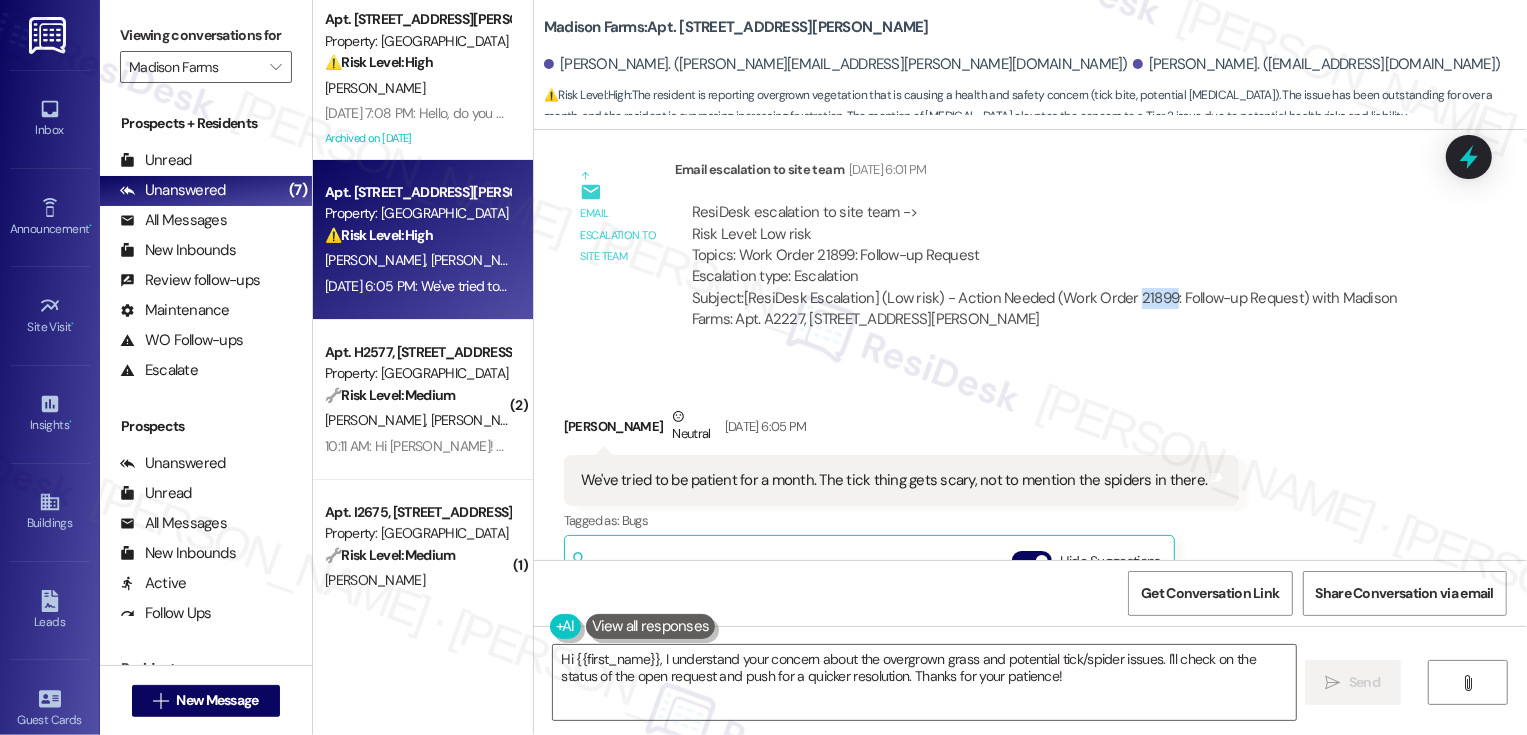 copy on "21899" 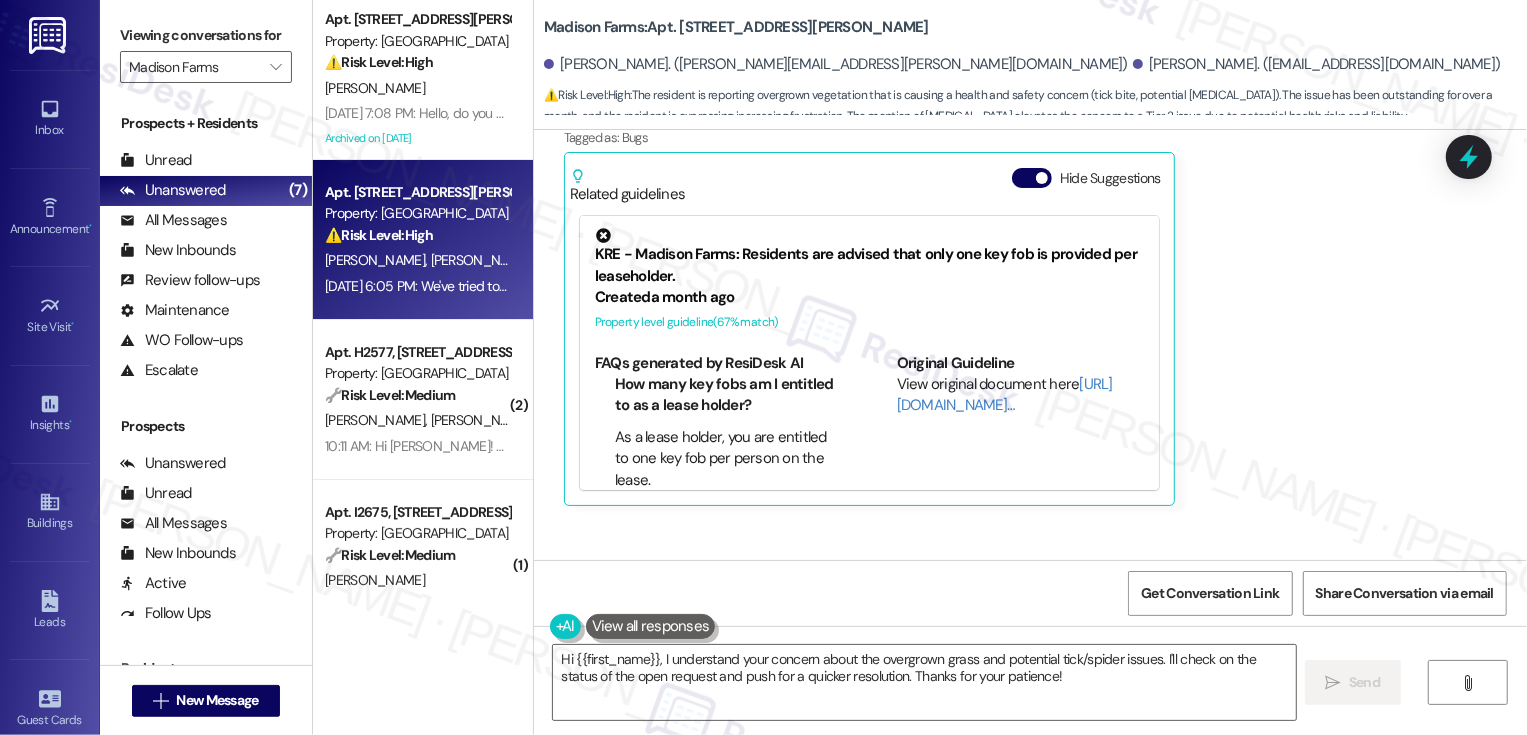 scroll, scrollTop: 6467, scrollLeft: 0, axis: vertical 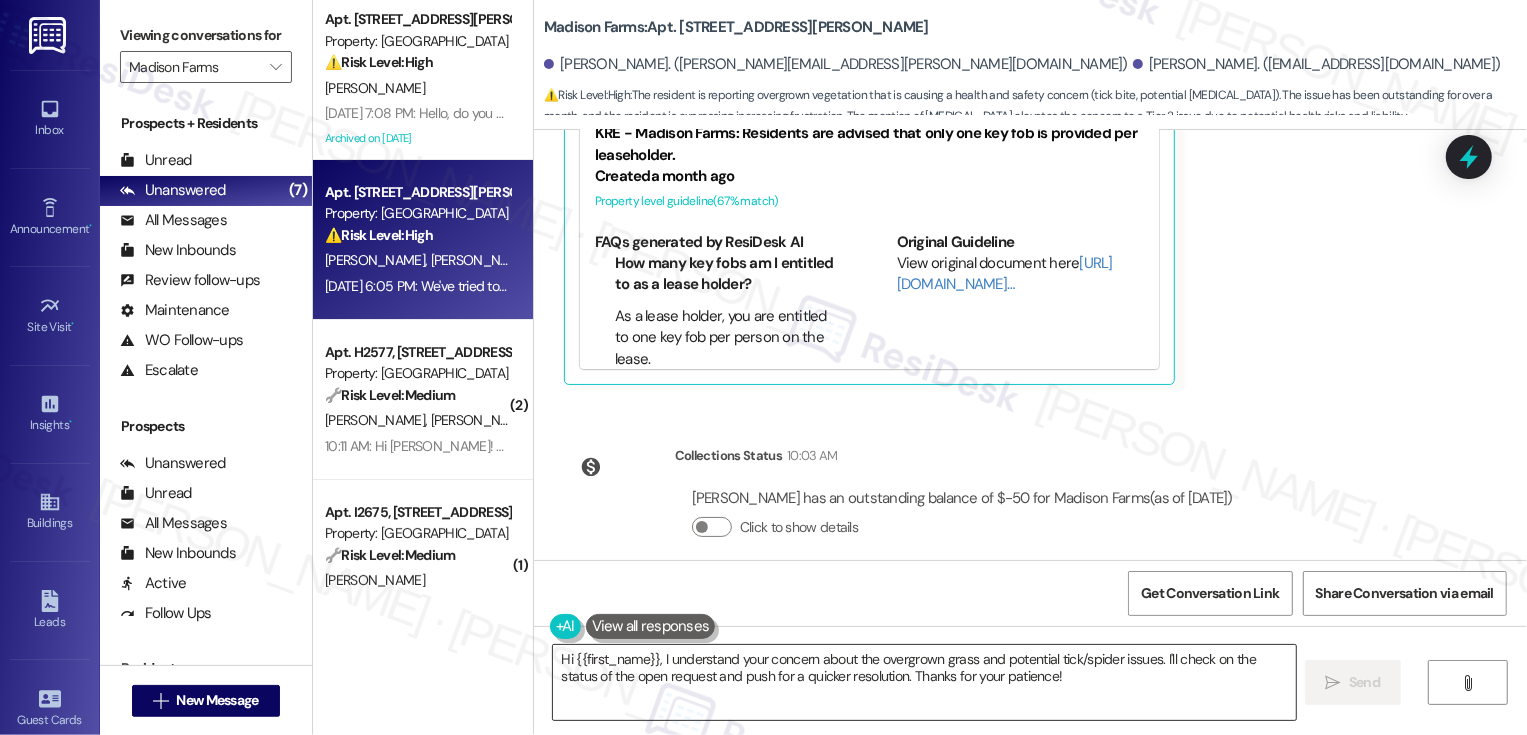 click on "Hi {{first_name}}, I understand your concern about the overgrown grass and potential tick/spider issues. I'll check on the status of the open request and push for a quicker resolution. Thanks for your patience!" at bounding box center [924, 682] 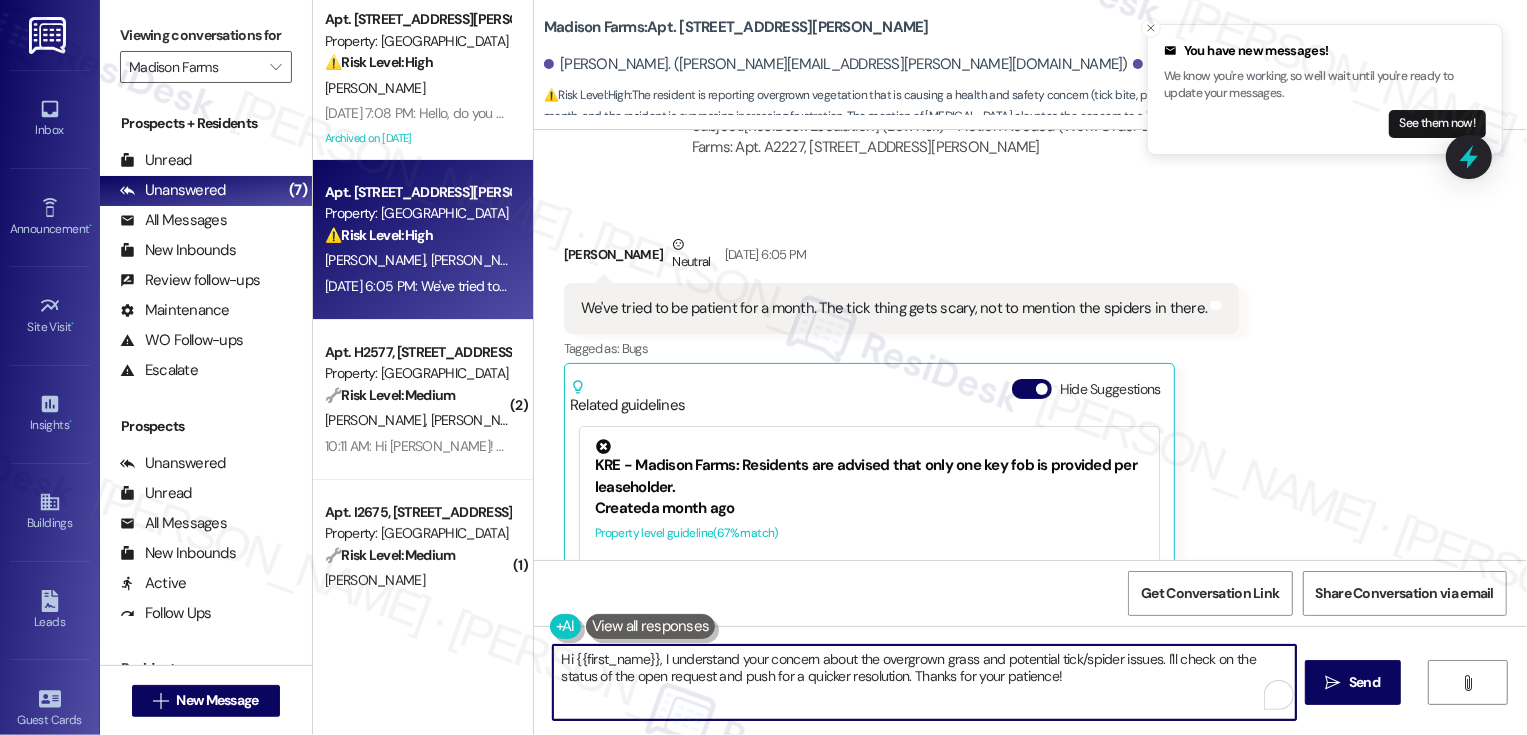 scroll, scrollTop: 6030, scrollLeft: 0, axis: vertical 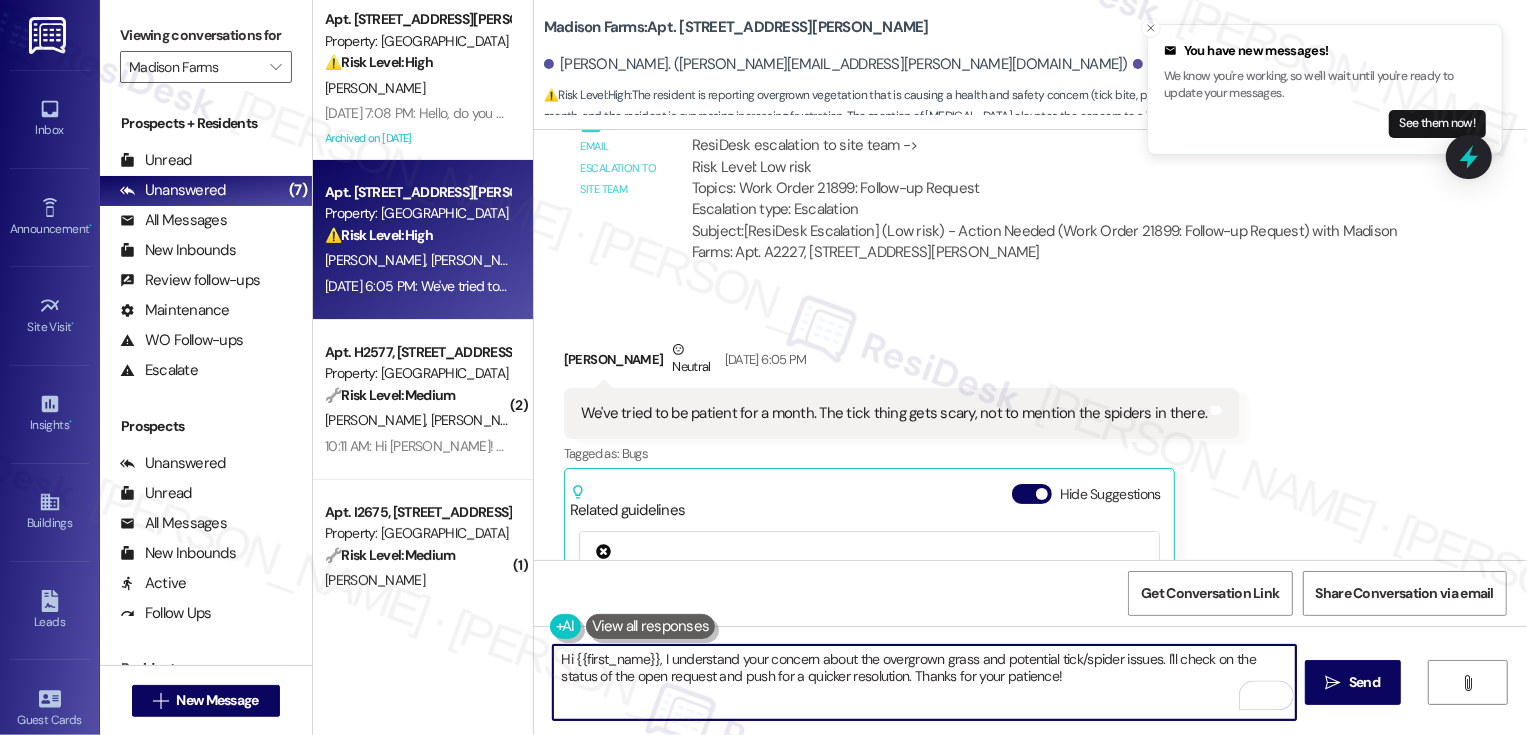 click on "[PERSON_NAME]   Neutral [DATE] 6:05 PM" at bounding box center [902, 363] 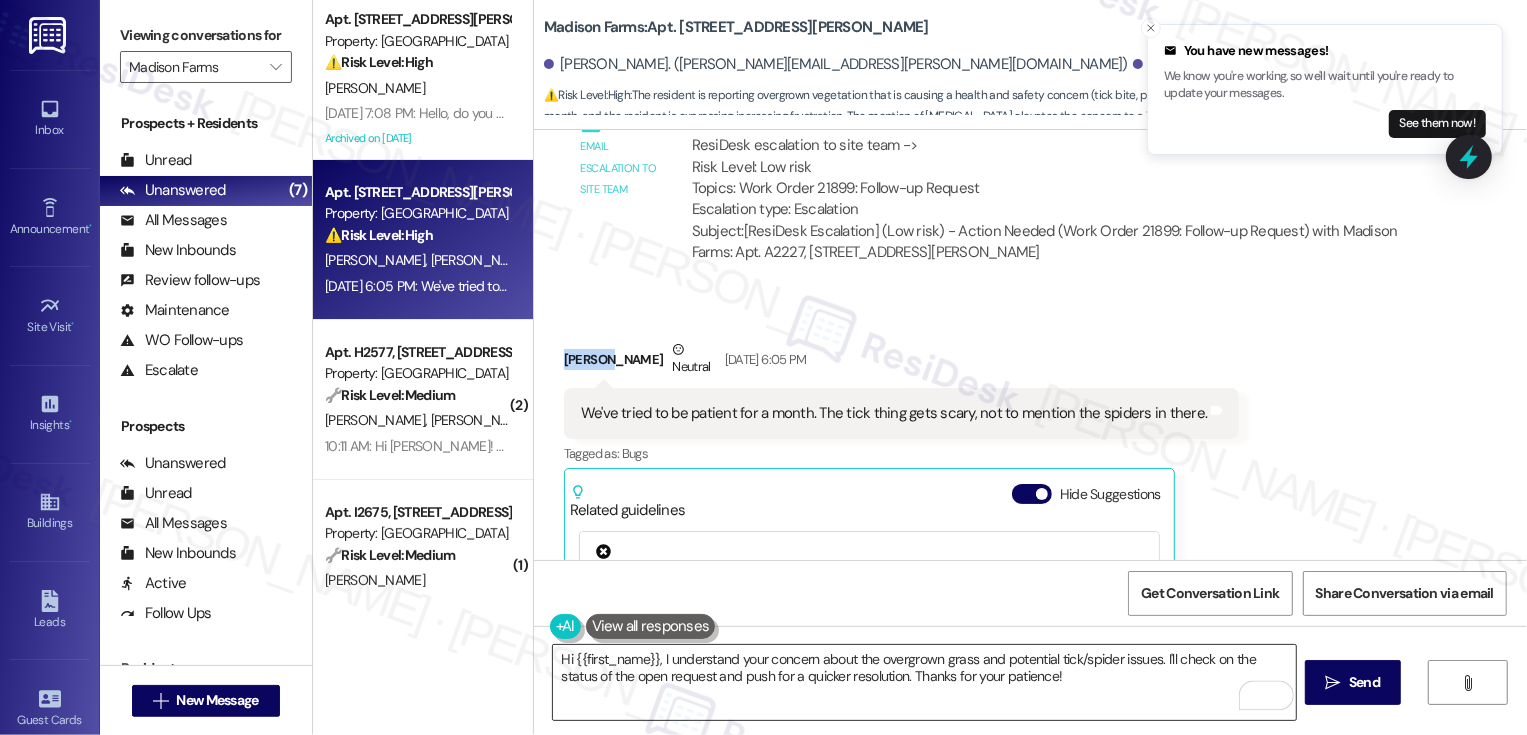 click on "Hi {{first_name}}, I understand your concern about the overgrown grass and potential tick/spider issues. I'll check on the status of the open request and push for a quicker resolution. Thanks for your patience!" at bounding box center [924, 682] 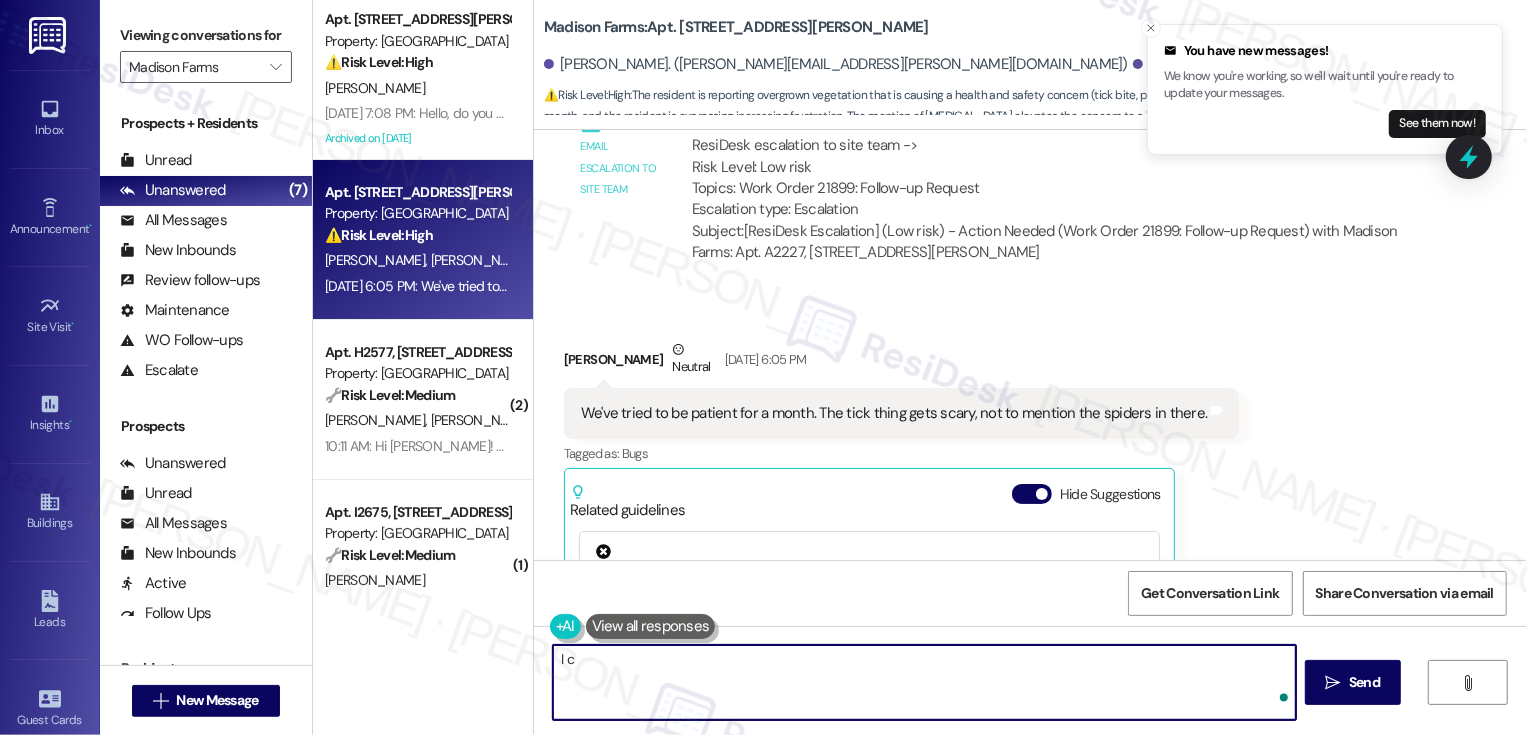 scroll, scrollTop: 5869, scrollLeft: 0, axis: vertical 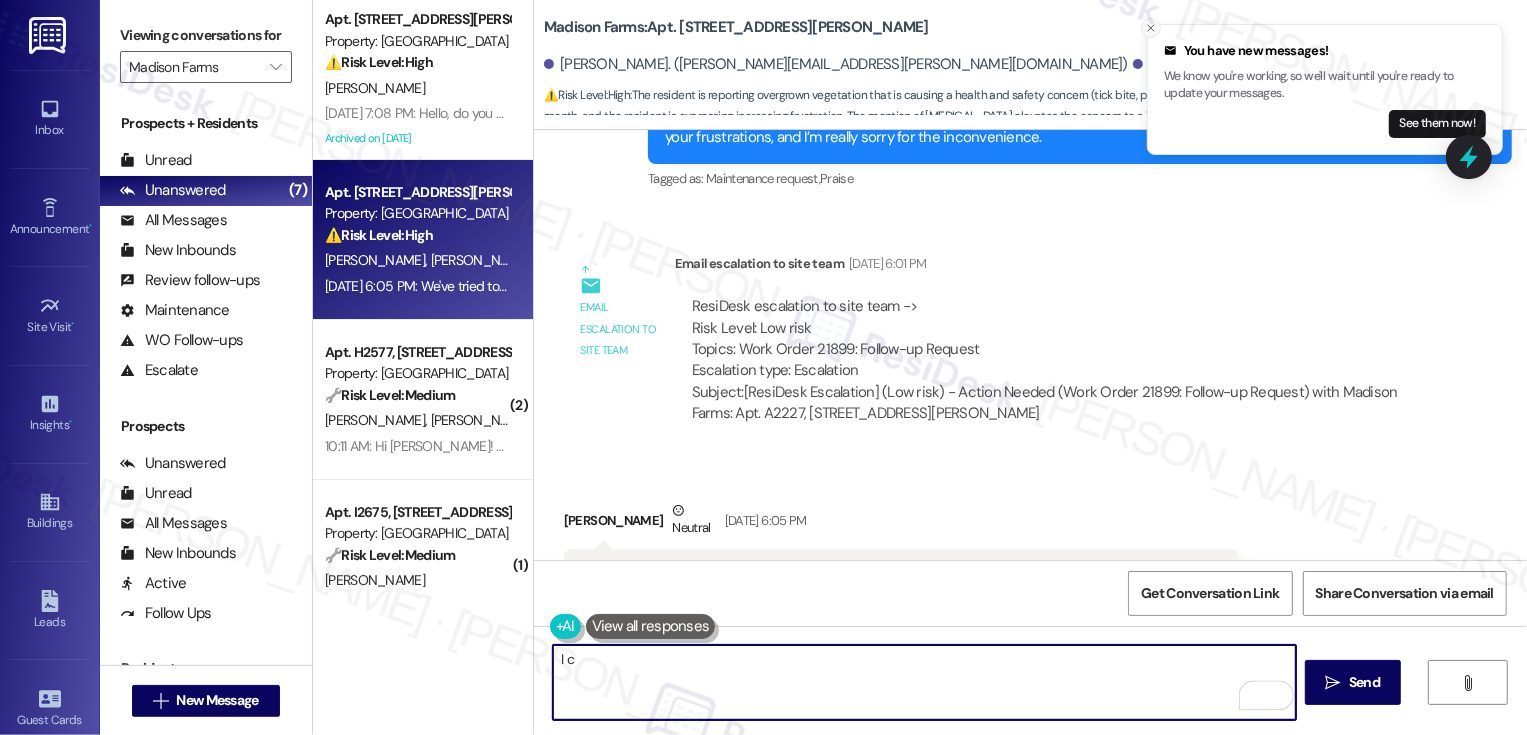 click 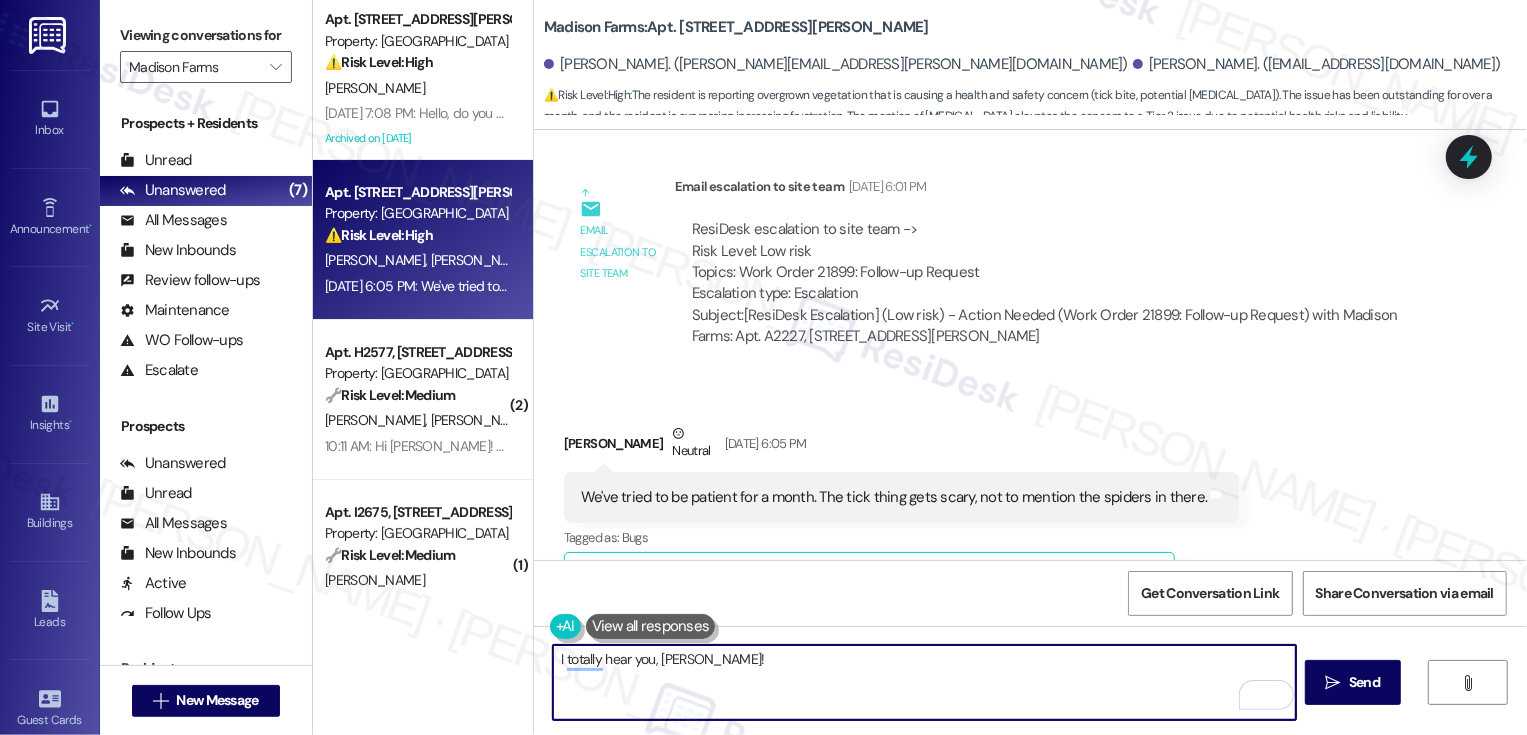 scroll, scrollTop: 6328, scrollLeft: 0, axis: vertical 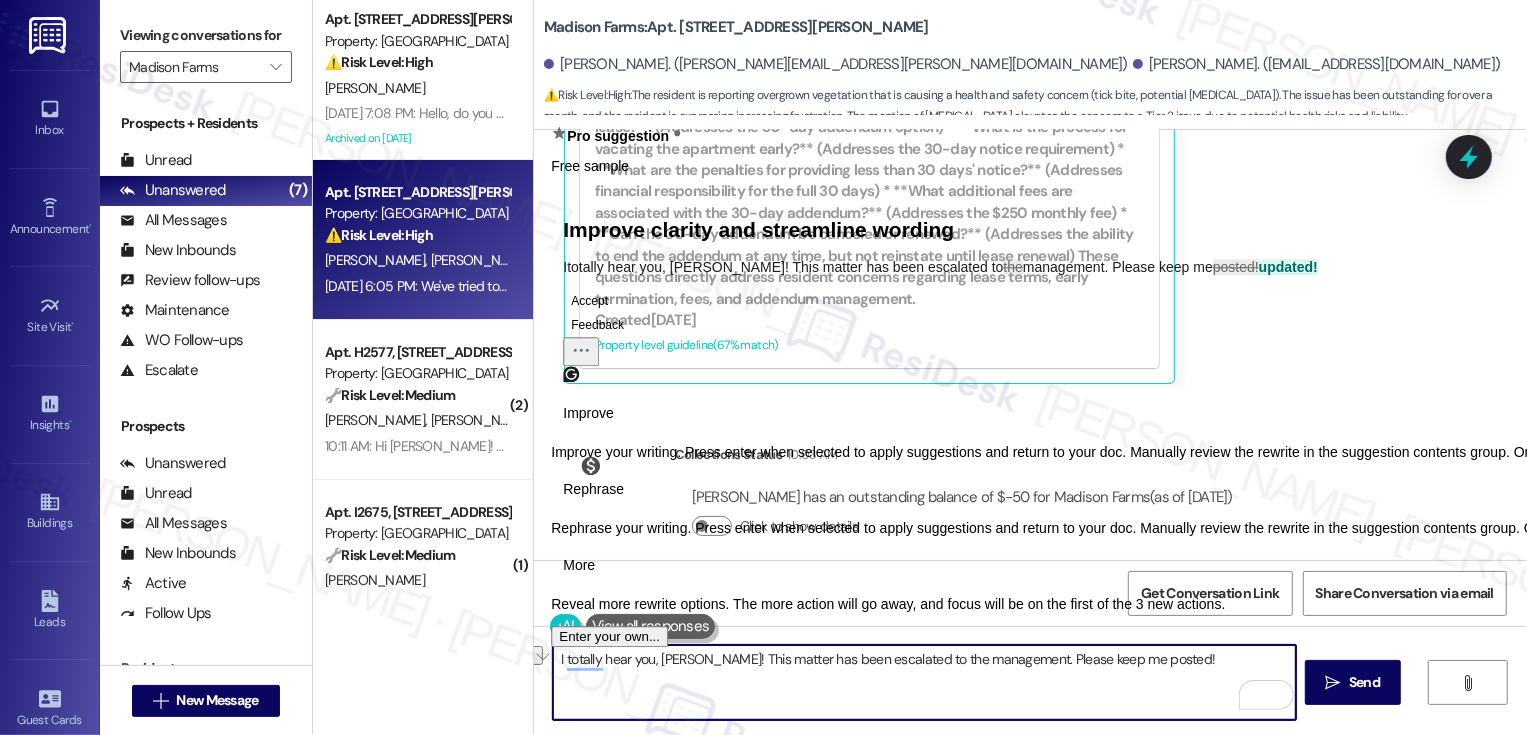 click on "Rephrase" at bounding box center [593, 489] 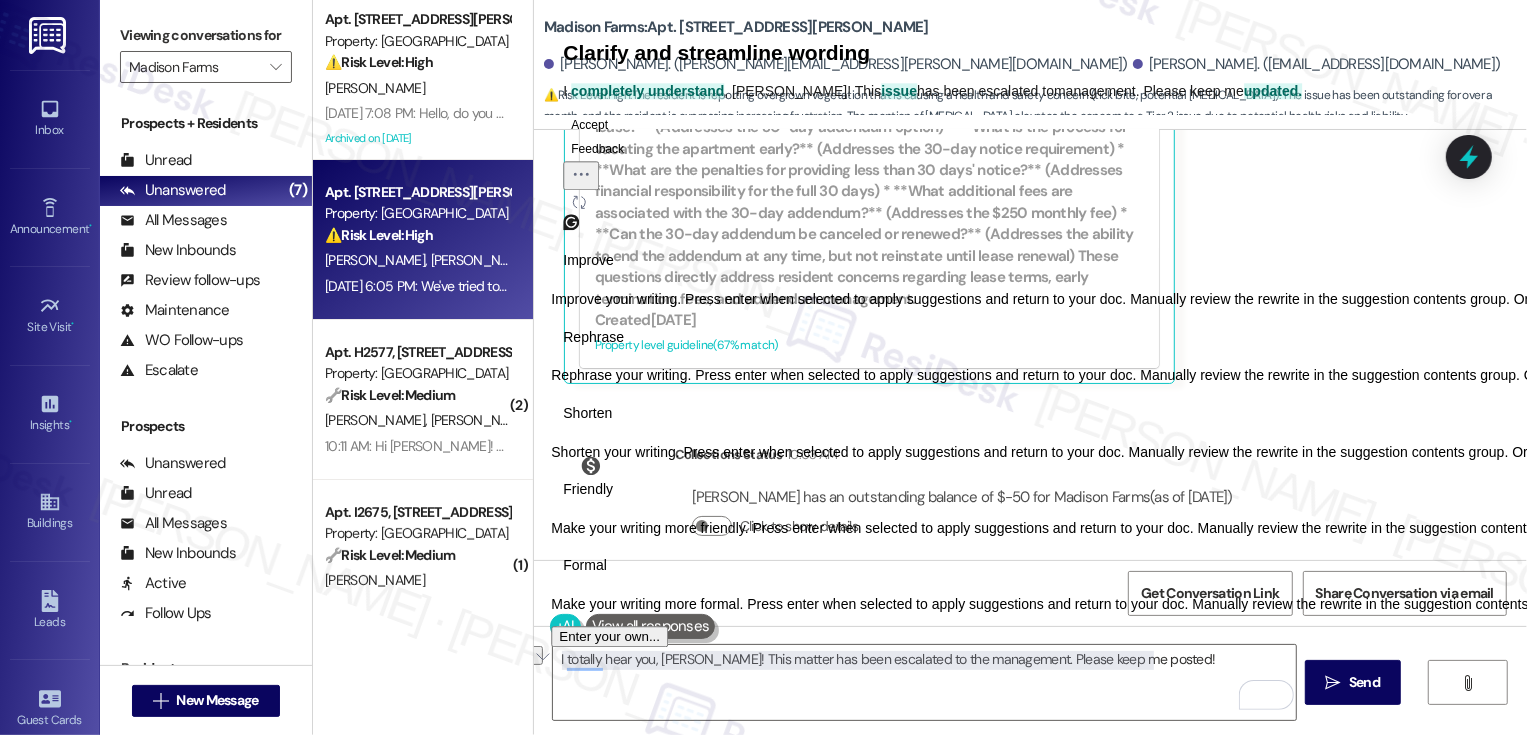 click on "Accept" 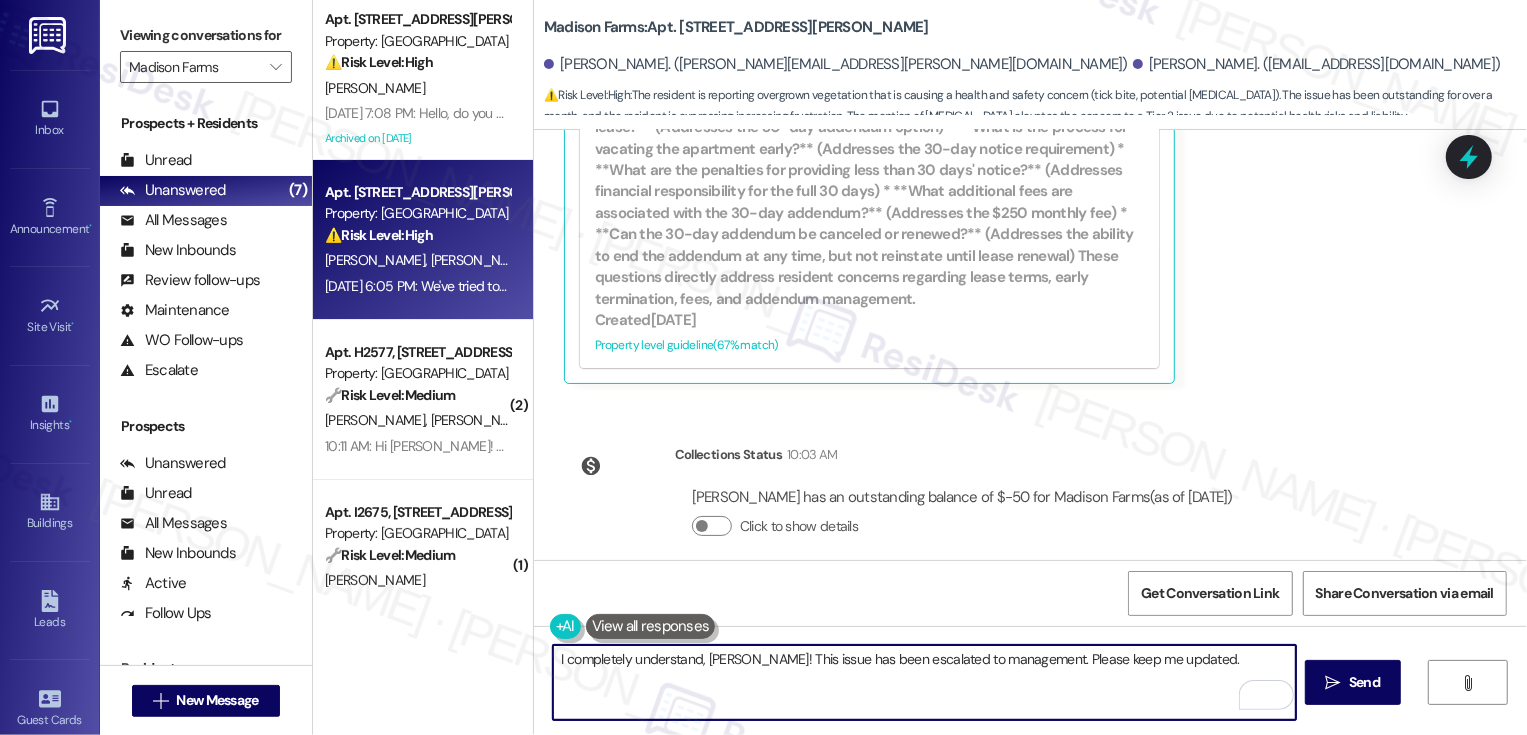 drag, startPoint x: 1018, startPoint y: 656, endPoint x: 1285, endPoint y: 728, distance: 276.5375 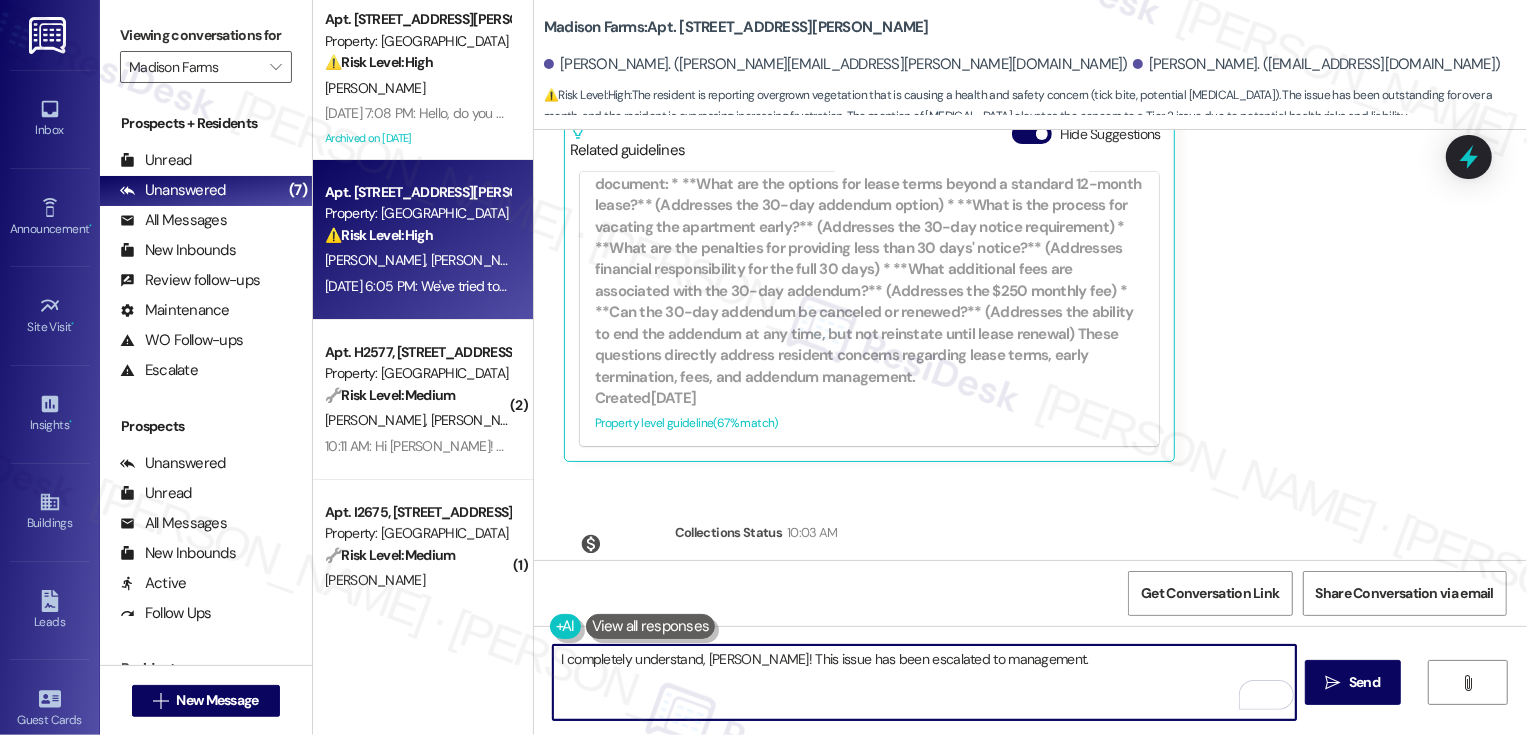 scroll, scrollTop: 6434, scrollLeft: 0, axis: vertical 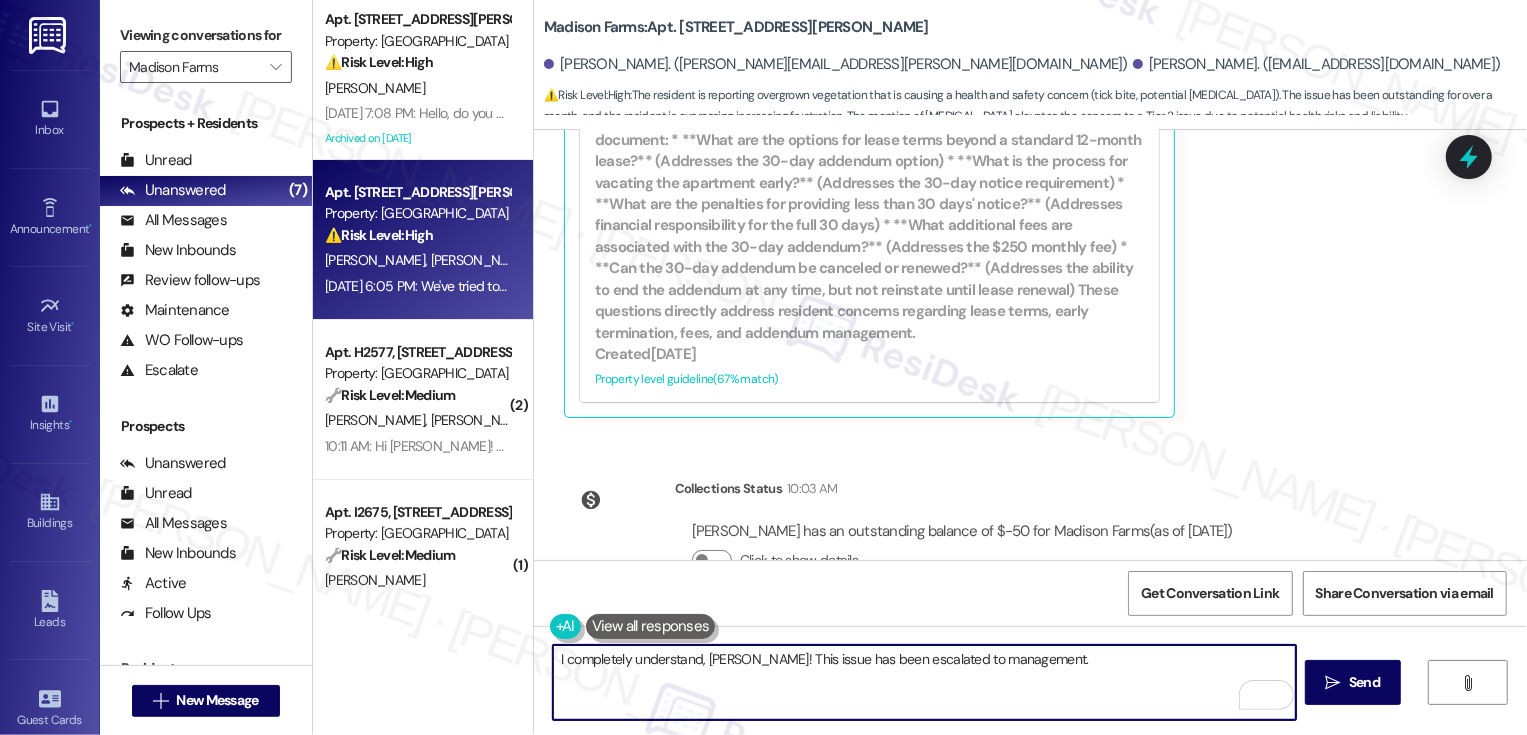click on "I completely understand, [PERSON_NAME]! This issue has been escalated to management." at bounding box center (924, 682) 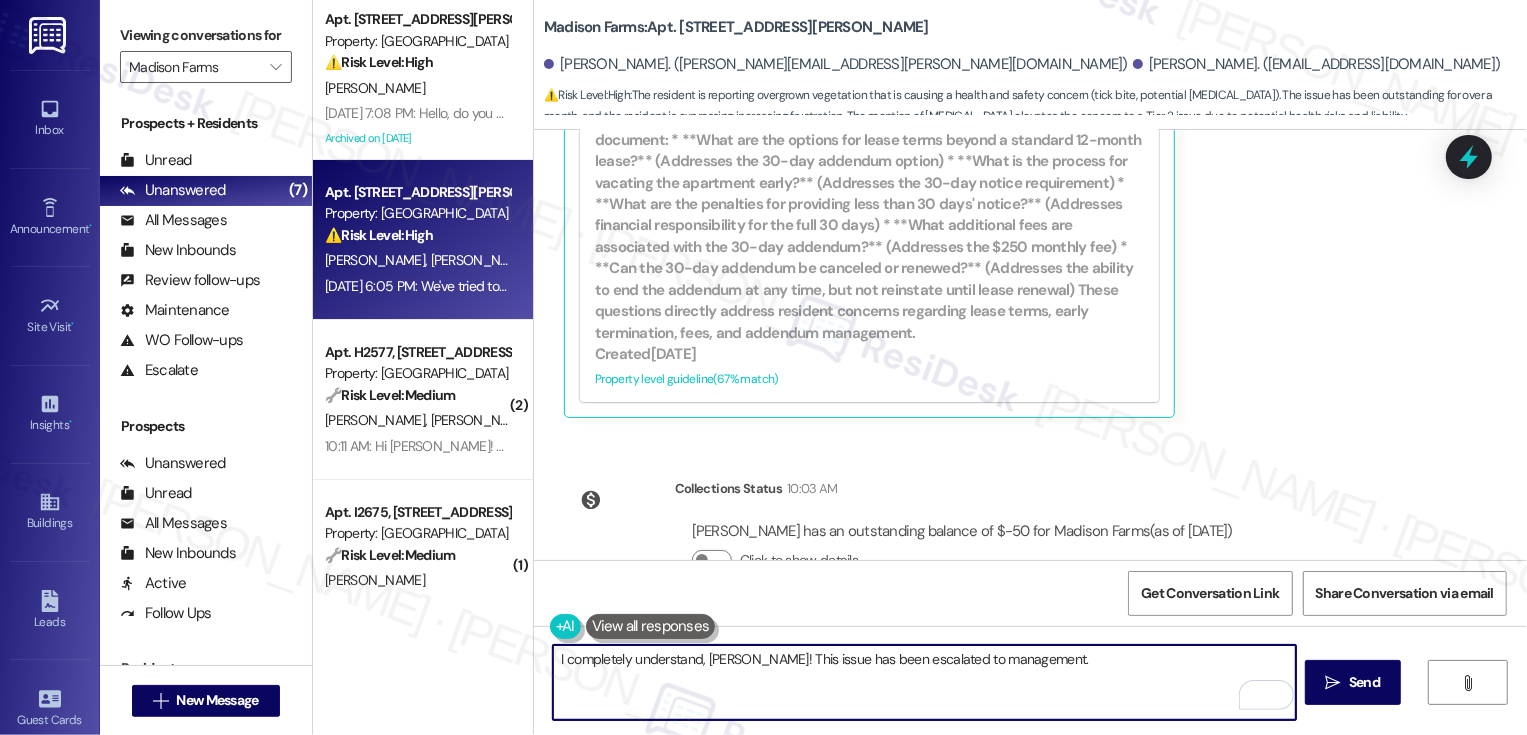 scroll, scrollTop: 6468, scrollLeft: 0, axis: vertical 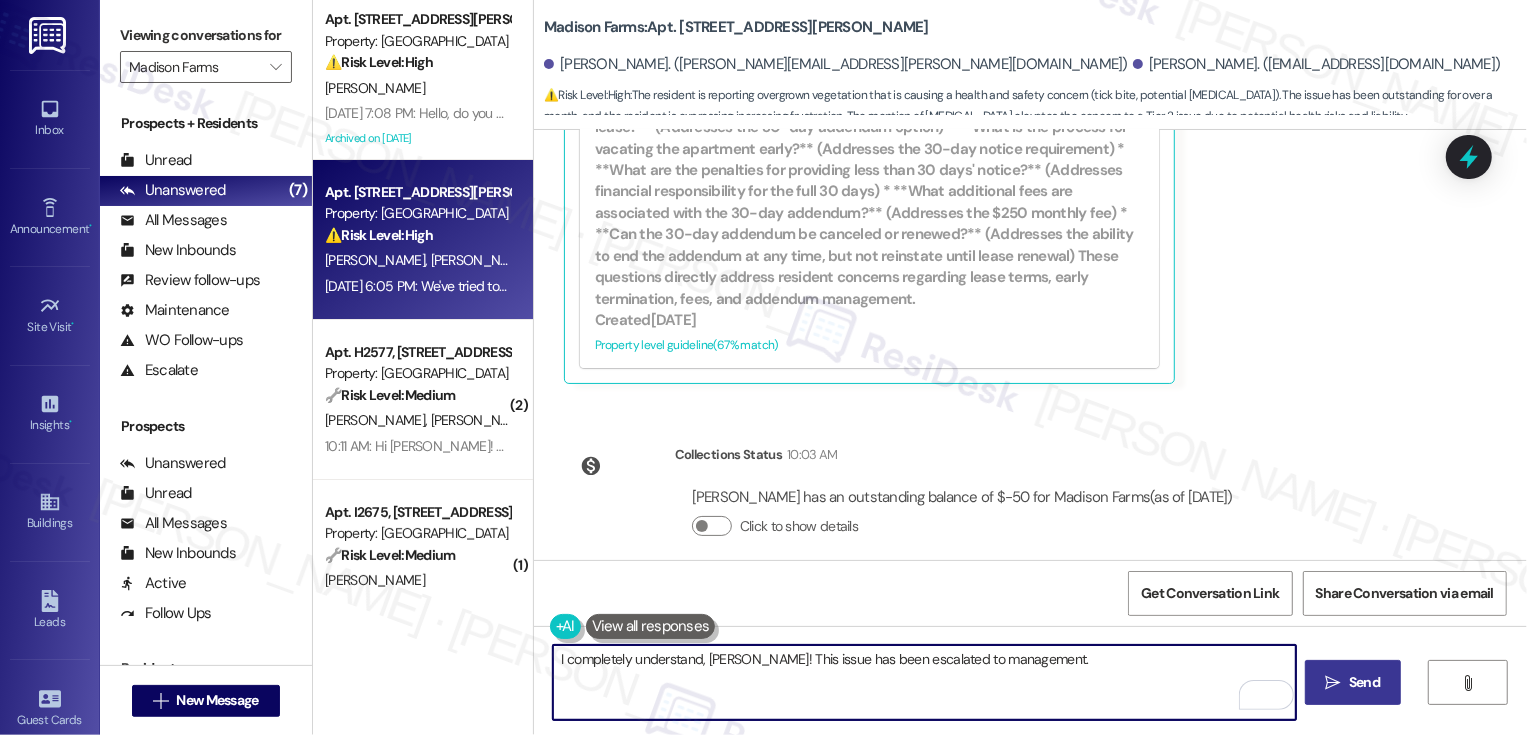 type on "I completely understand, [PERSON_NAME]! This issue has been escalated to management." 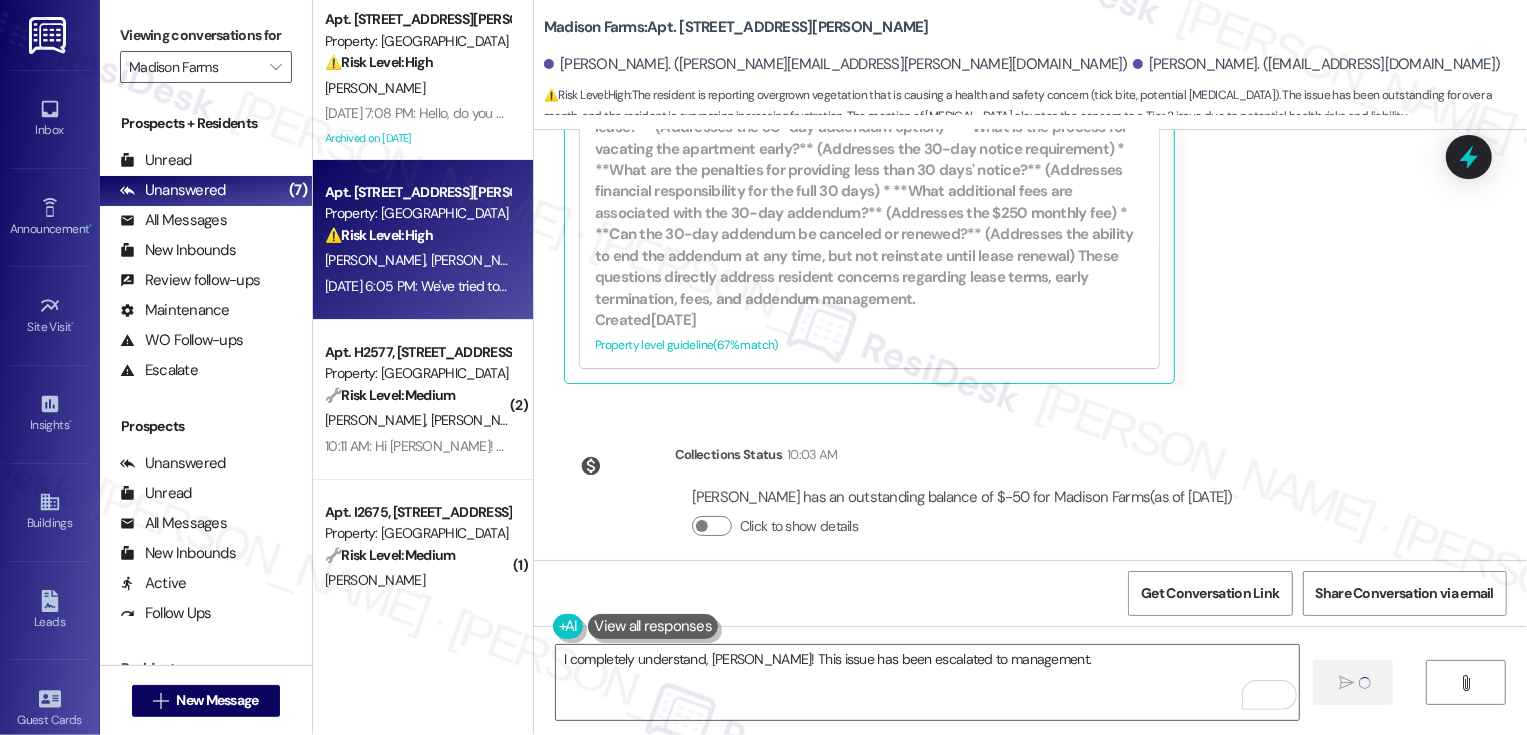 scroll, scrollTop: 67, scrollLeft: 0, axis: vertical 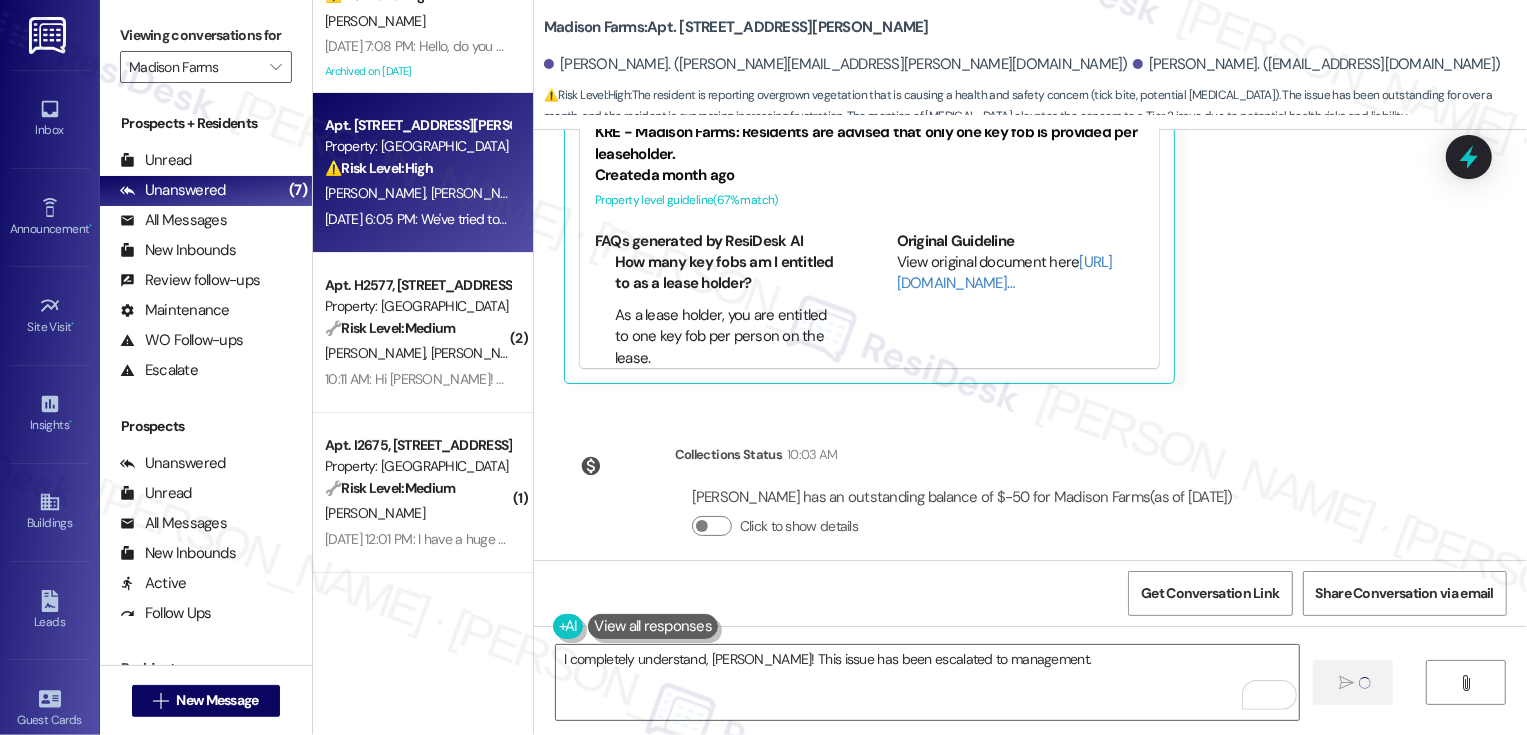 type 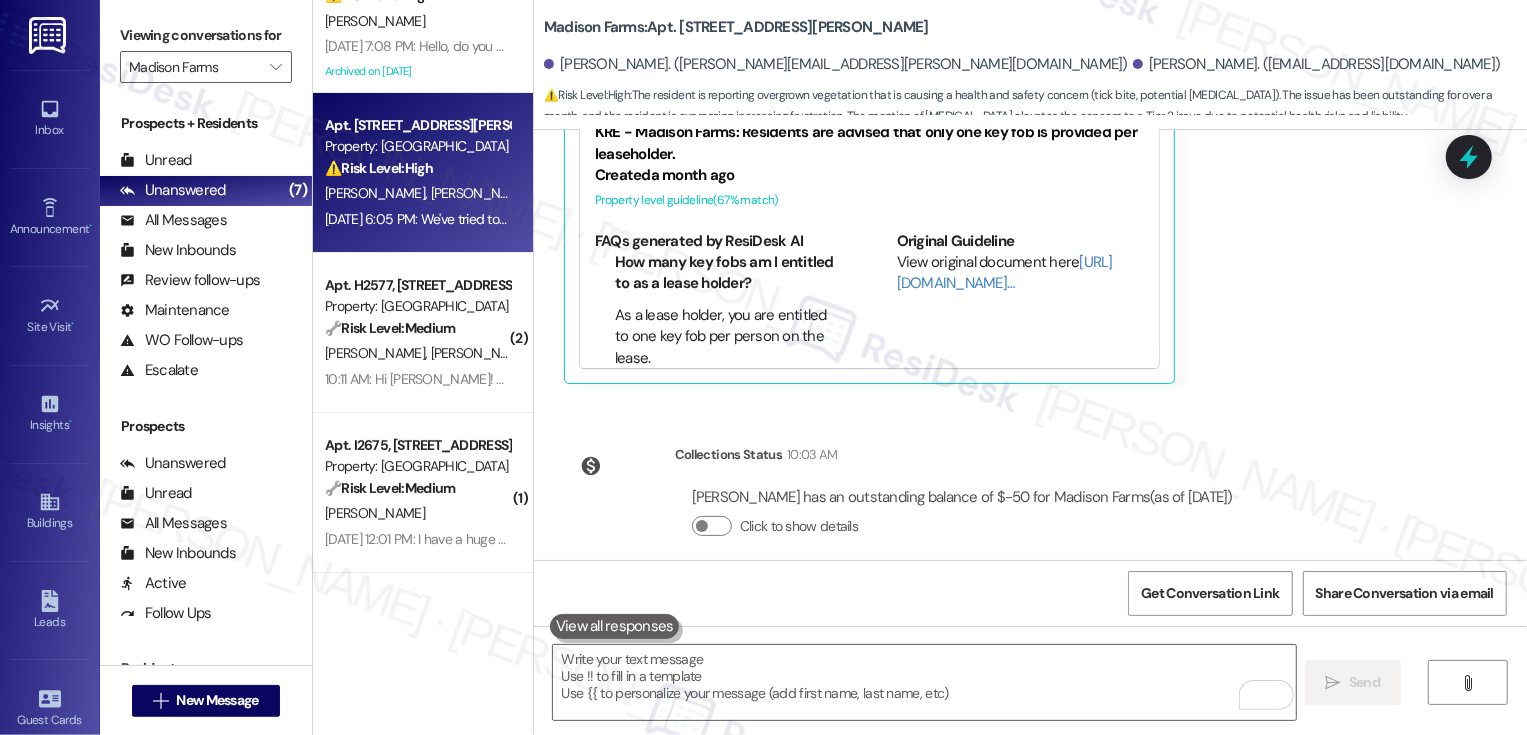 scroll, scrollTop: 6283, scrollLeft: 0, axis: vertical 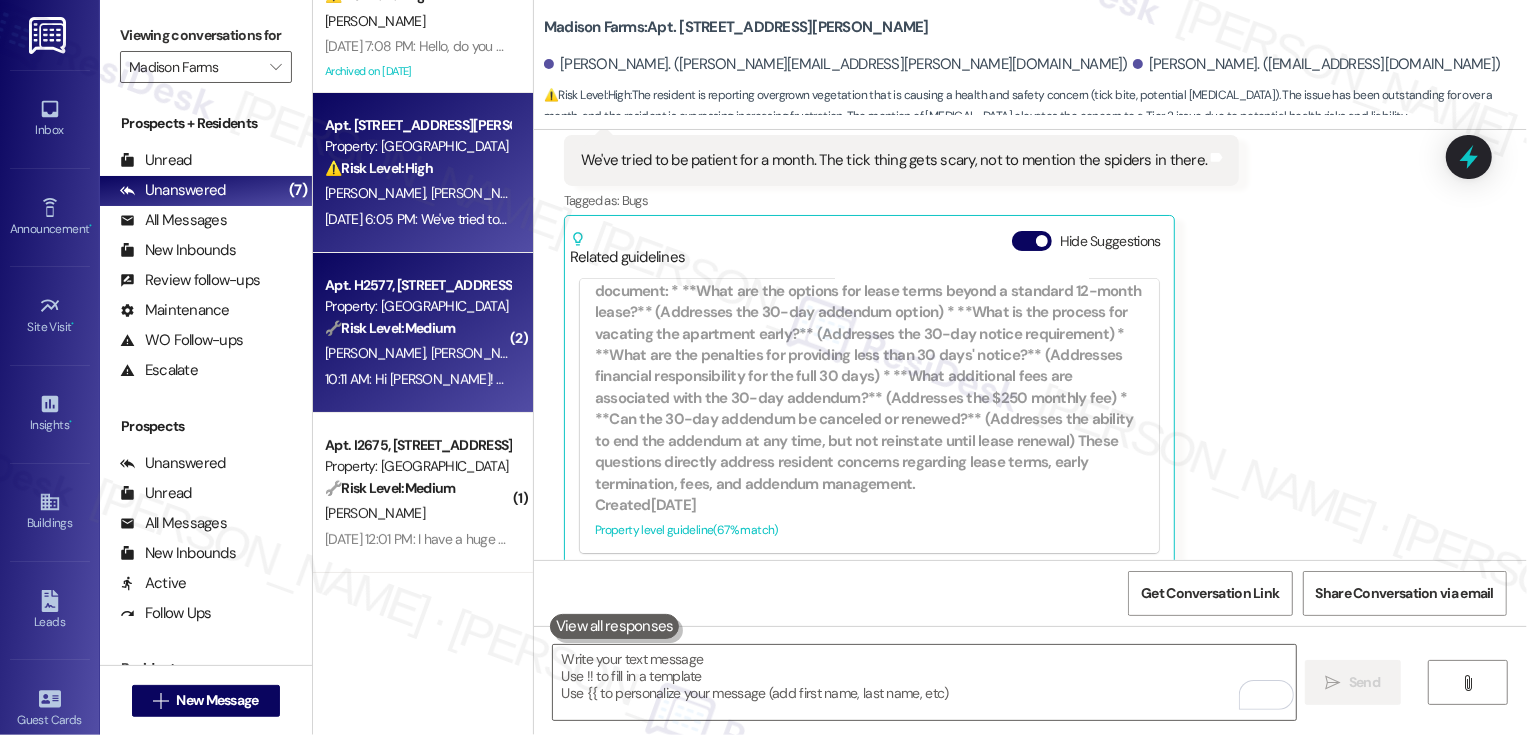 click on "Property: [GEOGRAPHIC_DATA]" at bounding box center (417, 306) 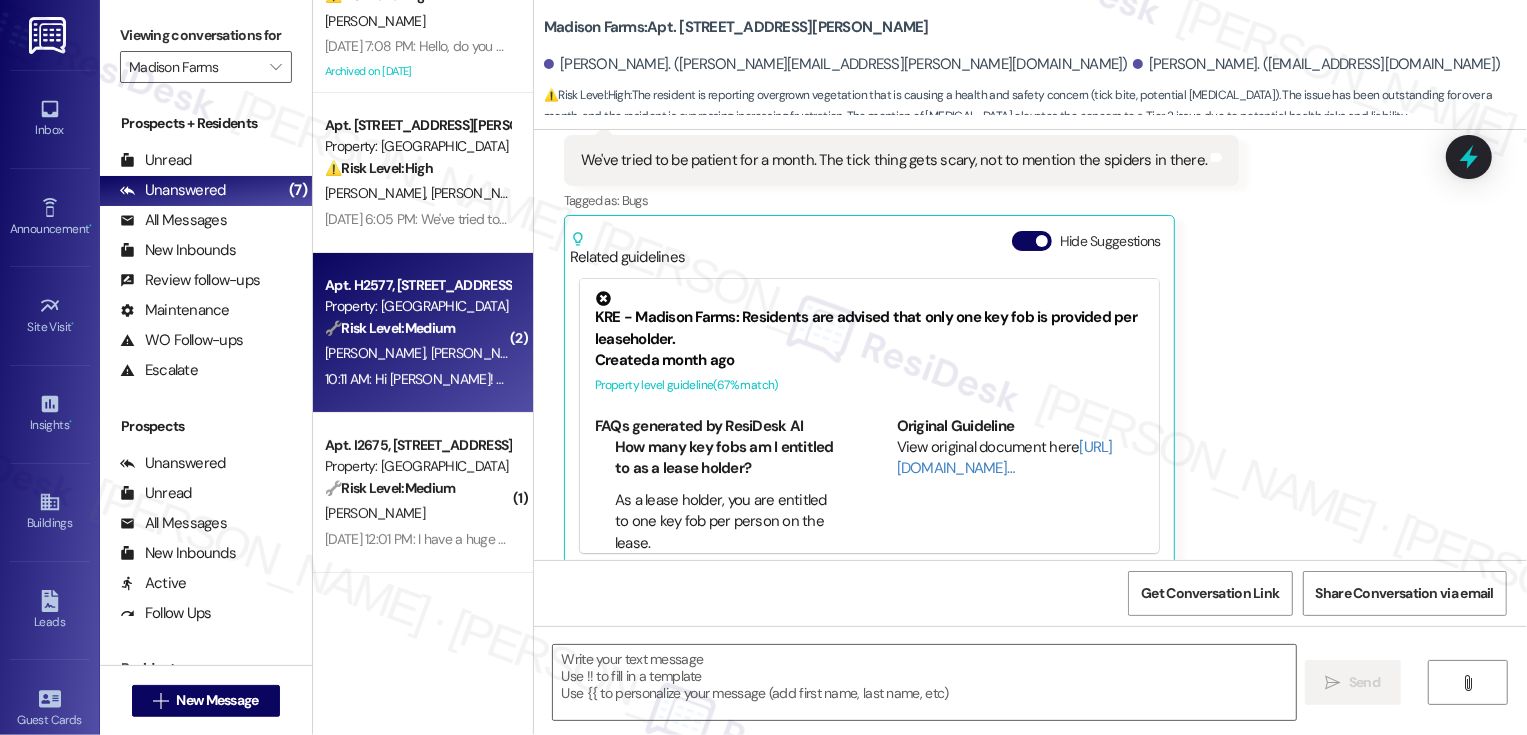 click on "Property: [GEOGRAPHIC_DATA]" at bounding box center [417, 306] 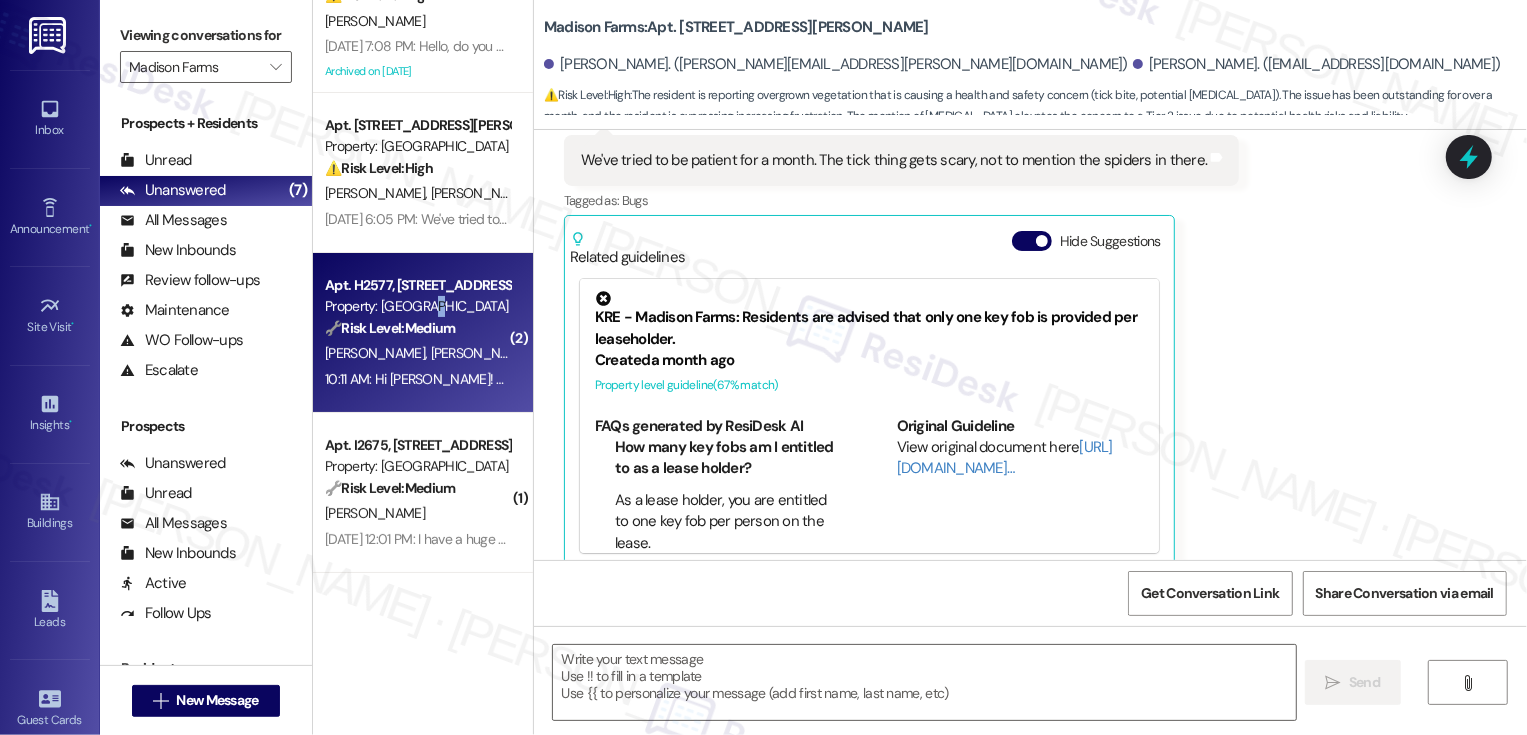 type on "Fetching suggested responses. Please feel free to read through the conversation in the meantime." 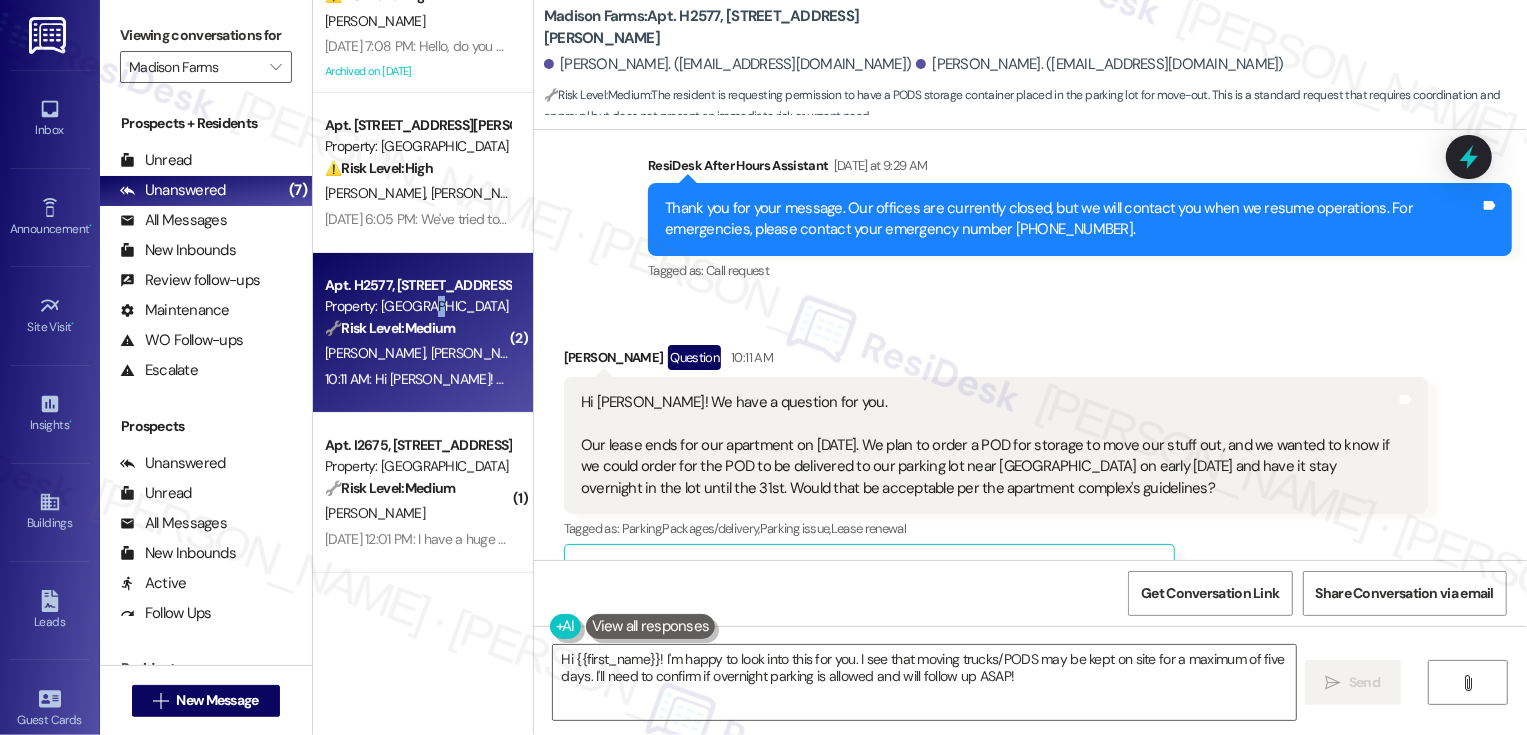 scroll, scrollTop: 1819, scrollLeft: 0, axis: vertical 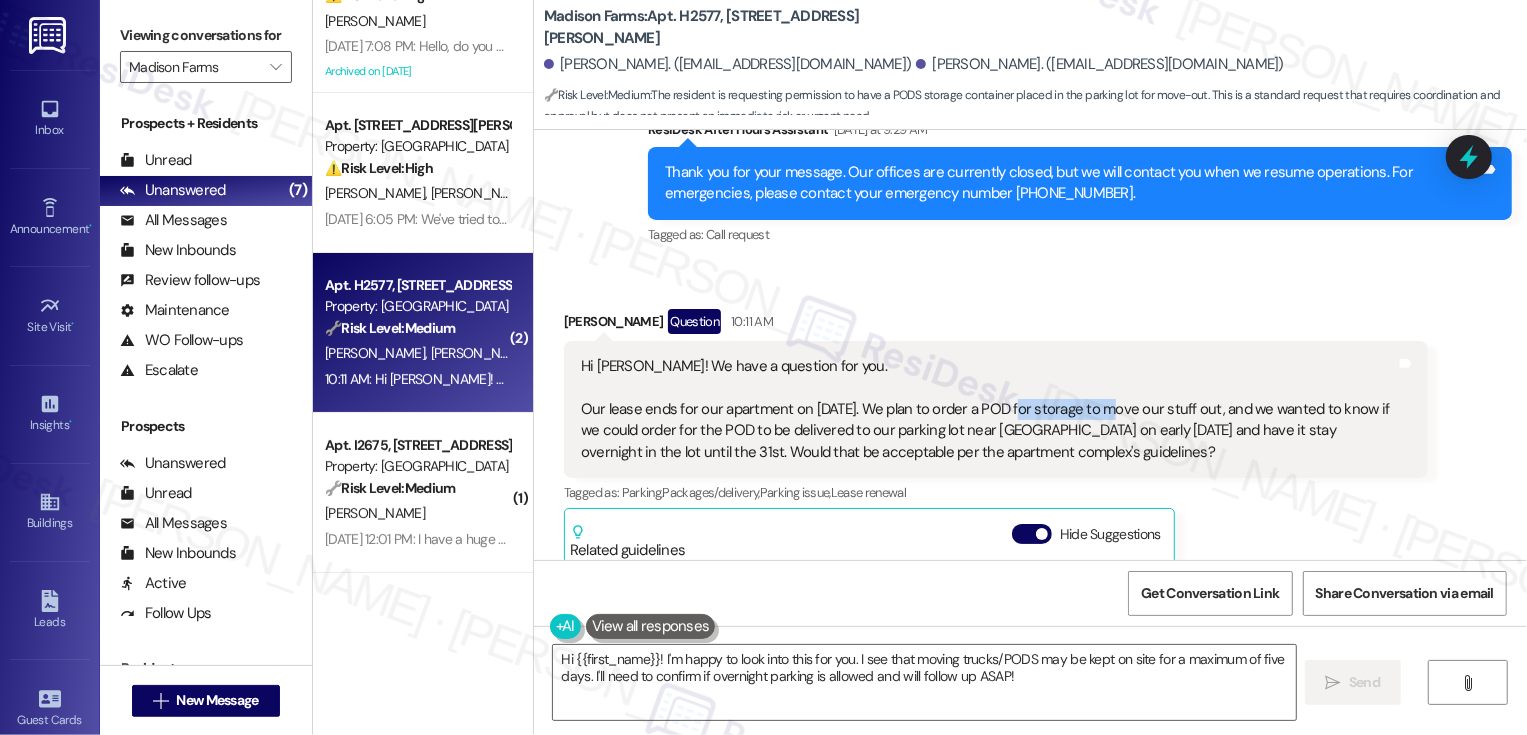 drag, startPoint x: 993, startPoint y: 382, endPoint x: 1087, endPoint y: 387, distance: 94.13288 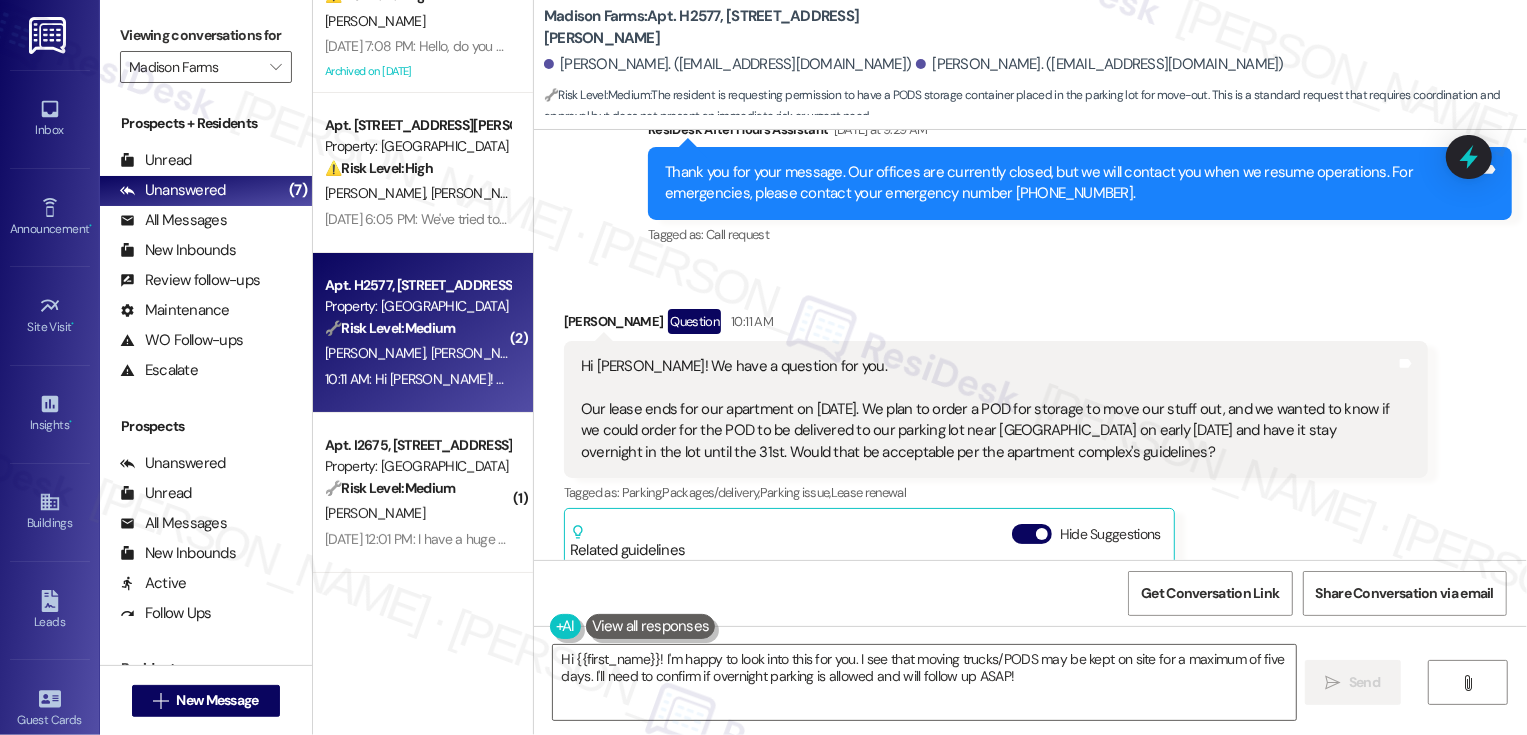 drag, startPoint x: 571, startPoint y: 381, endPoint x: 1205, endPoint y: 427, distance: 635.66656 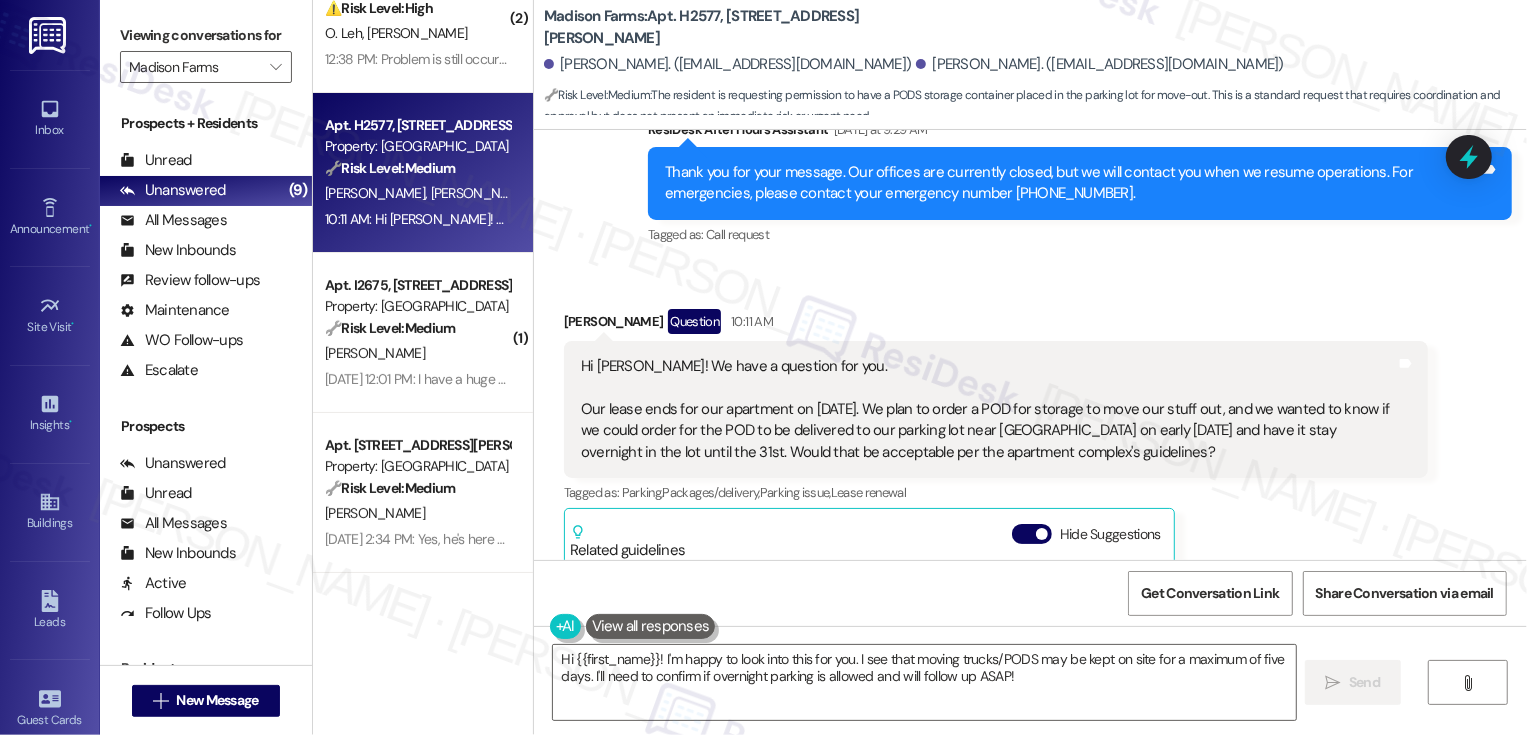 click on "Received via SMS [PERSON_NAME] Question 10:11 AM Hi [PERSON_NAME]! We have a question for you.
Our lease ends for our apartment on [DATE]. We plan to order a POD for storage to move our stuff out, and we wanted to know if we could order for the POD to be delivered to our parking lot near [GEOGRAPHIC_DATA] on early [DATE] and have it stay overnight in the lot until the 31st. Would that be acceptable per the apartment complex's guidelines? Tags and notes Tagged as:   Parking ,  Click to highlight conversations about Parking Packages/delivery ,  Click to highlight conversations about Packages/delivery Parking issue ,  Click to highlight conversations about Parking issue Lease renewal Click to highlight conversations about Lease renewal  Related guidelines Hide Suggestions Created  [DATE] Property level guideline  ( 74 % match) FAQs generated by ResiDesk AI How much notice do I need to give to vacate without penalties? What is the cost of the 30-Day Addendum? How do I submit my 30-day notice?  (" at bounding box center [1030, 570] 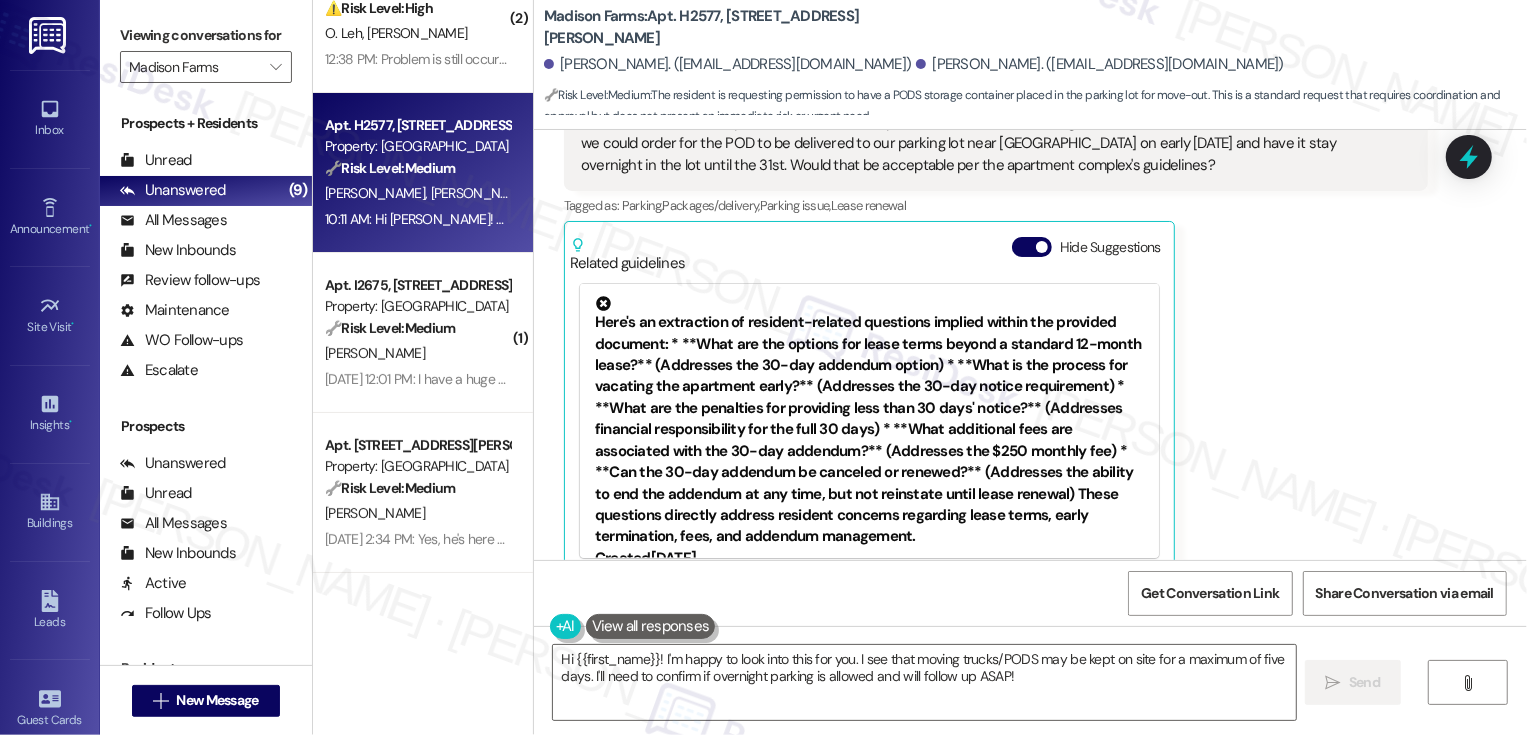 scroll, scrollTop: 2111, scrollLeft: 0, axis: vertical 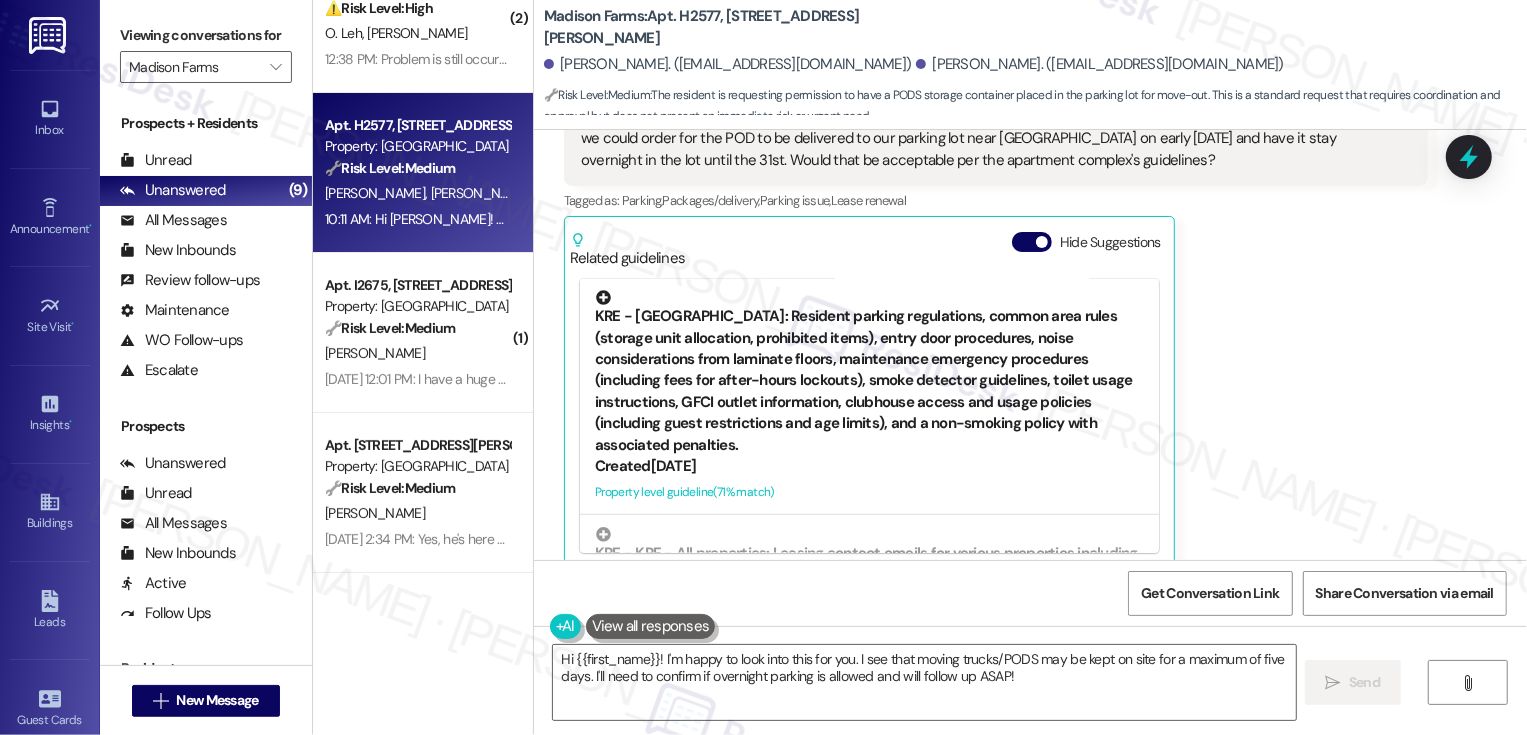 click on "Property level guideline  ( 71 % match)" at bounding box center (869, 492) 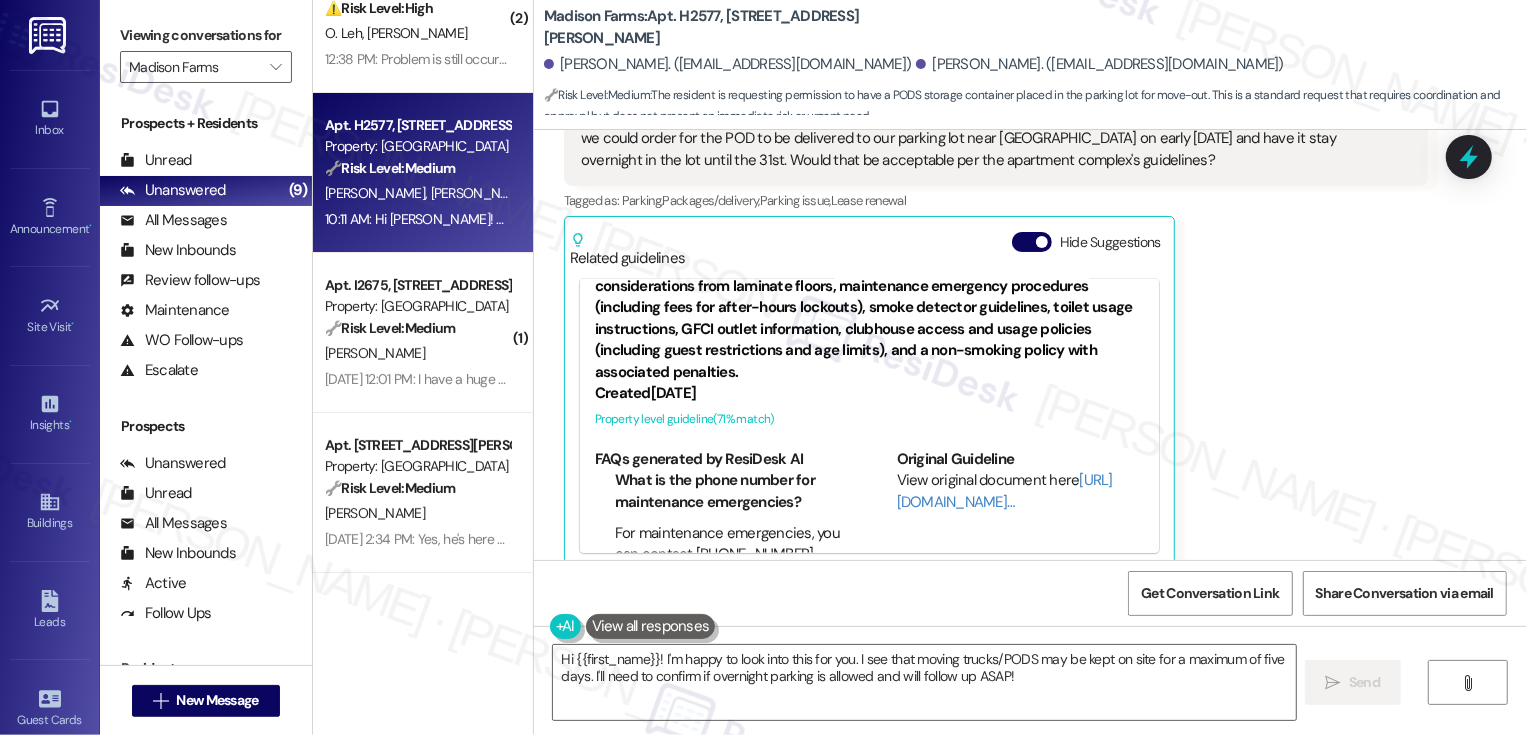 scroll, scrollTop: 432, scrollLeft: 0, axis: vertical 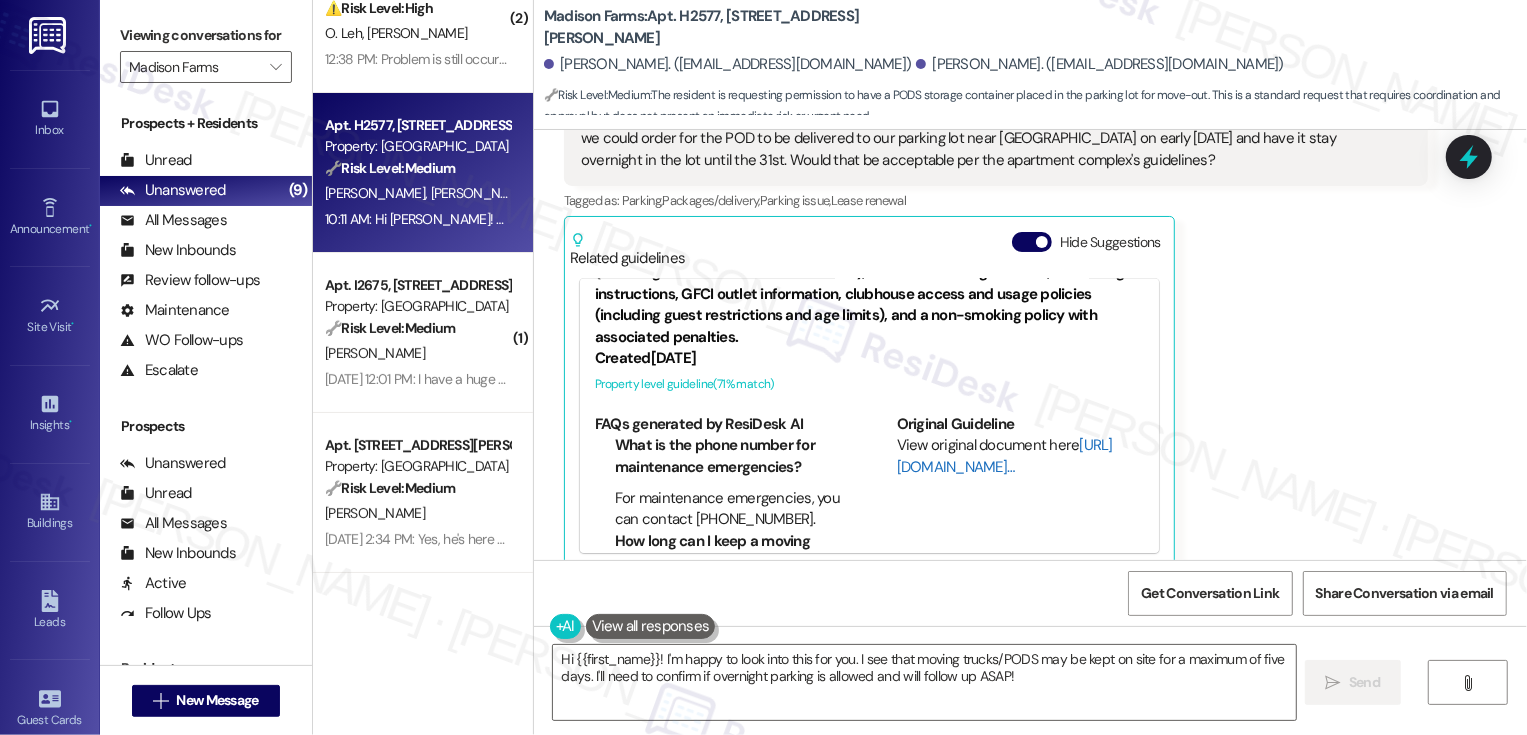 click on "[URL][DOMAIN_NAME]…" at bounding box center (1005, 455) 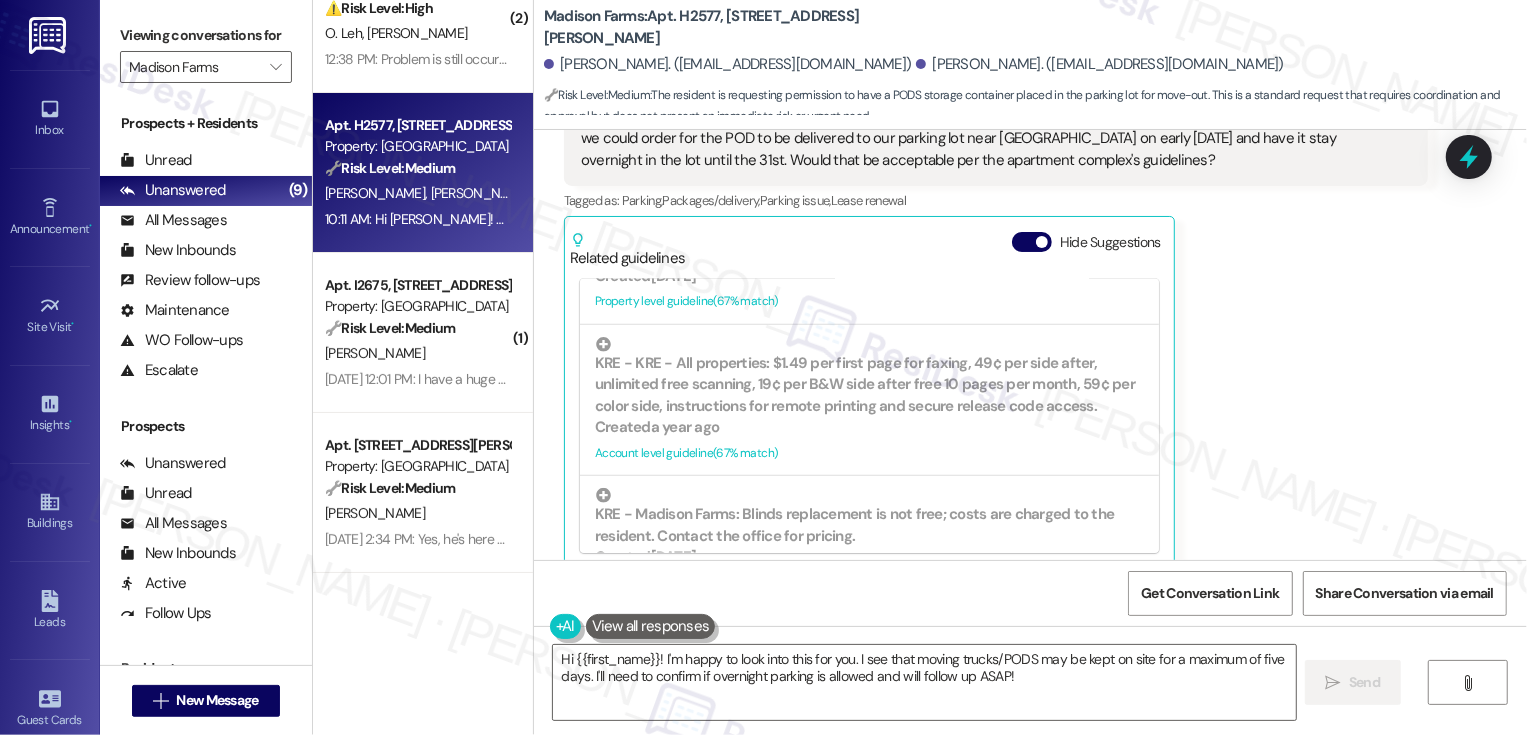 scroll, scrollTop: 1911, scrollLeft: 0, axis: vertical 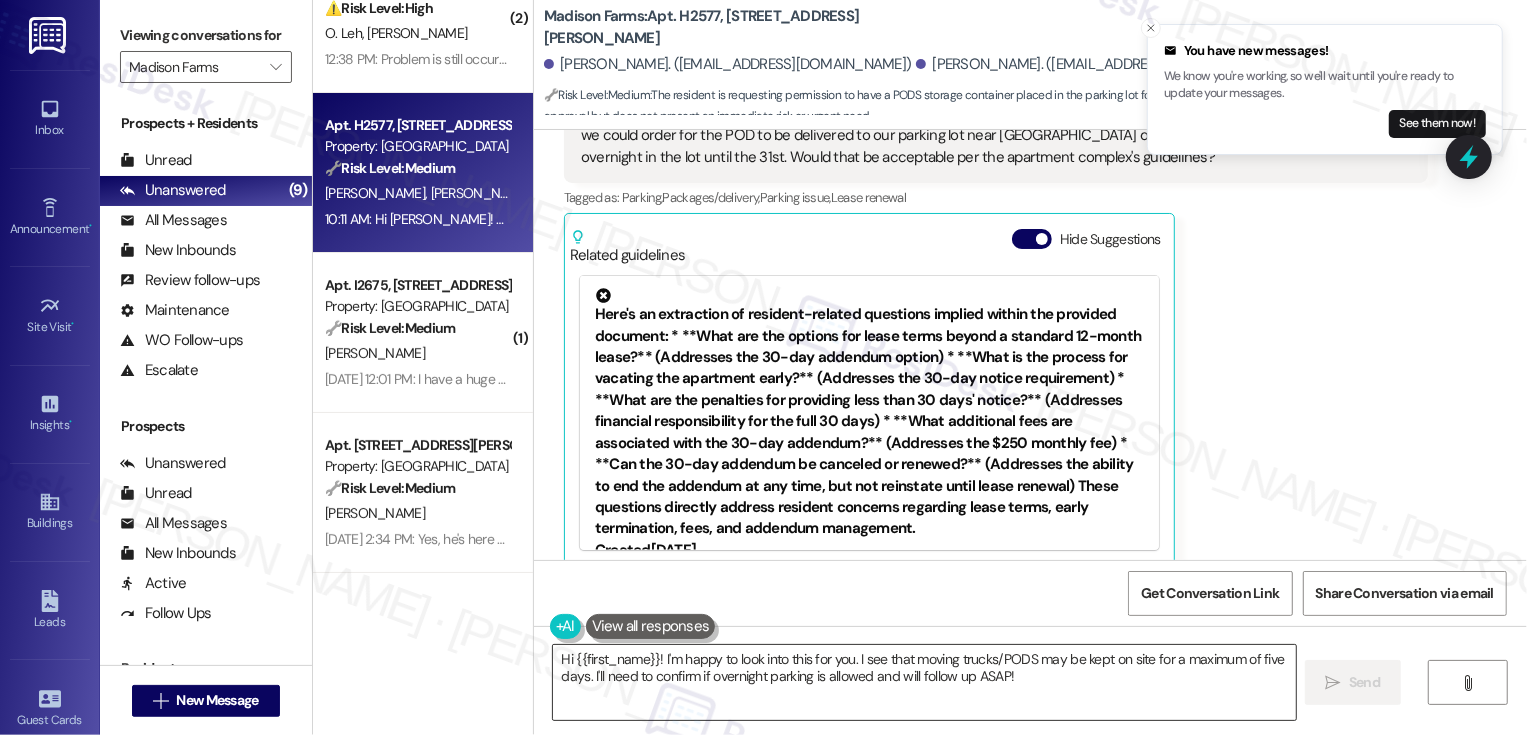click on "Hi {{first_name}}! I'm happy to look into this for you. I see that moving trucks/PODS may be kept on site for a maximum of five days. I'll need to confirm if overnight parking is allowed and will follow up ASAP!" at bounding box center [924, 682] 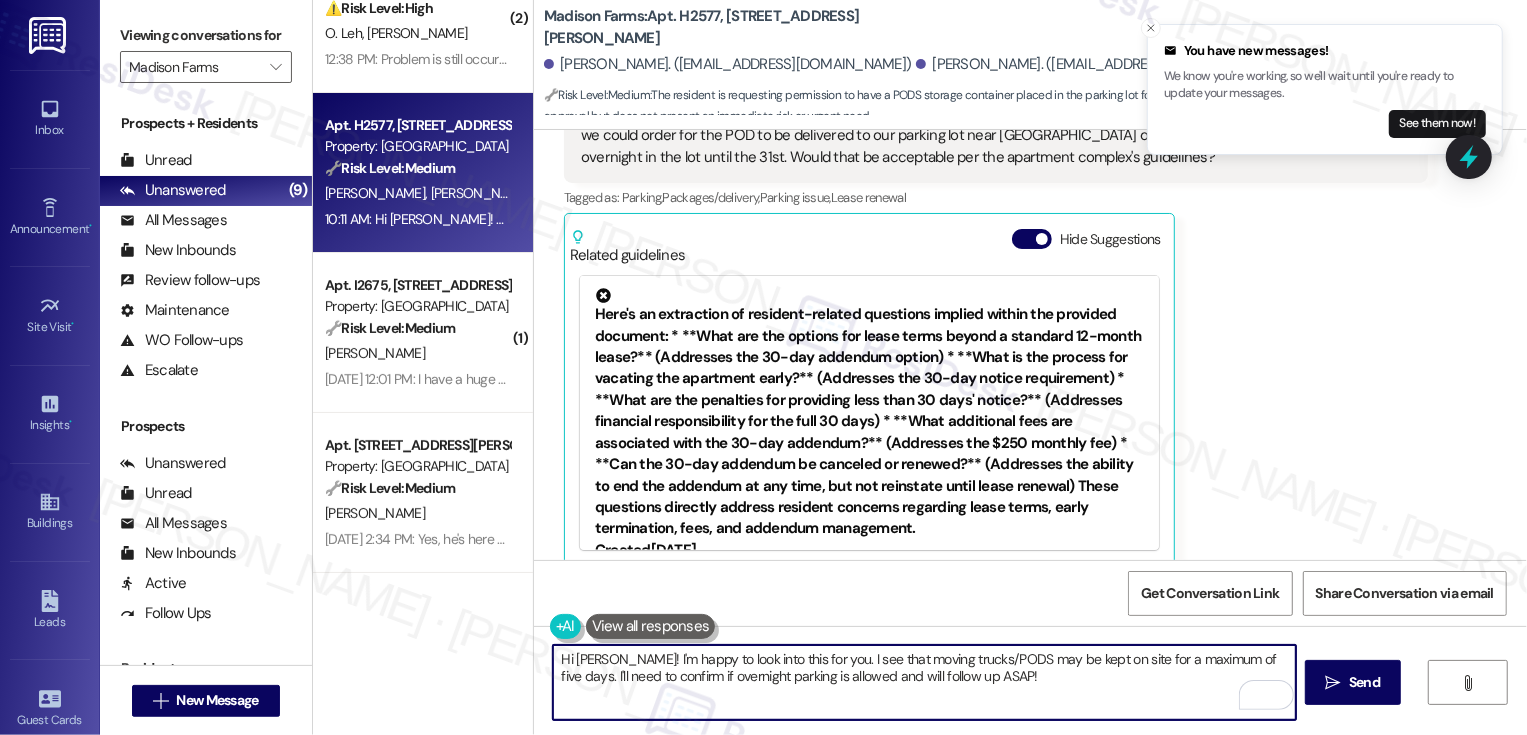 drag, startPoint x: 1264, startPoint y: 656, endPoint x: 1285, endPoint y: 681, distance: 32.649654 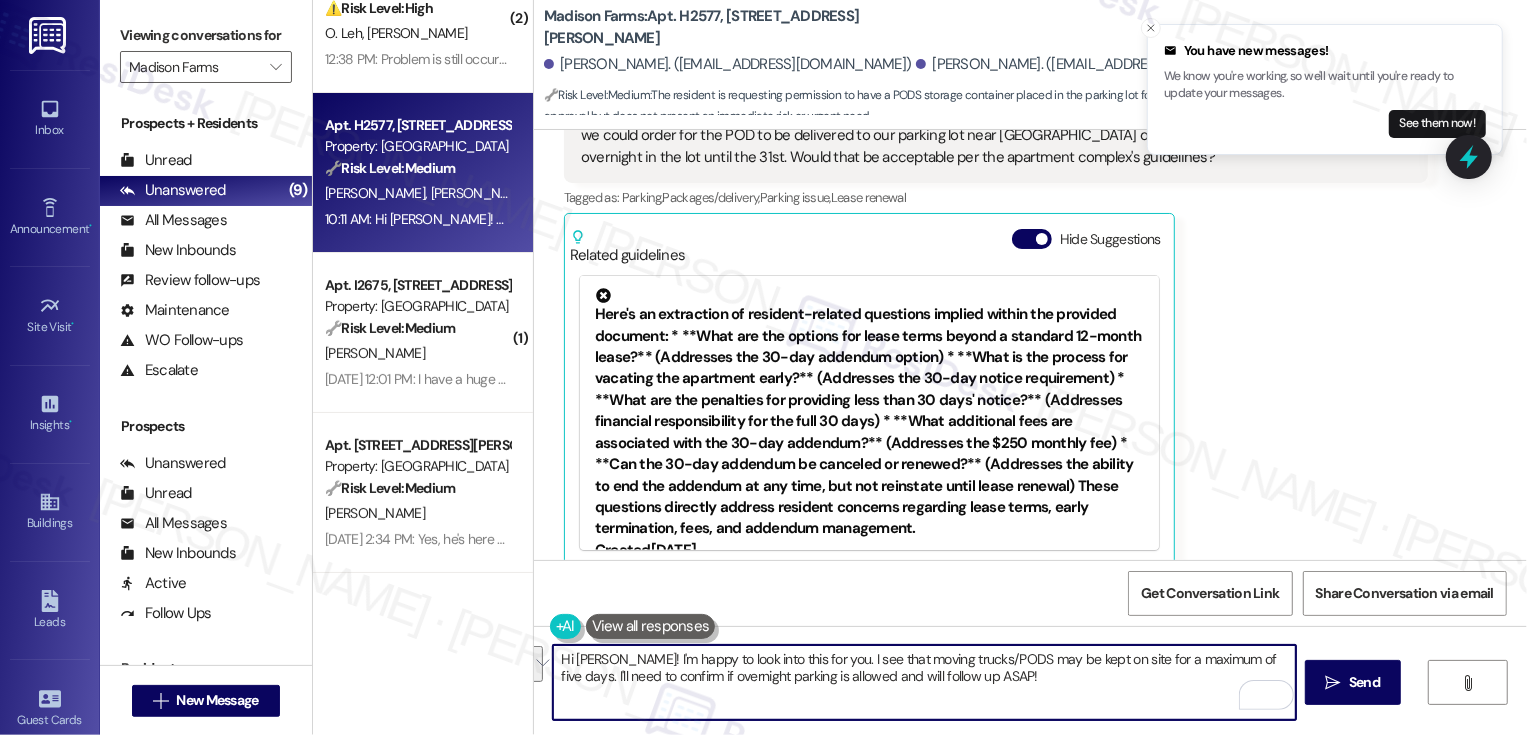 paste on "PODS may not take up more than one (1) parking space and may be kept on site for a
maximum of five (5) days" 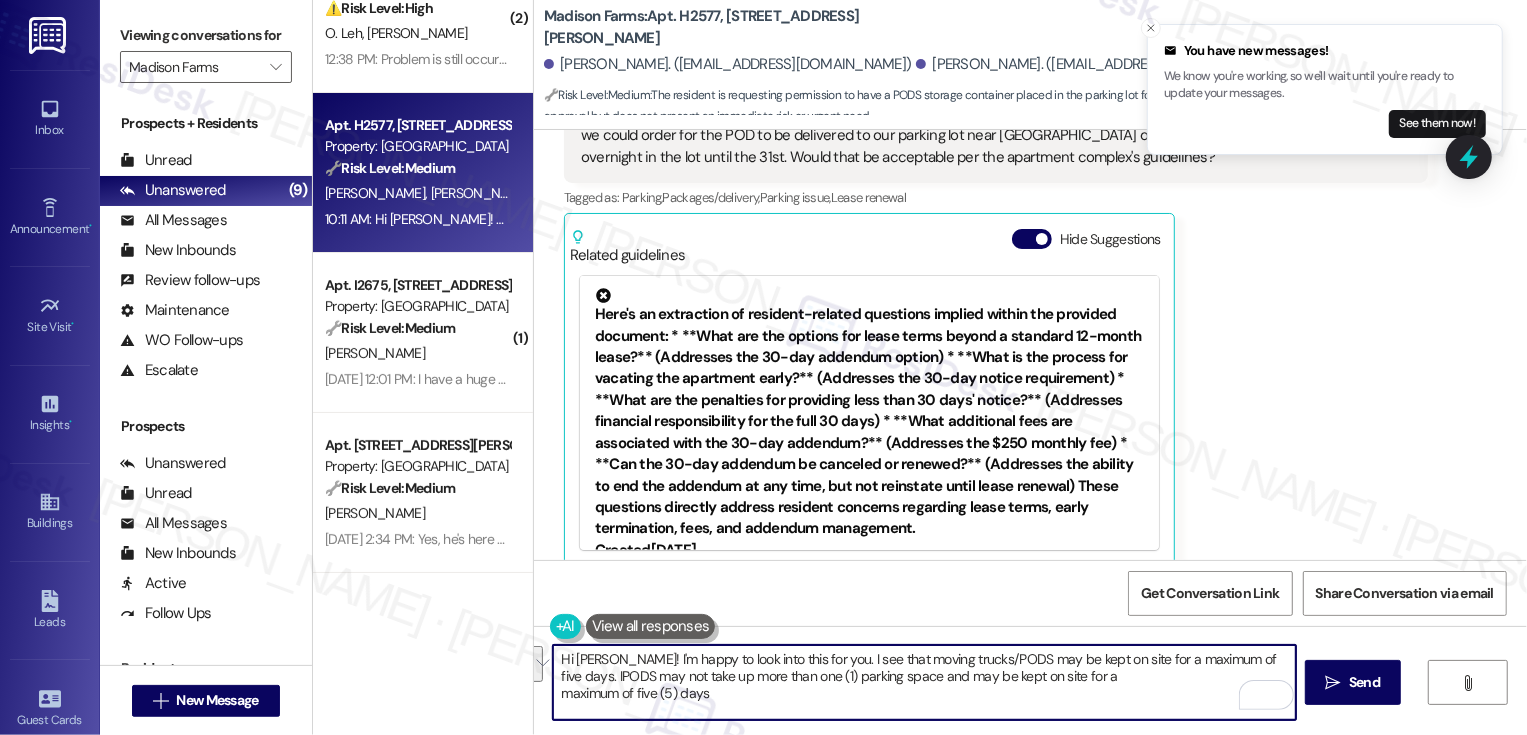 drag, startPoint x: 987, startPoint y: 658, endPoint x: 584, endPoint y: 678, distance: 403.49597 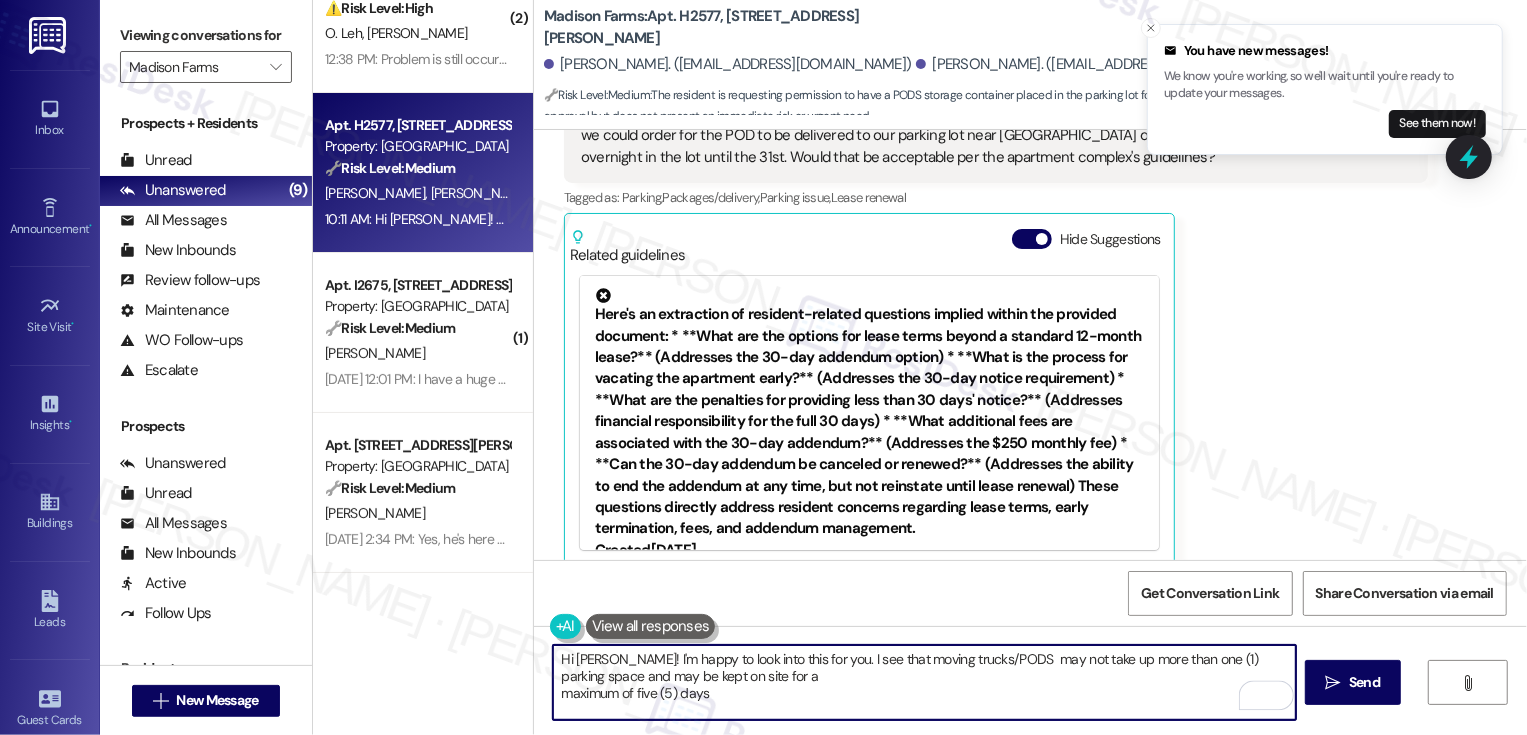 click on "Hi [PERSON_NAME]! I'm happy to look into this for you. I see that moving trucks/PODS  may not take up more than one (1) parking space and may be kept on site for a
maximum of five (5) days" at bounding box center (924, 682) 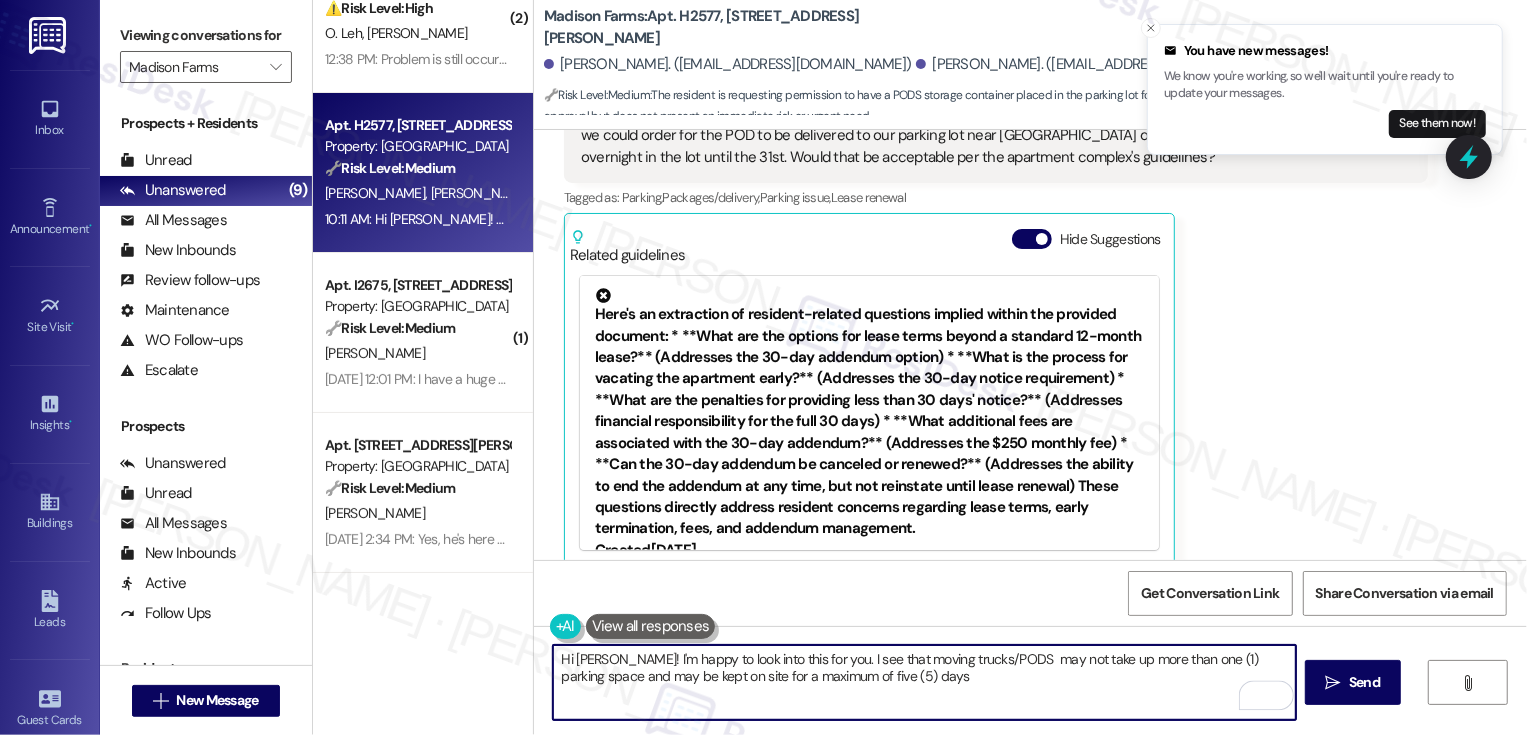 click on "Hi [PERSON_NAME]! I'm happy to look into this for you. I see that moving trucks/PODS  may not take up more than one (1) parking space and may be kept on site for a maximum of five (5) days" at bounding box center [924, 682] 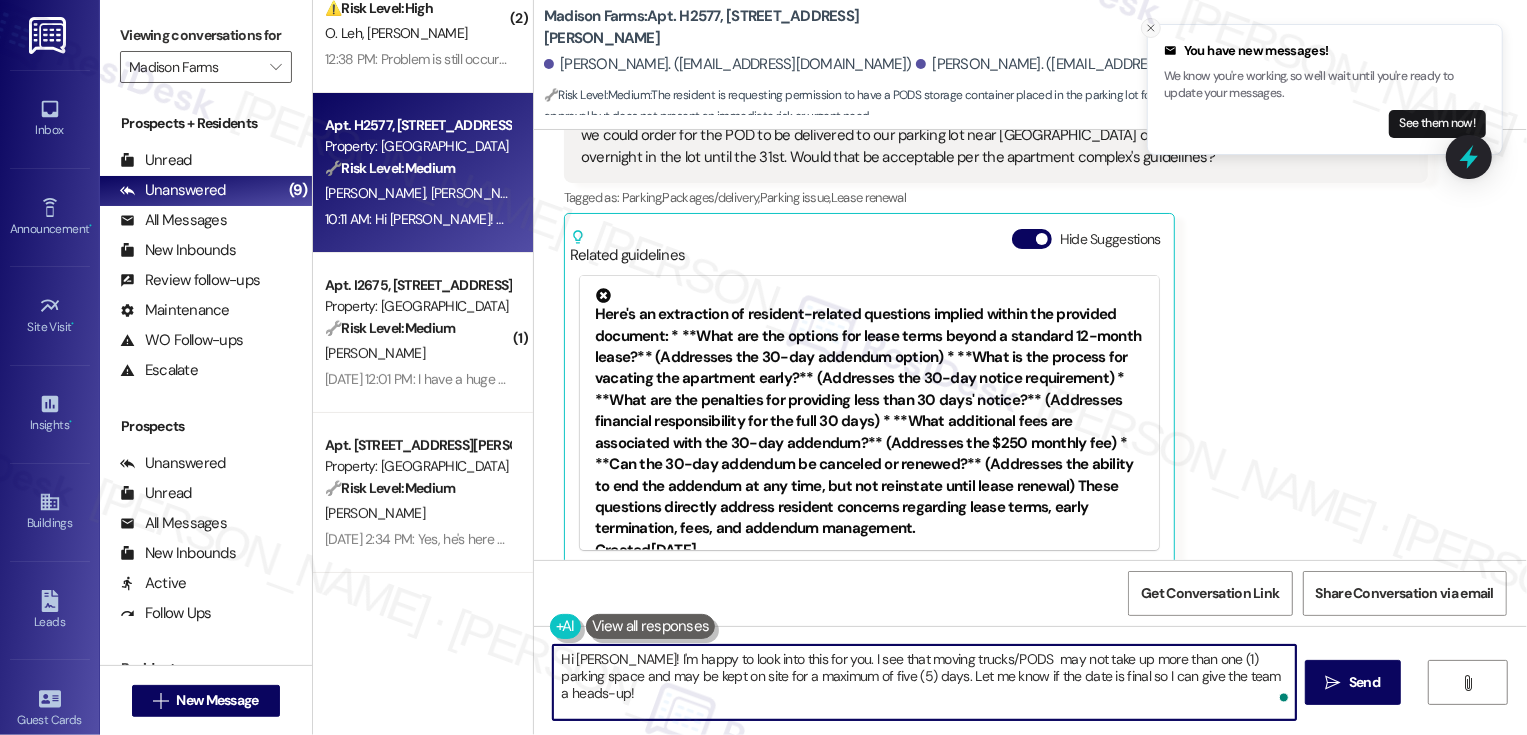 click 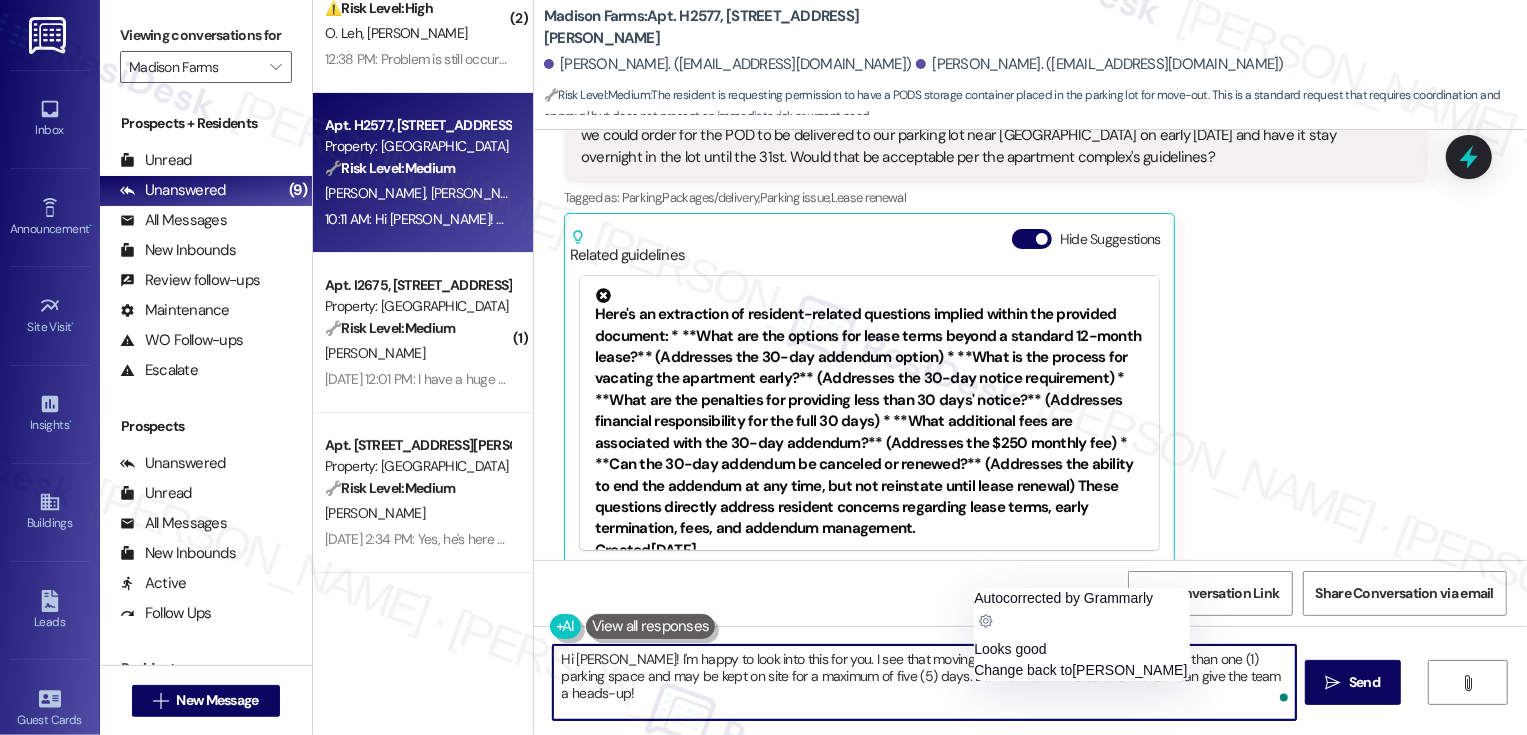 click on "Hi [PERSON_NAME]! I'm happy to look into this for you. I see that moving trucks/PODS  may not take up more than one (1) parking space and may be kept on site for a maximum of five (5) days. Let me know if the date is final so I can give the team a heads-up!" at bounding box center (924, 682) 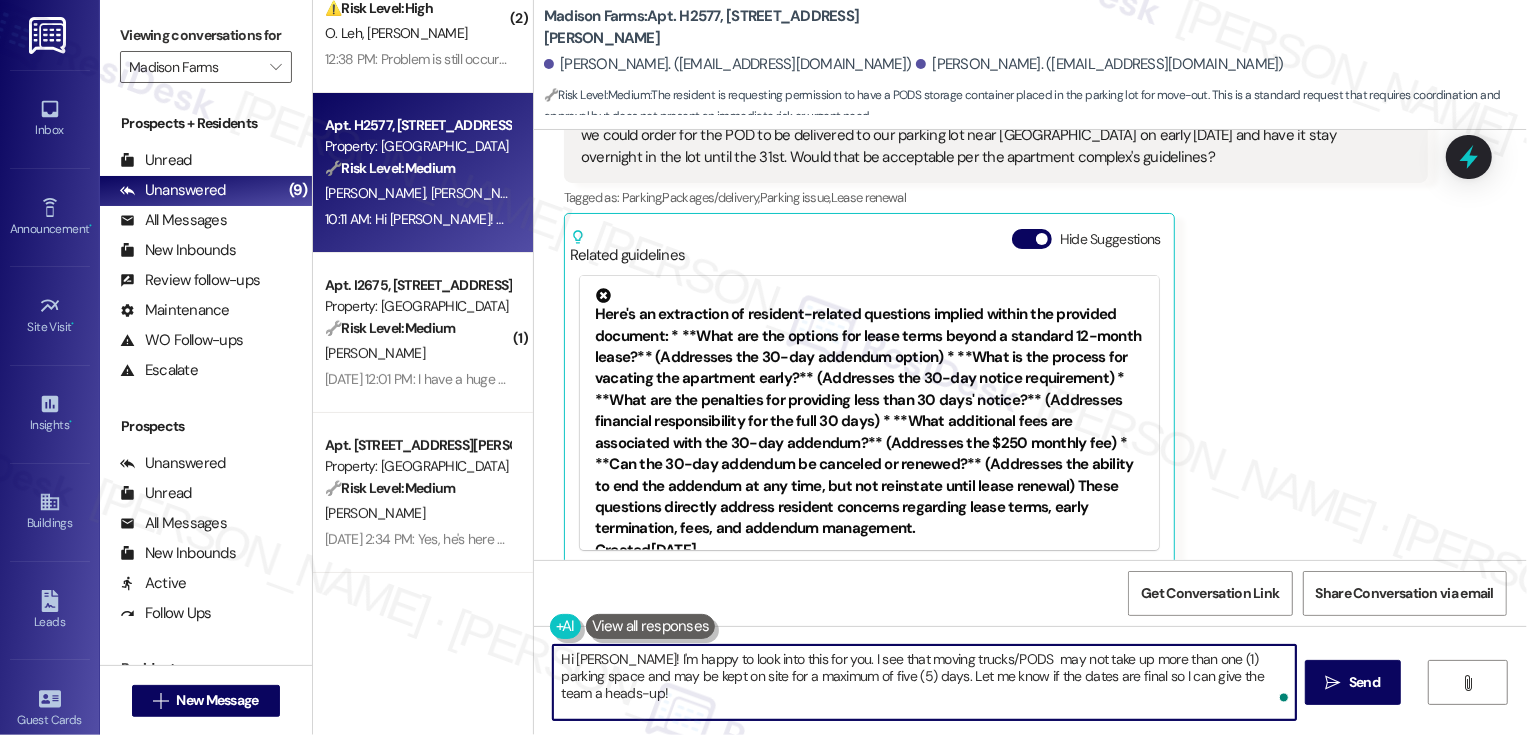 click on "Hi [PERSON_NAME]! I'm happy to look into this for you. I see that moving trucks/PODS  may not take up more than one (1) parking space and may be kept on site for a maximum of five (5) days. Let me know if the dates are final so I can give the team a heads-up!" at bounding box center (924, 682) 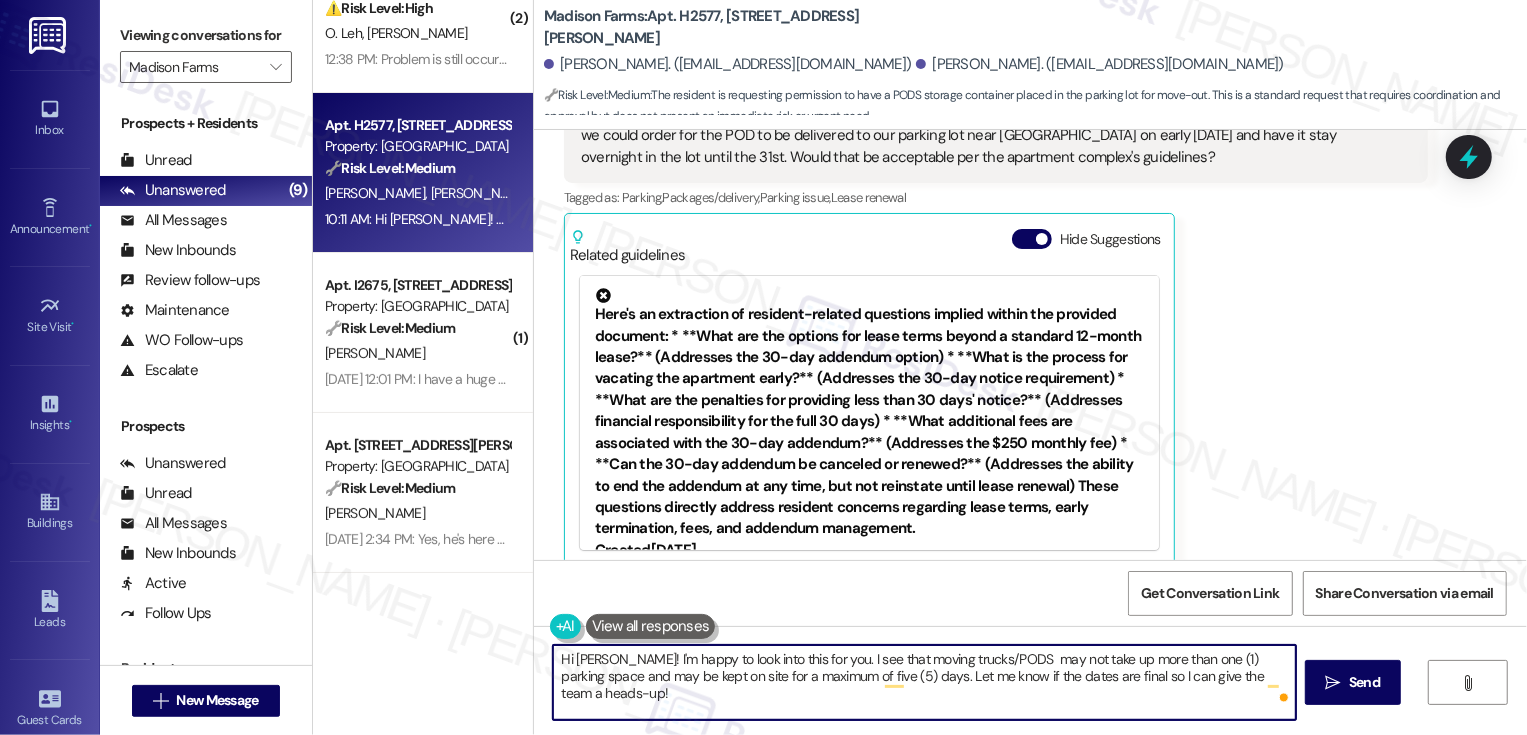 scroll, scrollTop: 2045, scrollLeft: 0, axis: vertical 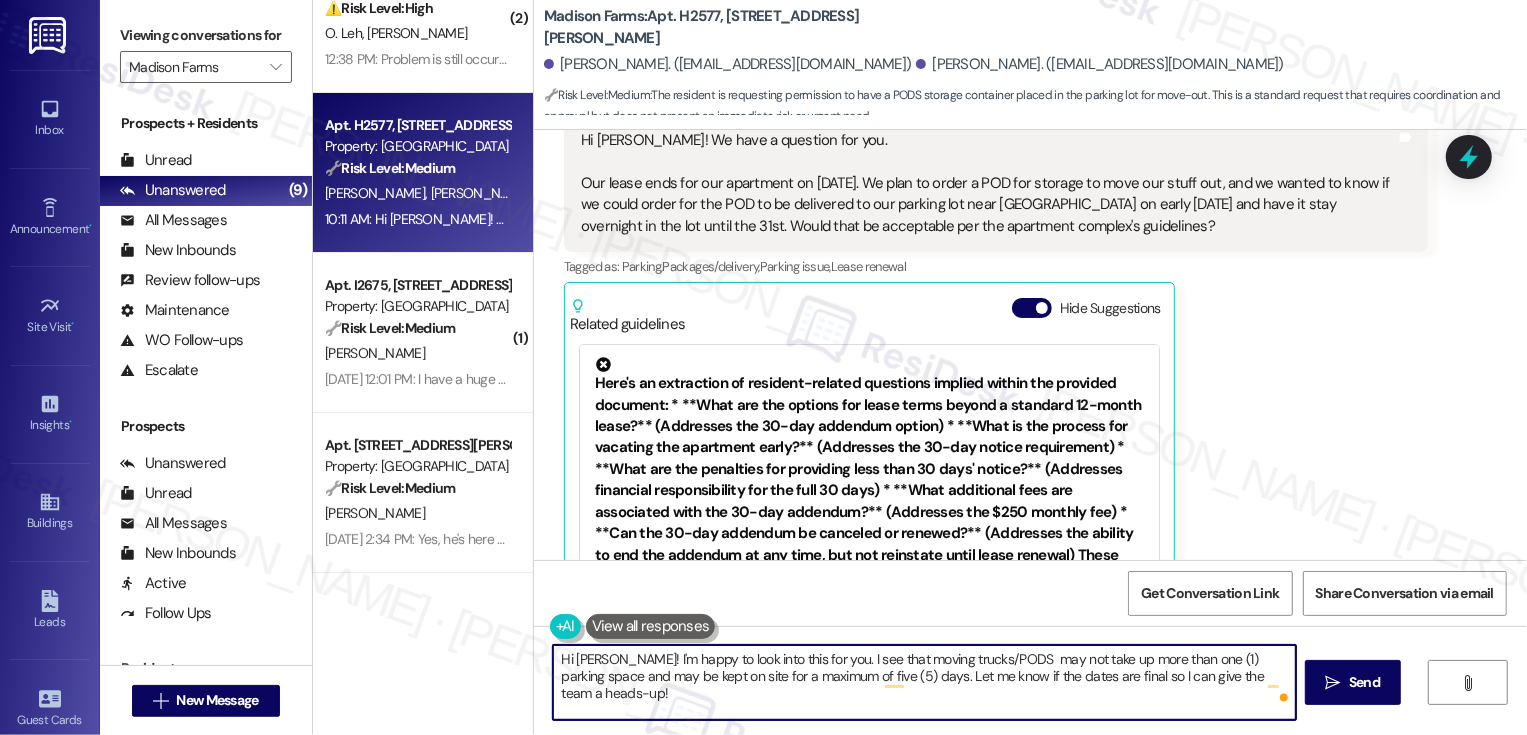 drag, startPoint x: 607, startPoint y: 661, endPoint x: 667, endPoint y: 721, distance: 84.85281 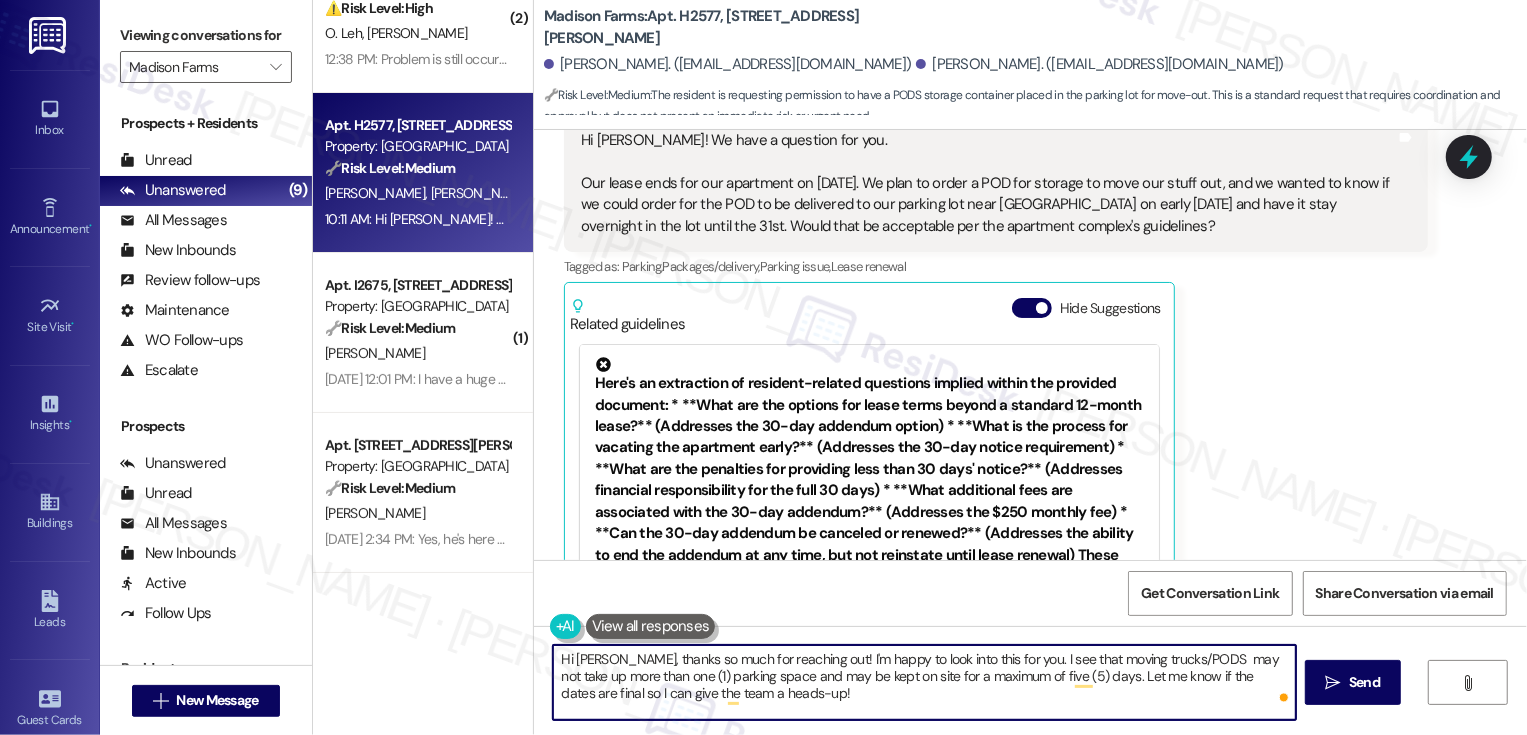 drag, startPoint x: 995, startPoint y: 660, endPoint x: 1012, endPoint y: 661, distance: 17.029387 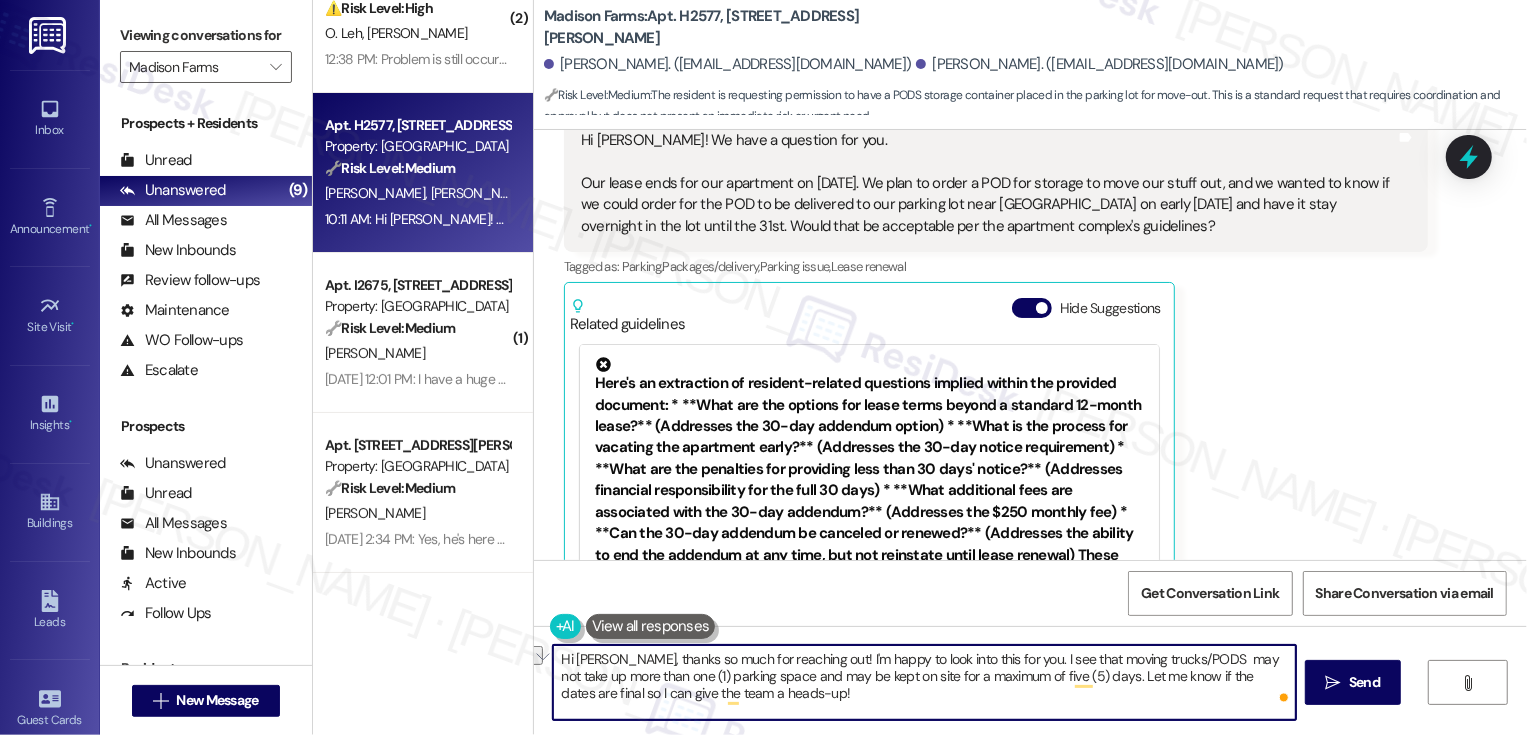 drag, startPoint x: 1062, startPoint y: 661, endPoint x: 800, endPoint y: 662, distance: 262.00192 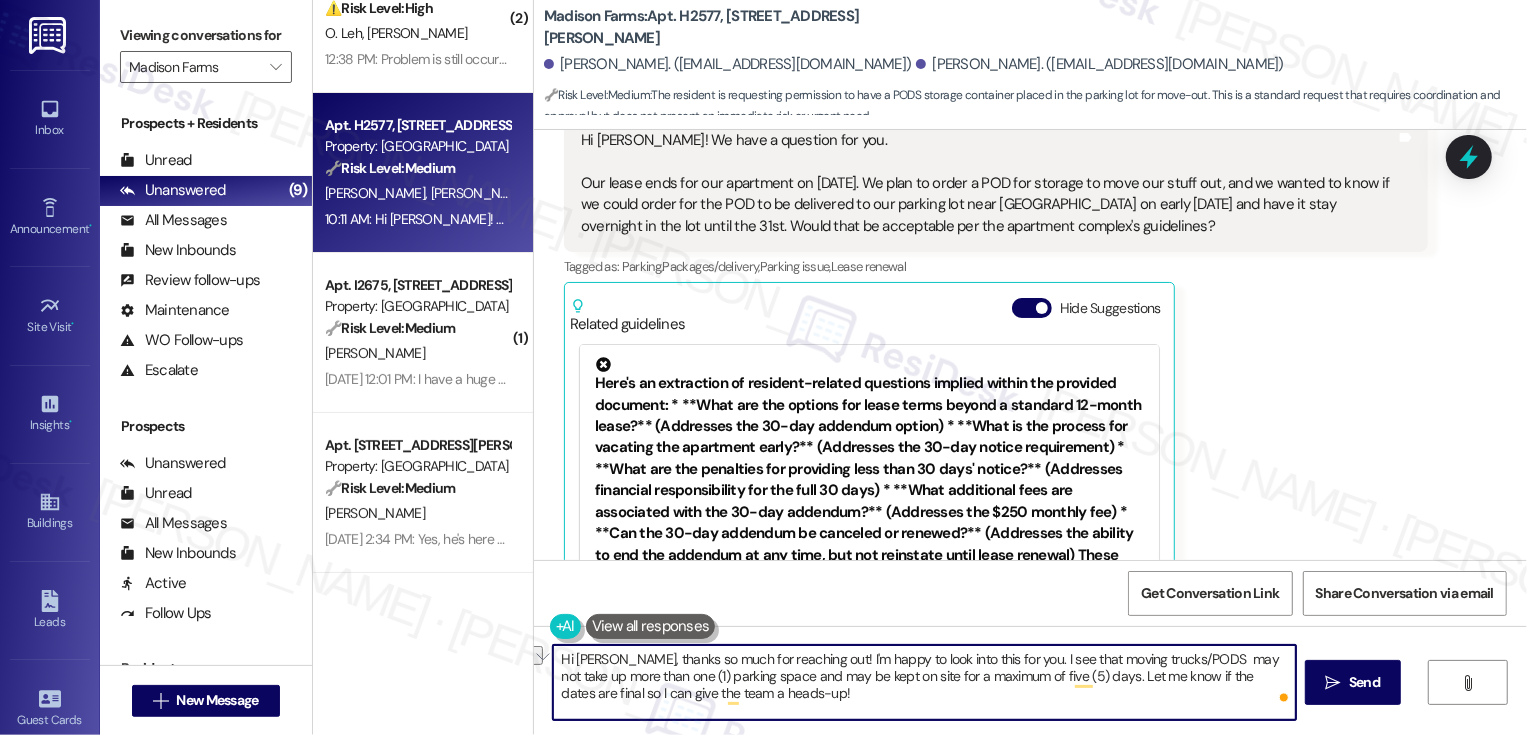 click on "Hi [PERSON_NAME], thanks so much for reaching out! I'm happy to look into this for you. I see that moving trucks/PODS  may not take up more than one (1) parking space and may be kept on site for a maximum of five (5) days. Let me know if the dates are final so I can give the team a heads-up!" at bounding box center [924, 682] 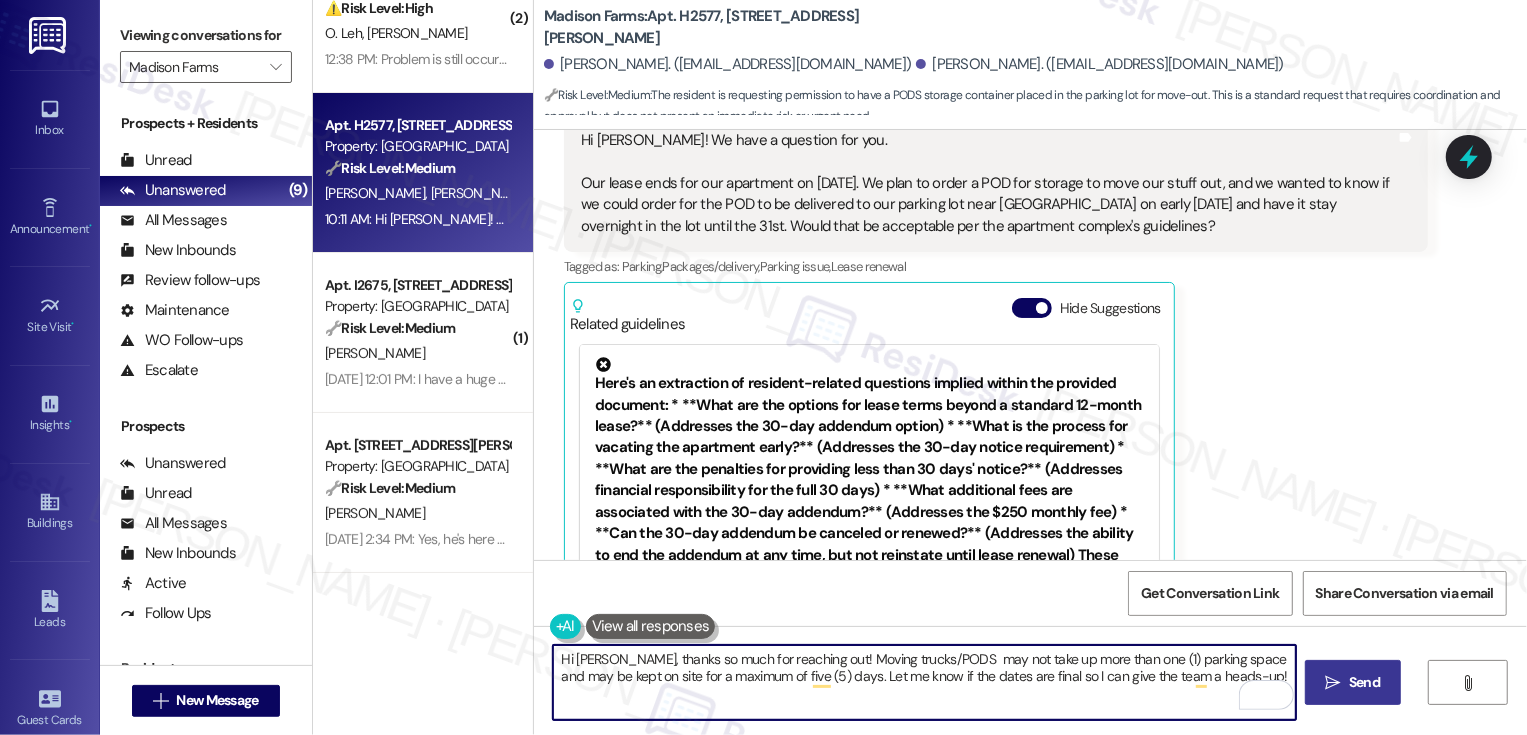 type on "Hi [PERSON_NAME], thanks so much for reaching out! Moving trucks/PODS  may not take up more than one (1) parking space and may be kept on site for a maximum of five (5) days. Let me know if the dates are final so I can give the team a heads-up!" 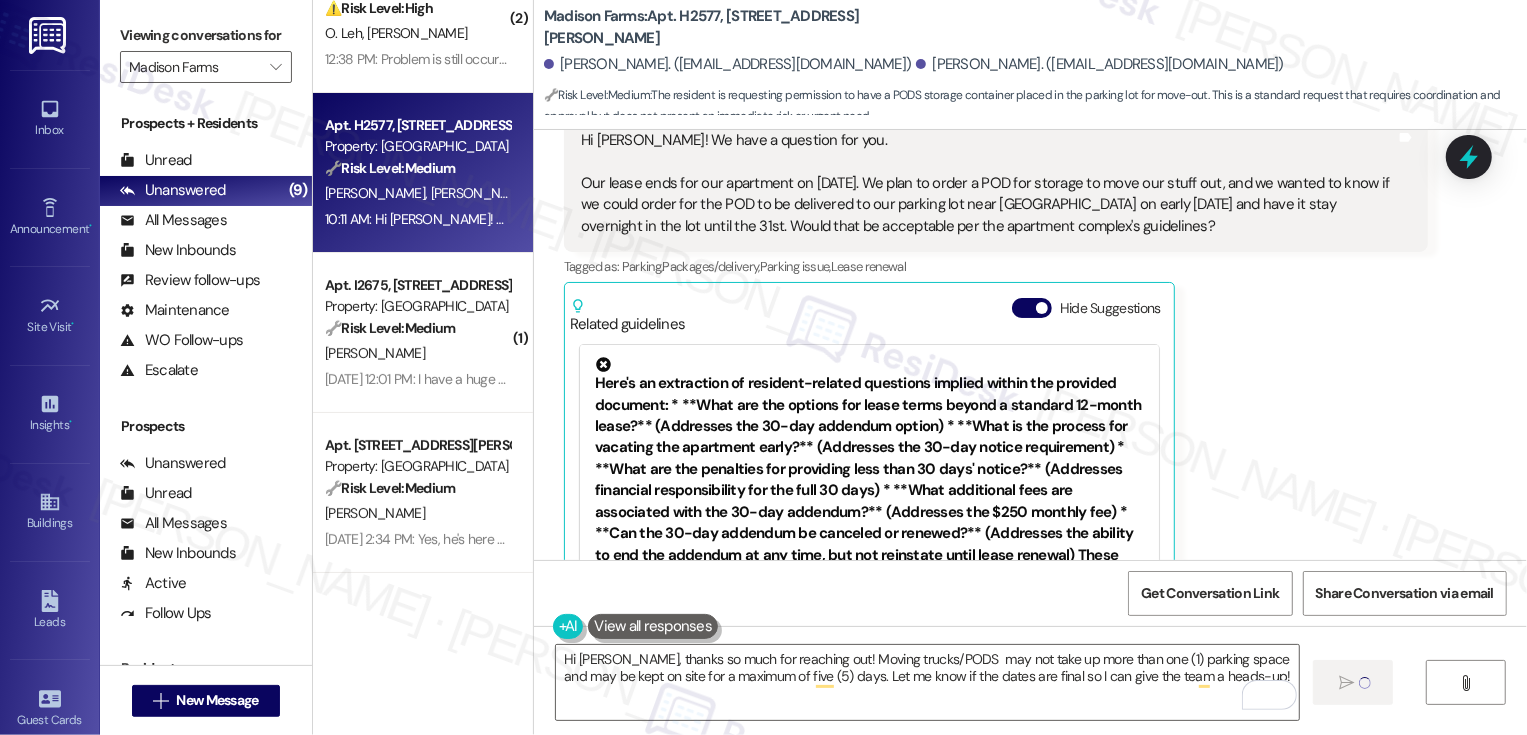 type 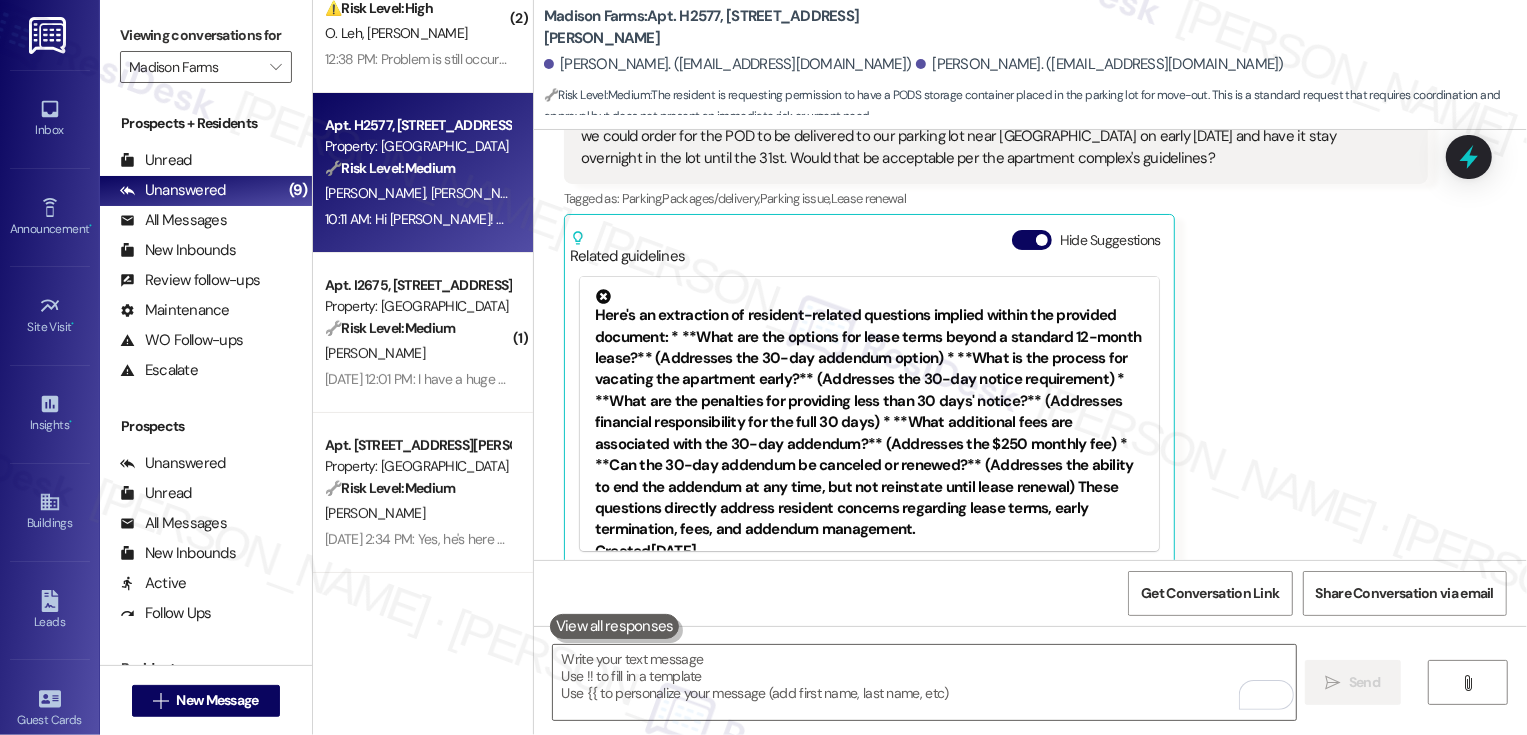 scroll, scrollTop: 2275, scrollLeft: 0, axis: vertical 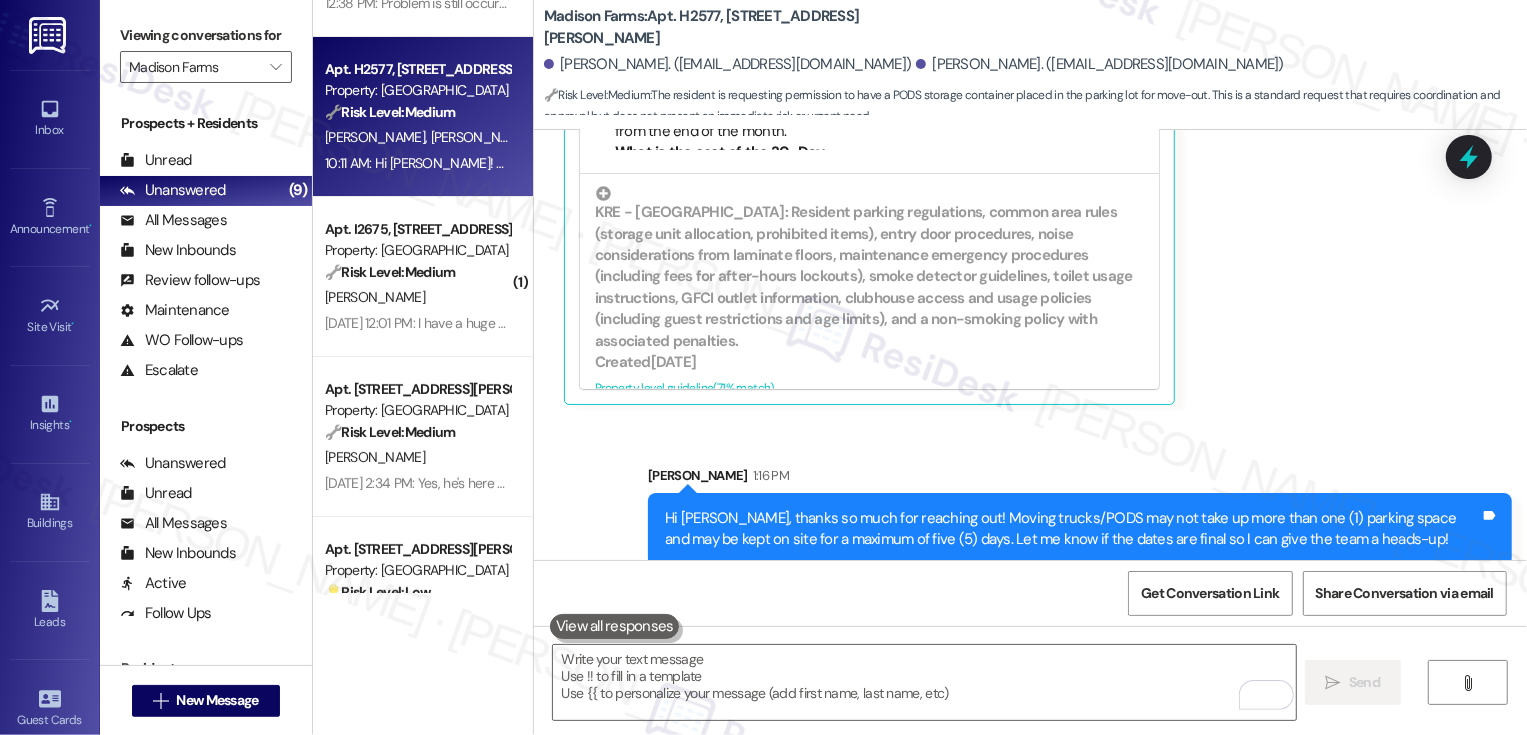 click on "Property: [GEOGRAPHIC_DATA]" at bounding box center (417, 250) 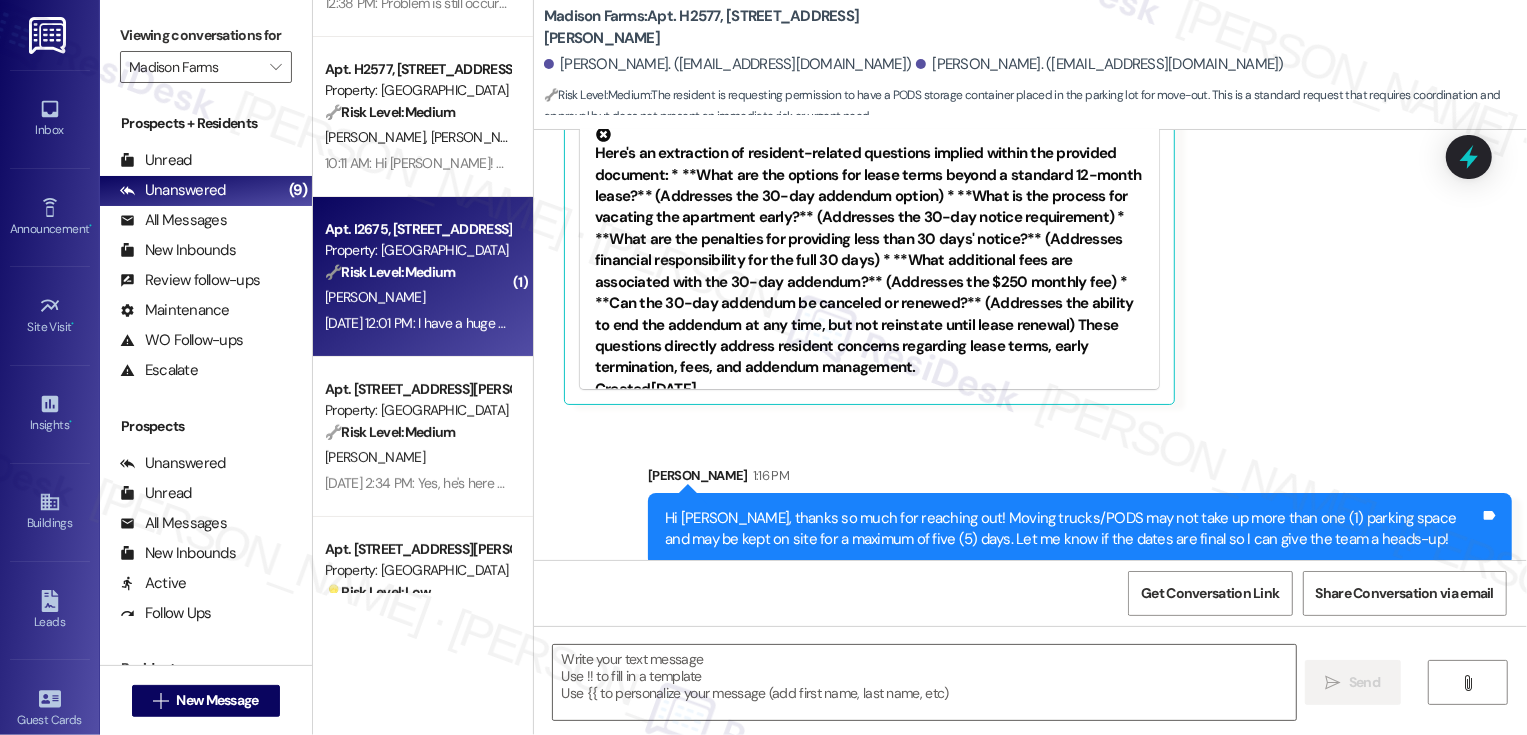 click on "Property: [GEOGRAPHIC_DATA]" at bounding box center [417, 250] 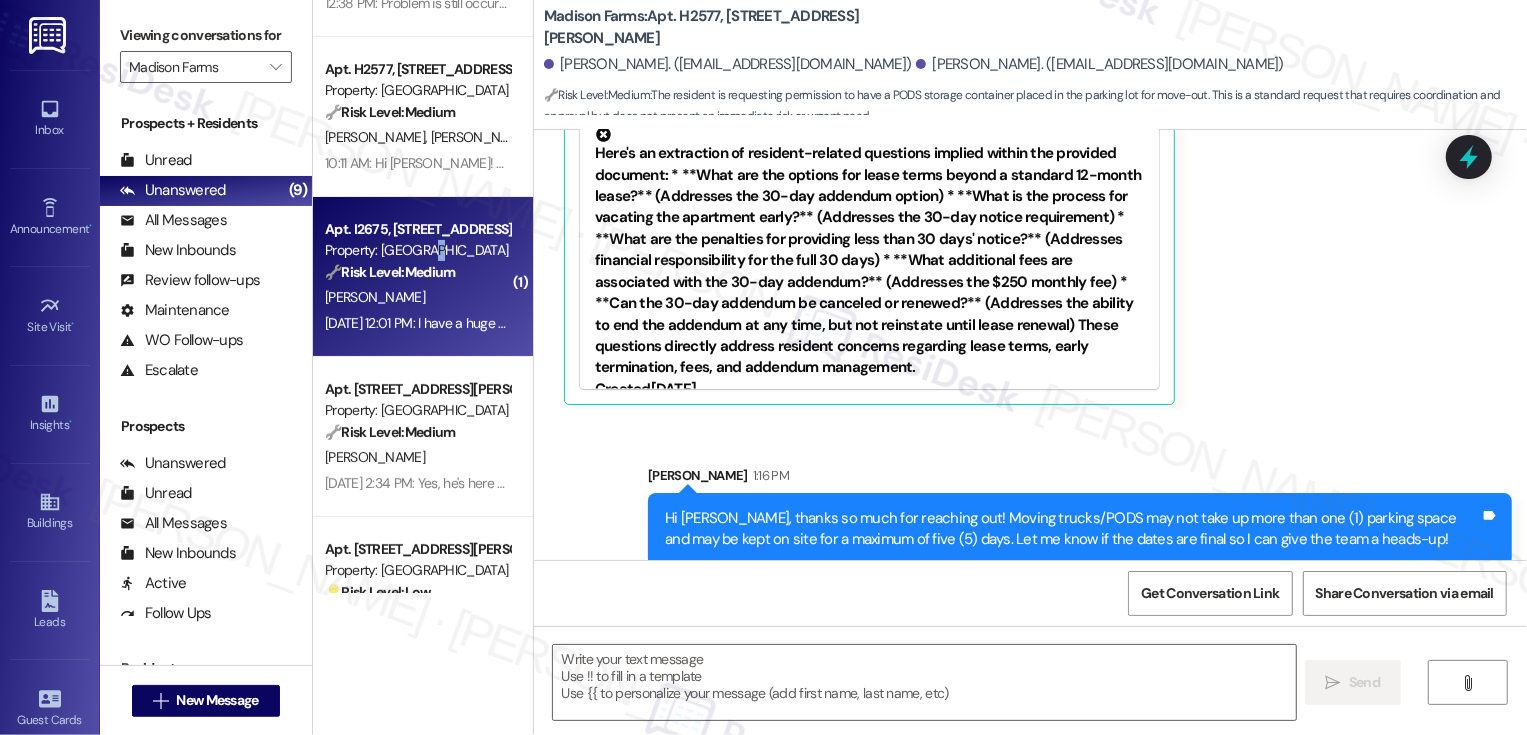 type on "Fetching suggested responses. Please feel free to read through the conversation in the meantime." 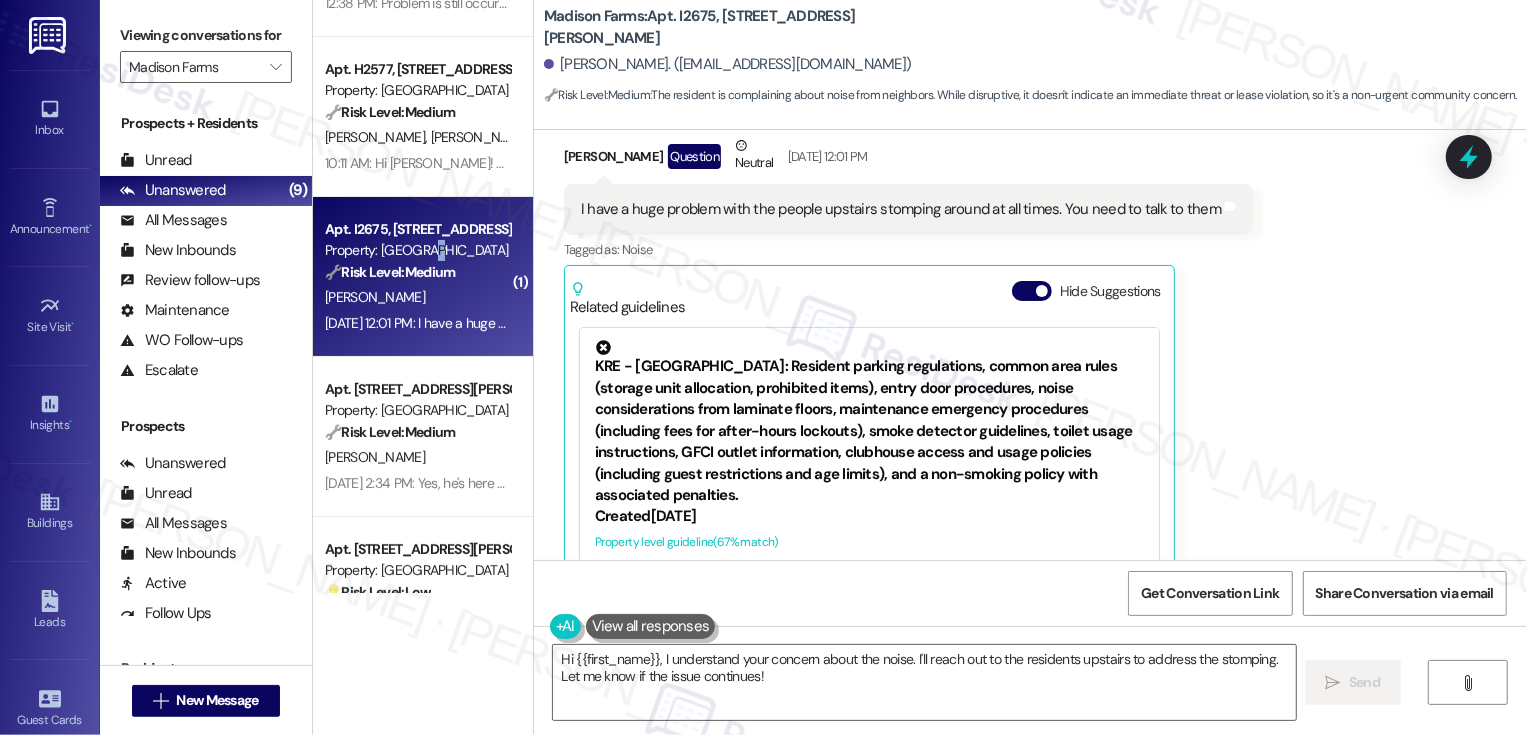 scroll, scrollTop: 1517, scrollLeft: 0, axis: vertical 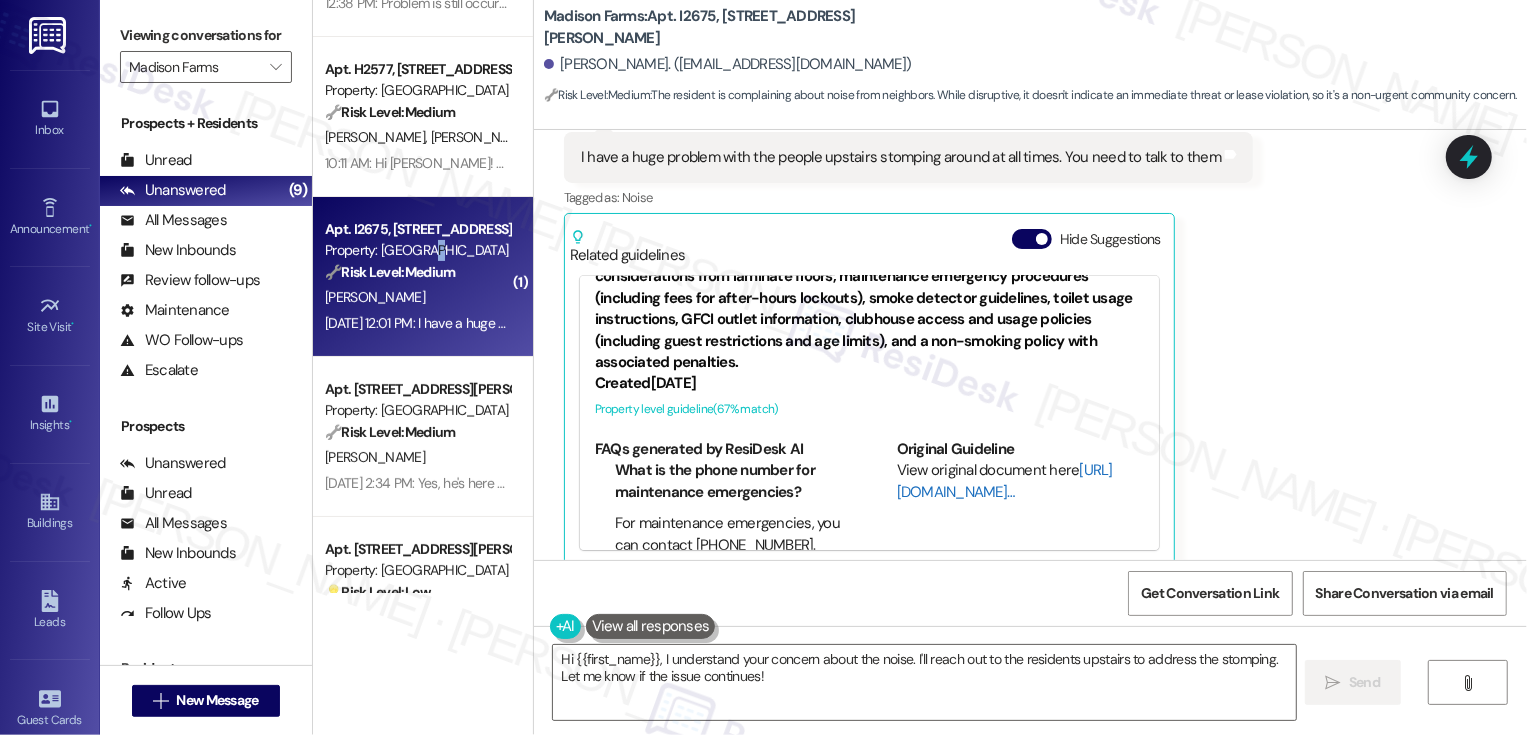 click on "[URL][DOMAIN_NAME]…" at bounding box center [1005, 480] 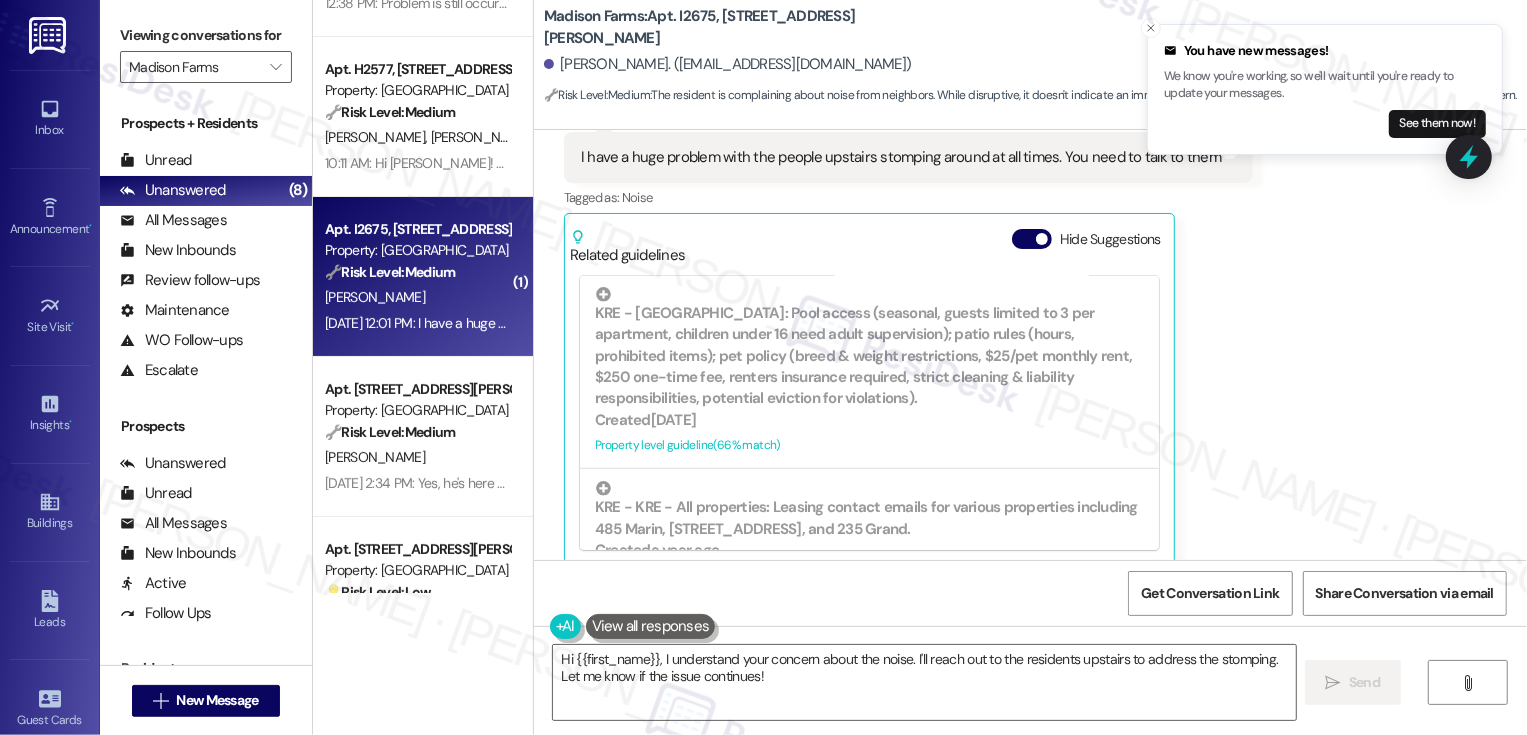 scroll, scrollTop: 832, scrollLeft: 0, axis: vertical 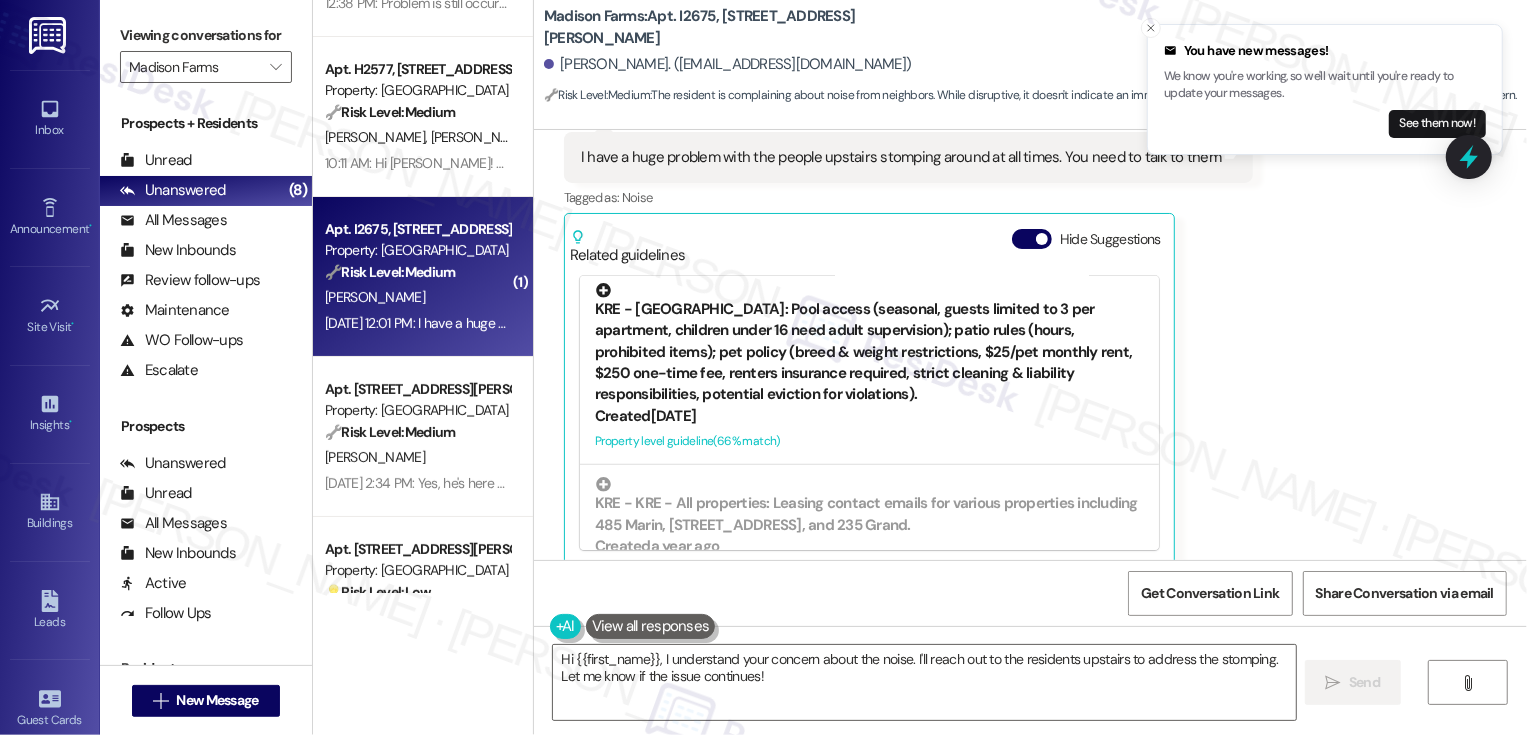 click on "KRE - [GEOGRAPHIC_DATA]: Pool access (seasonal, guests limited to 3 per apartment, children under 16 need adult supervision); patio rules (hours, prohibited items); pet policy (breed & weight restrictions, $25/pet monthly rent, $250 one-time fee, renters insurance required, strict cleaning & liability responsibilities, potential eviction for violations)." at bounding box center [869, 344] 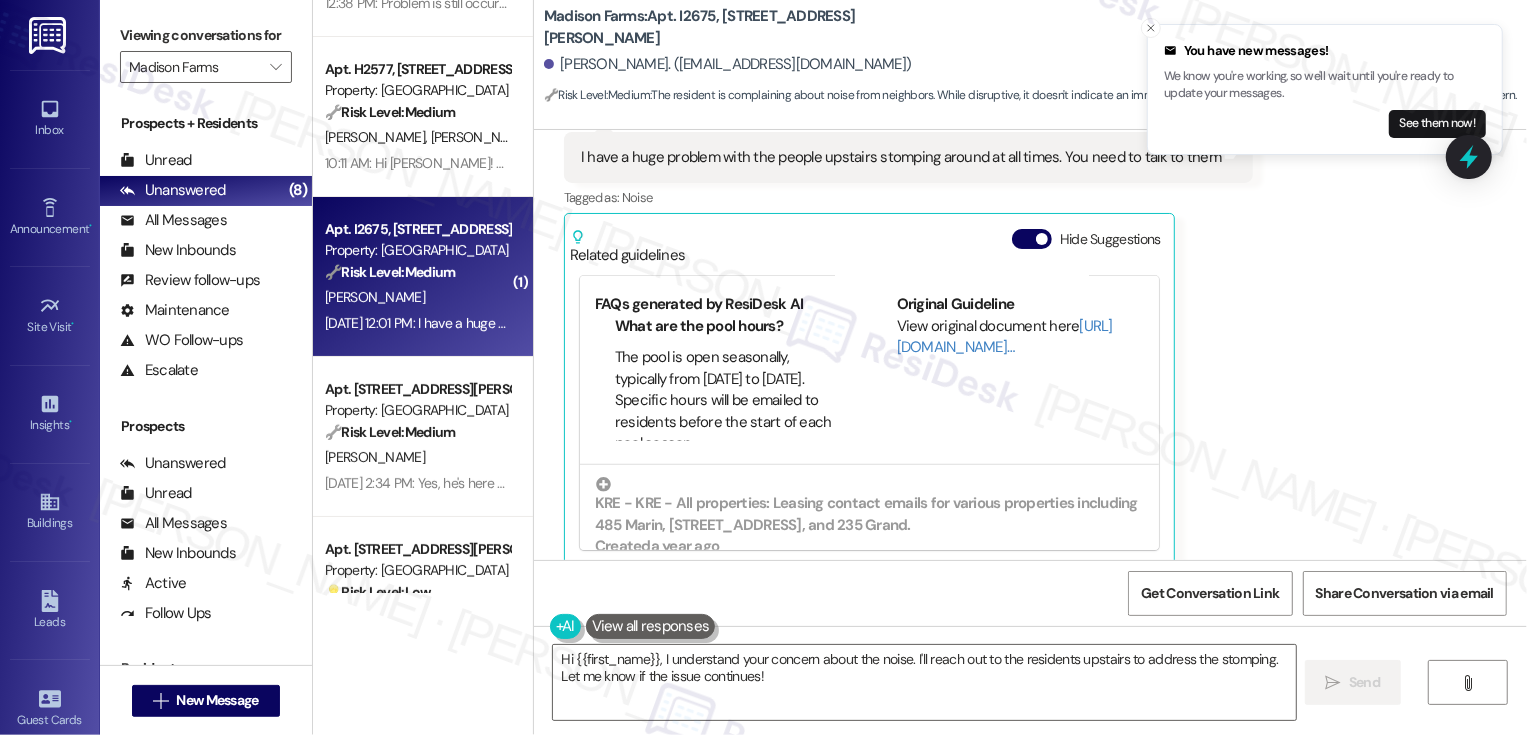 scroll, scrollTop: 655, scrollLeft: 0, axis: vertical 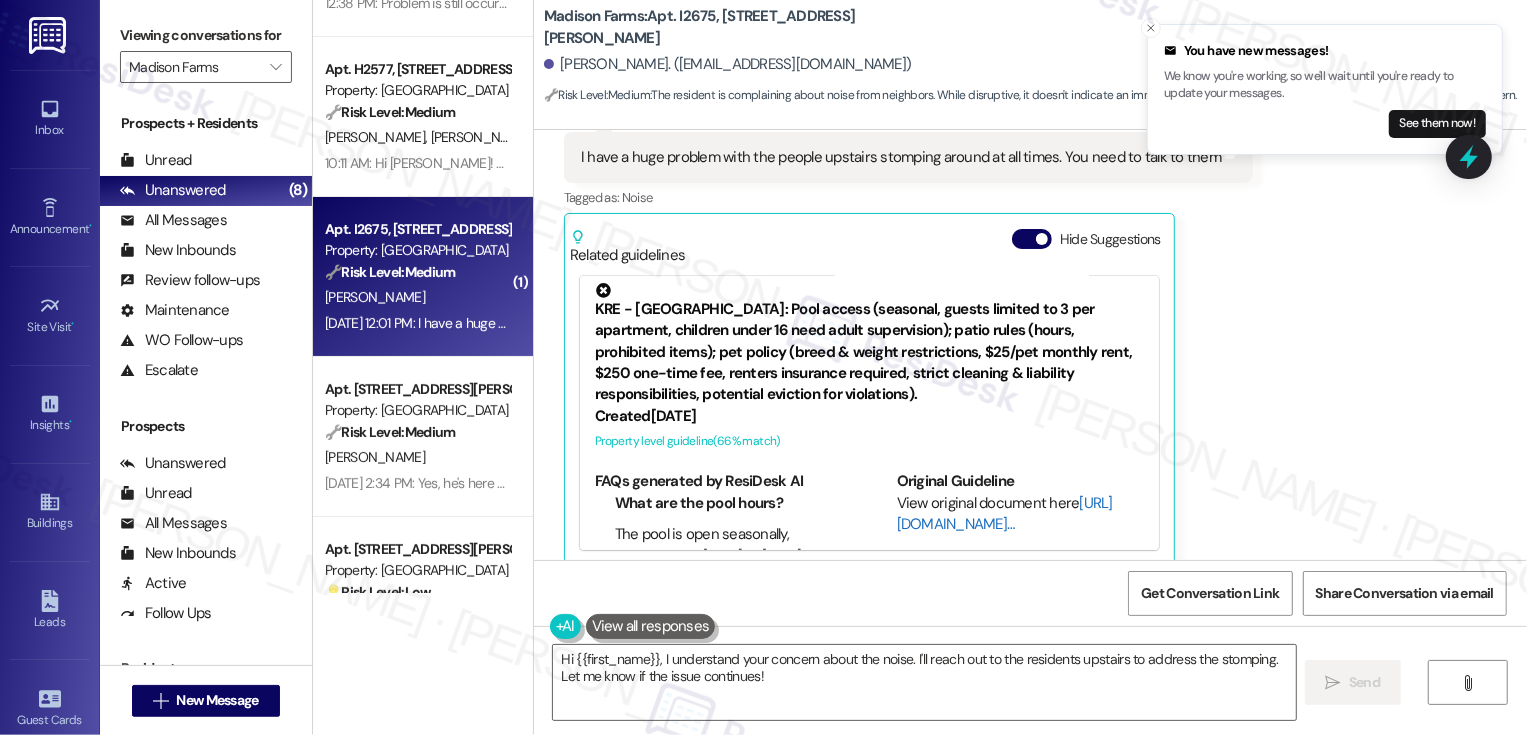 click on "[URL][DOMAIN_NAME]…" at bounding box center [1005, 513] 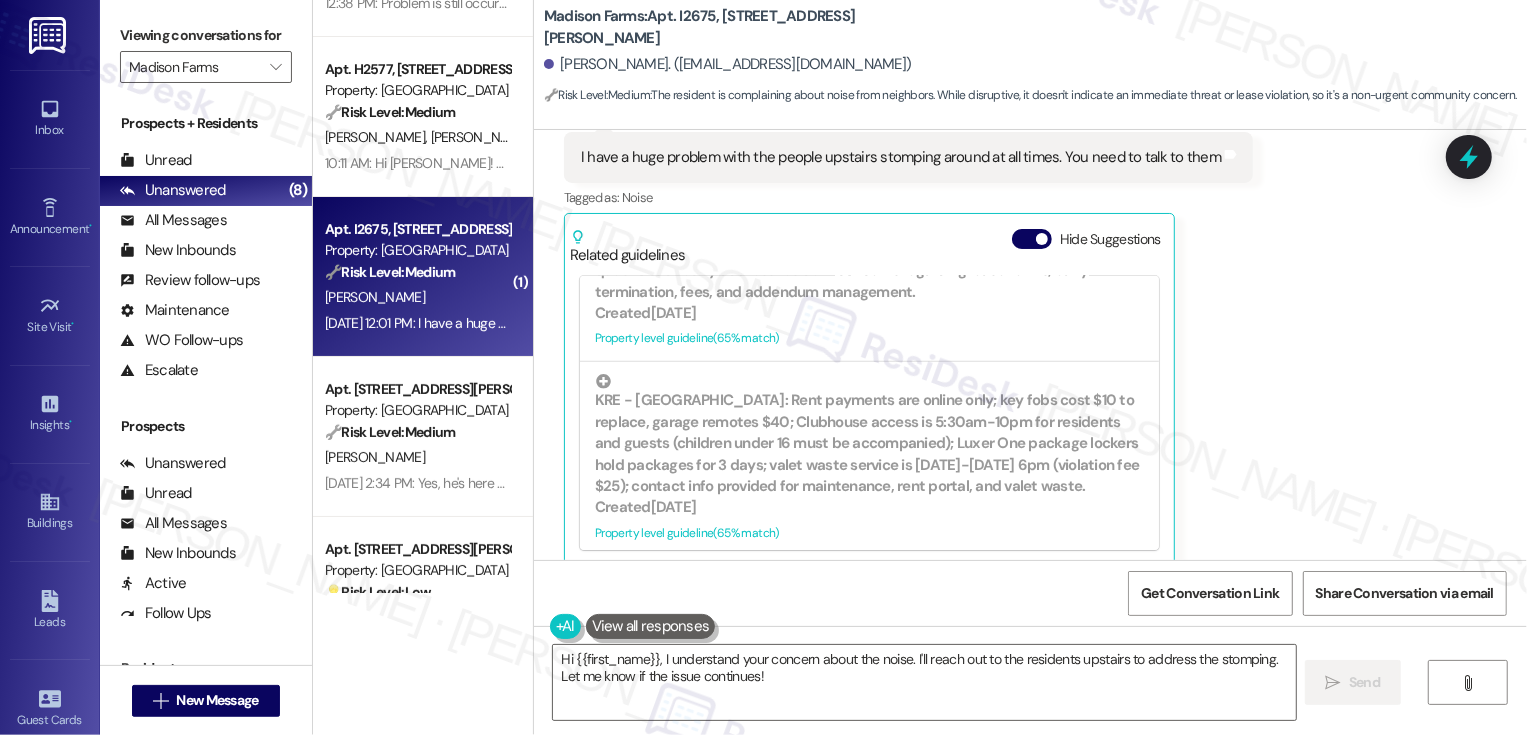 scroll, scrollTop: 1392, scrollLeft: 0, axis: vertical 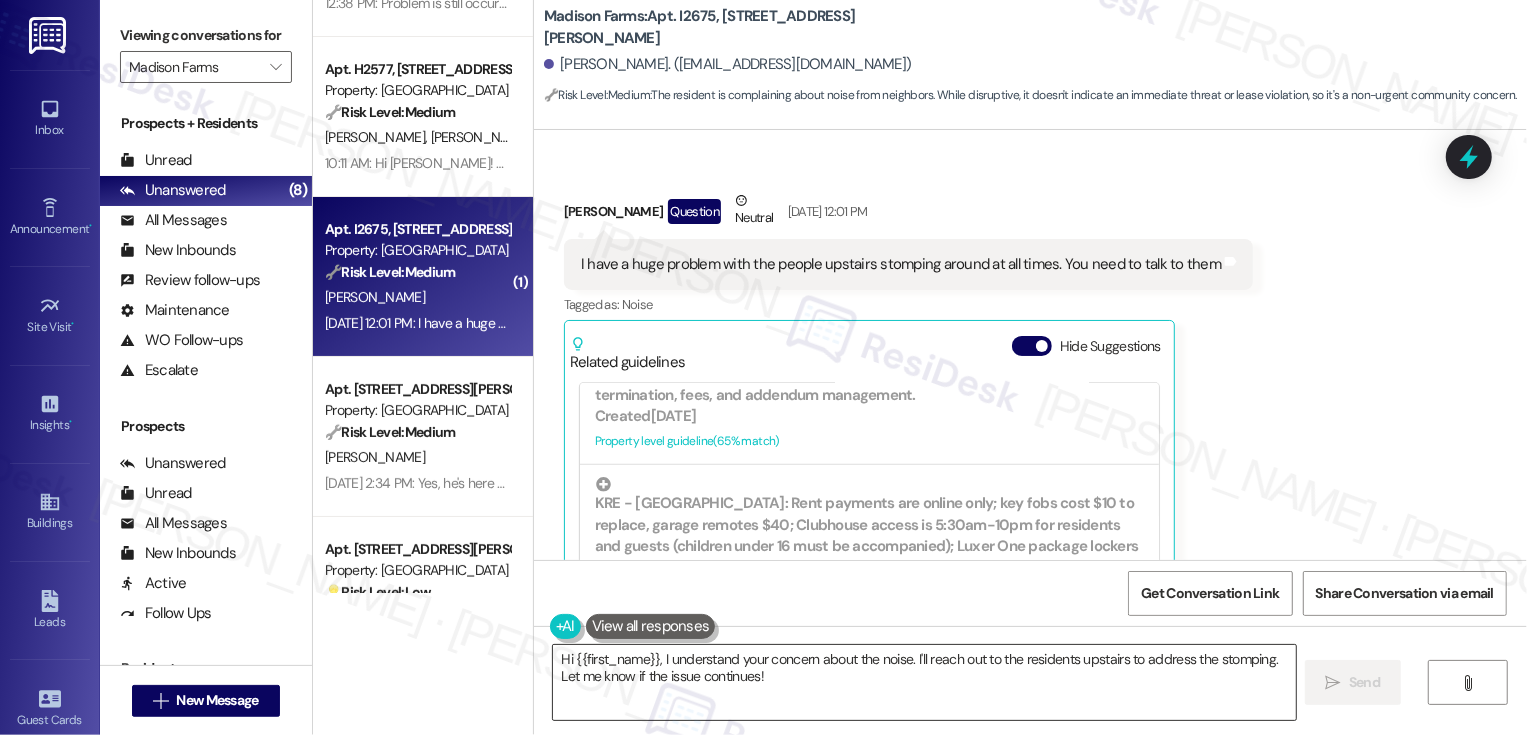 click on "Hi {{first_name}}, I understand your concern about the noise. I'll reach out to the residents upstairs to address the stomping. Let me know if the issue continues!" at bounding box center [924, 682] 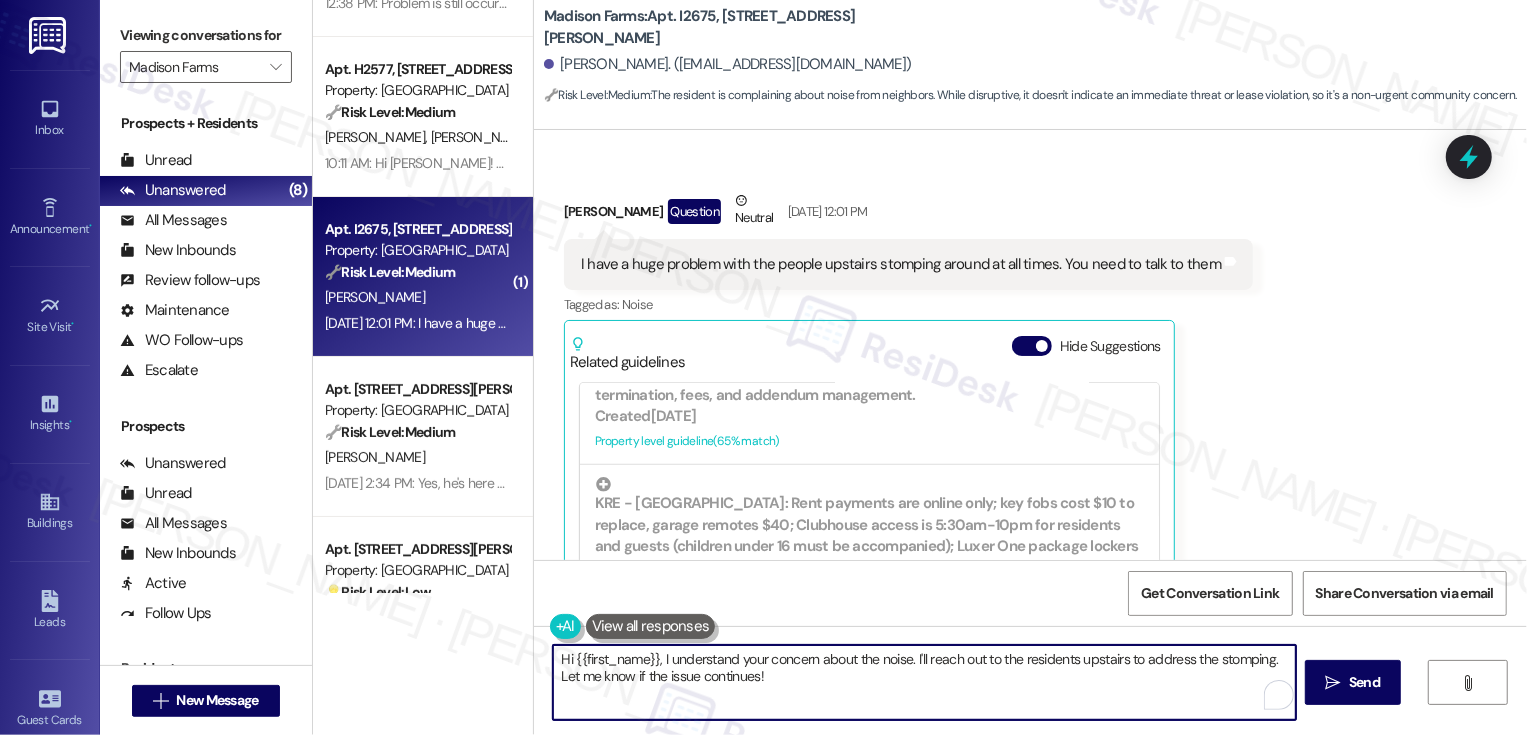 click on "Hi {{first_name}}, I understand your concern about the noise. I'll reach out to the residents upstairs to address the stomping. Let me know if the issue continues!" at bounding box center (924, 682) 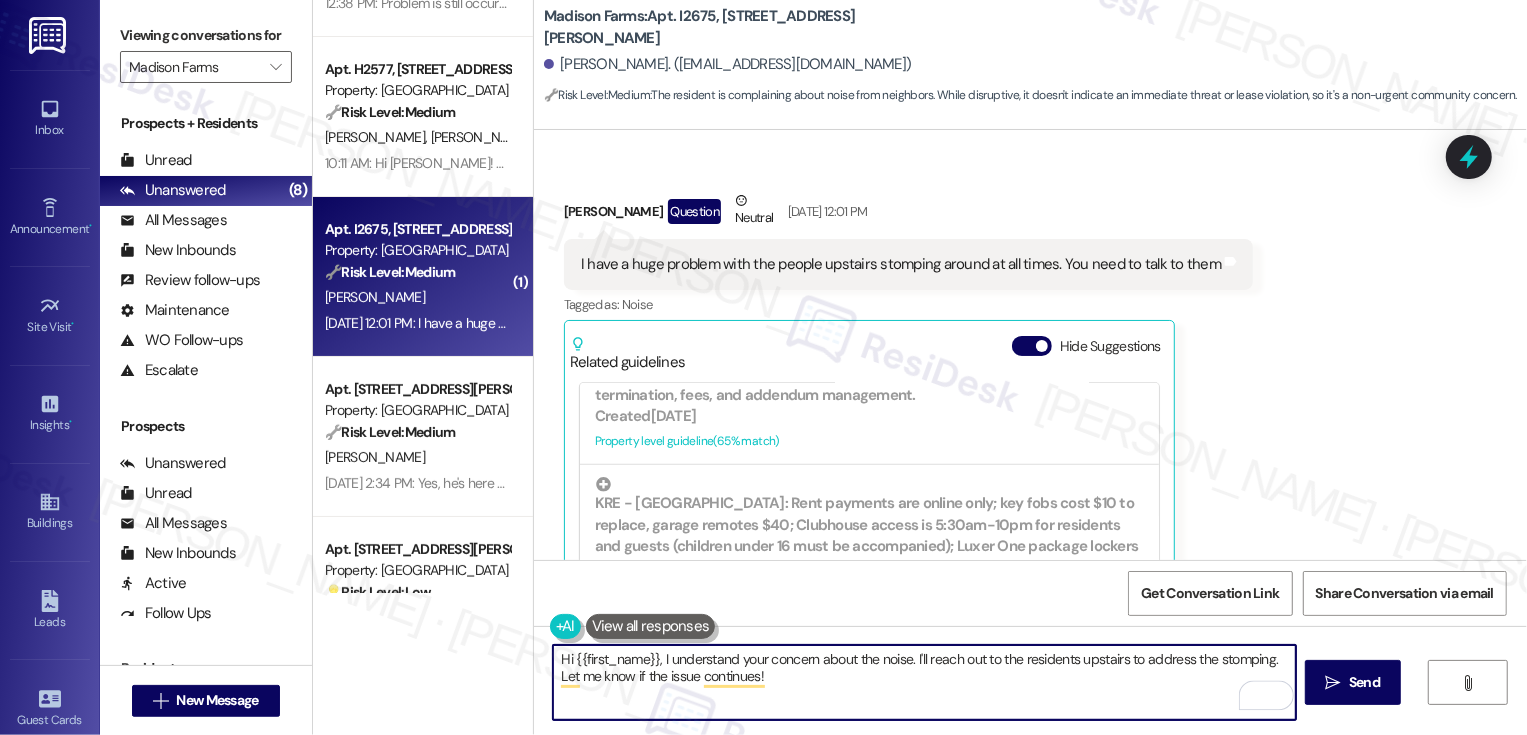 click on "Hi {{first_name}}, I understand your concern about the noise. I'll reach out to the residents upstairs to address the stomping. Let me know if the issue continues!" at bounding box center (924, 682) 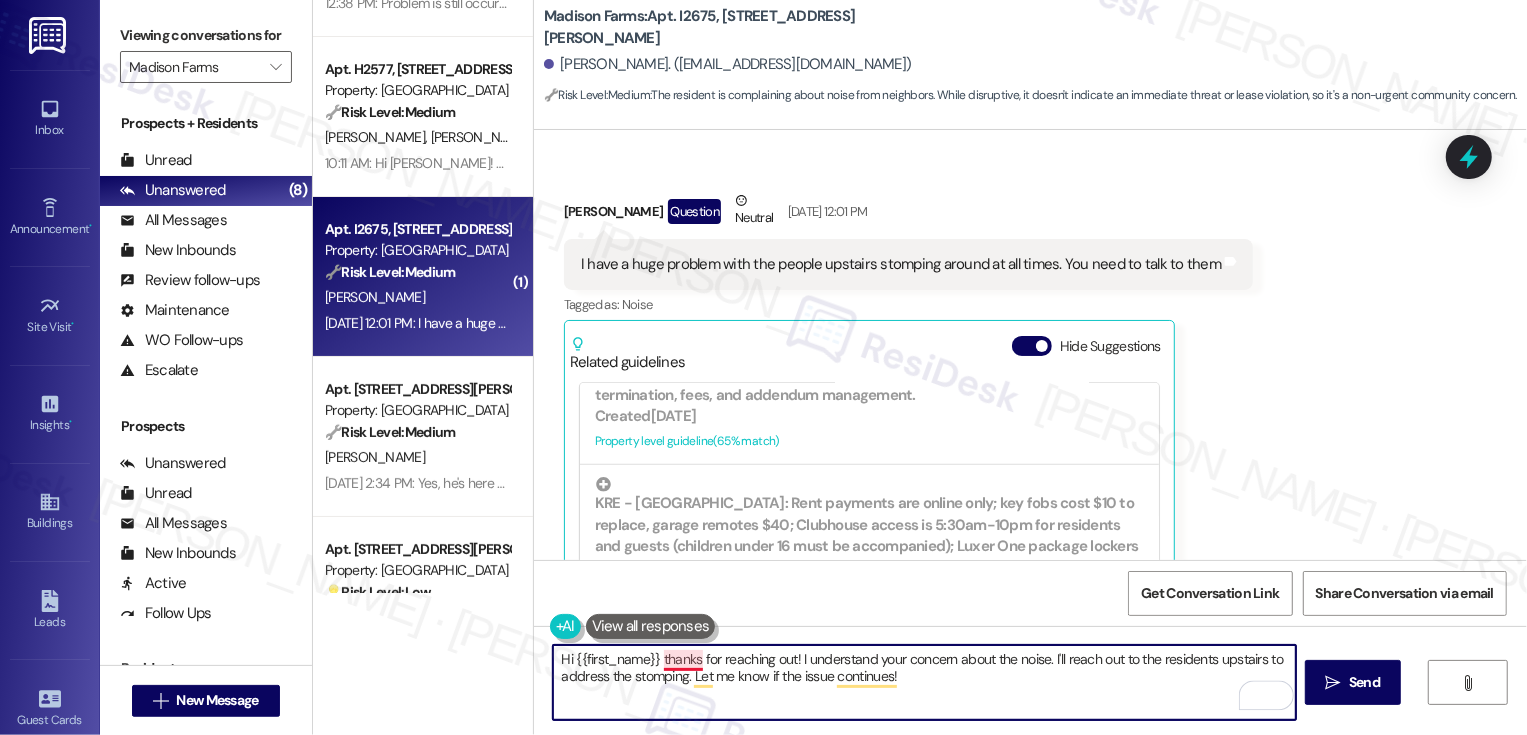 click on "Hi {{first_name}} thanks for reaching out! I understand your concern about the noise. I'll reach out to the residents upstairs to address the stomping. Let me know if the issue continues!" at bounding box center [924, 682] 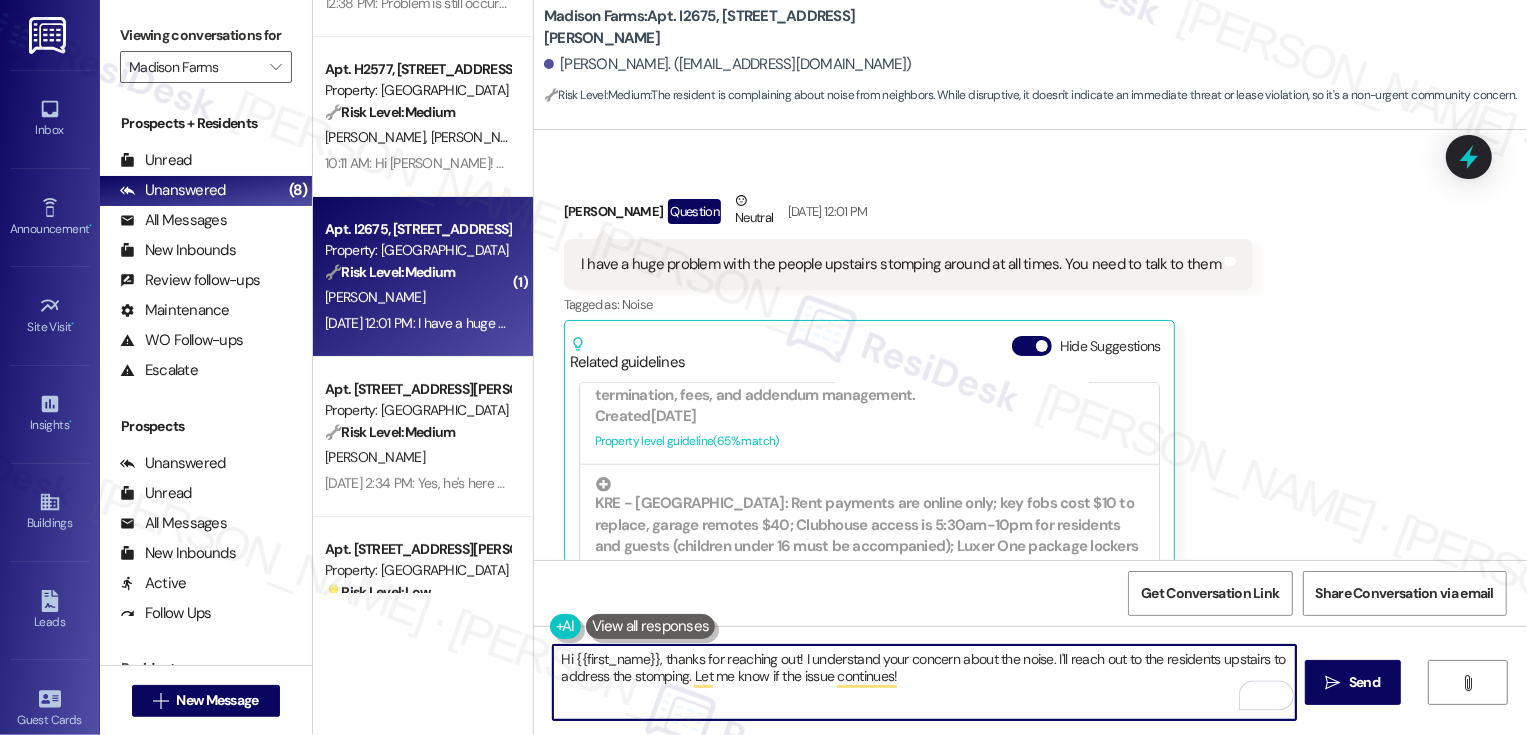 drag, startPoint x: 1043, startPoint y: 653, endPoint x: 1049, endPoint y: 703, distance: 50.358715 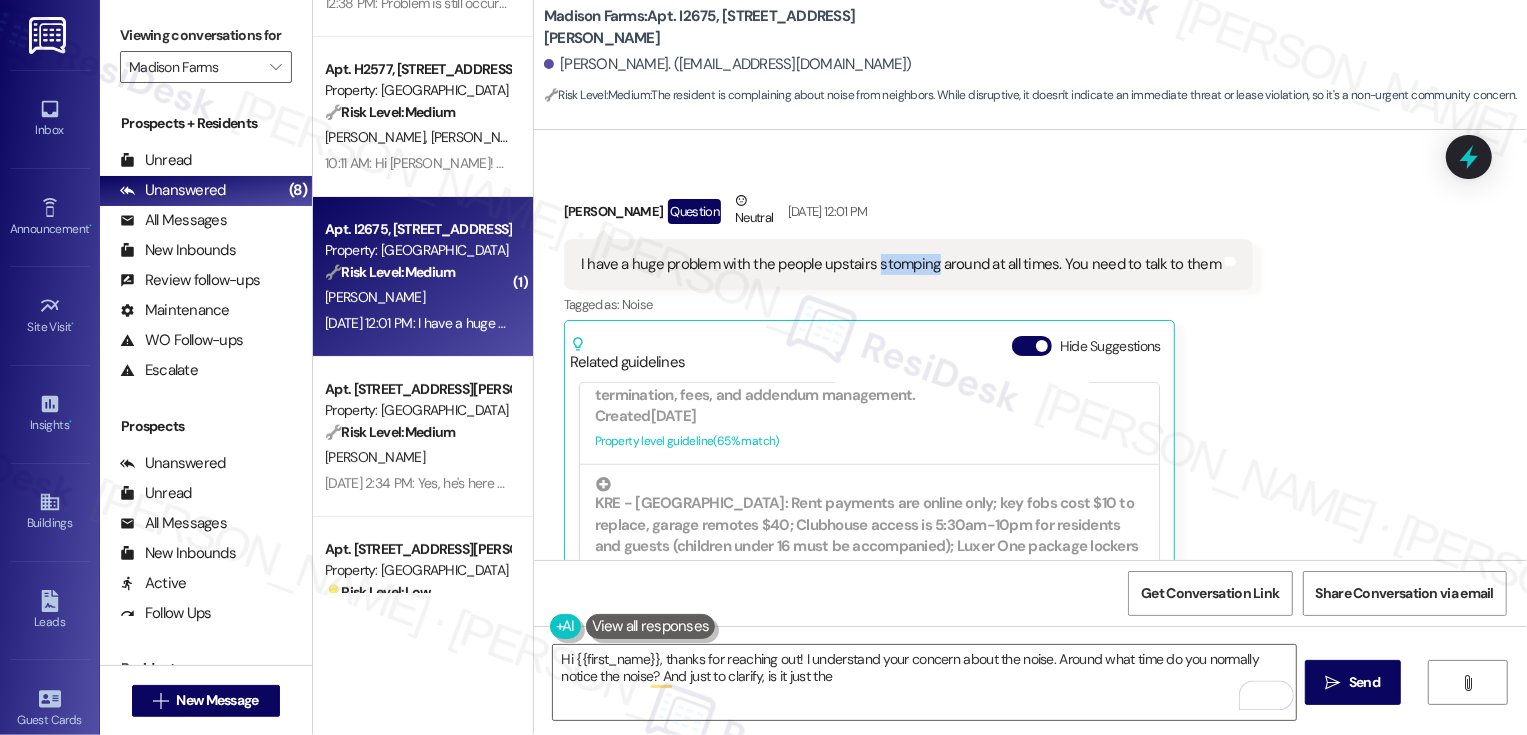 drag, startPoint x: 861, startPoint y: 242, endPoint x: 921, endPoint y: 243, distance: 60.00833 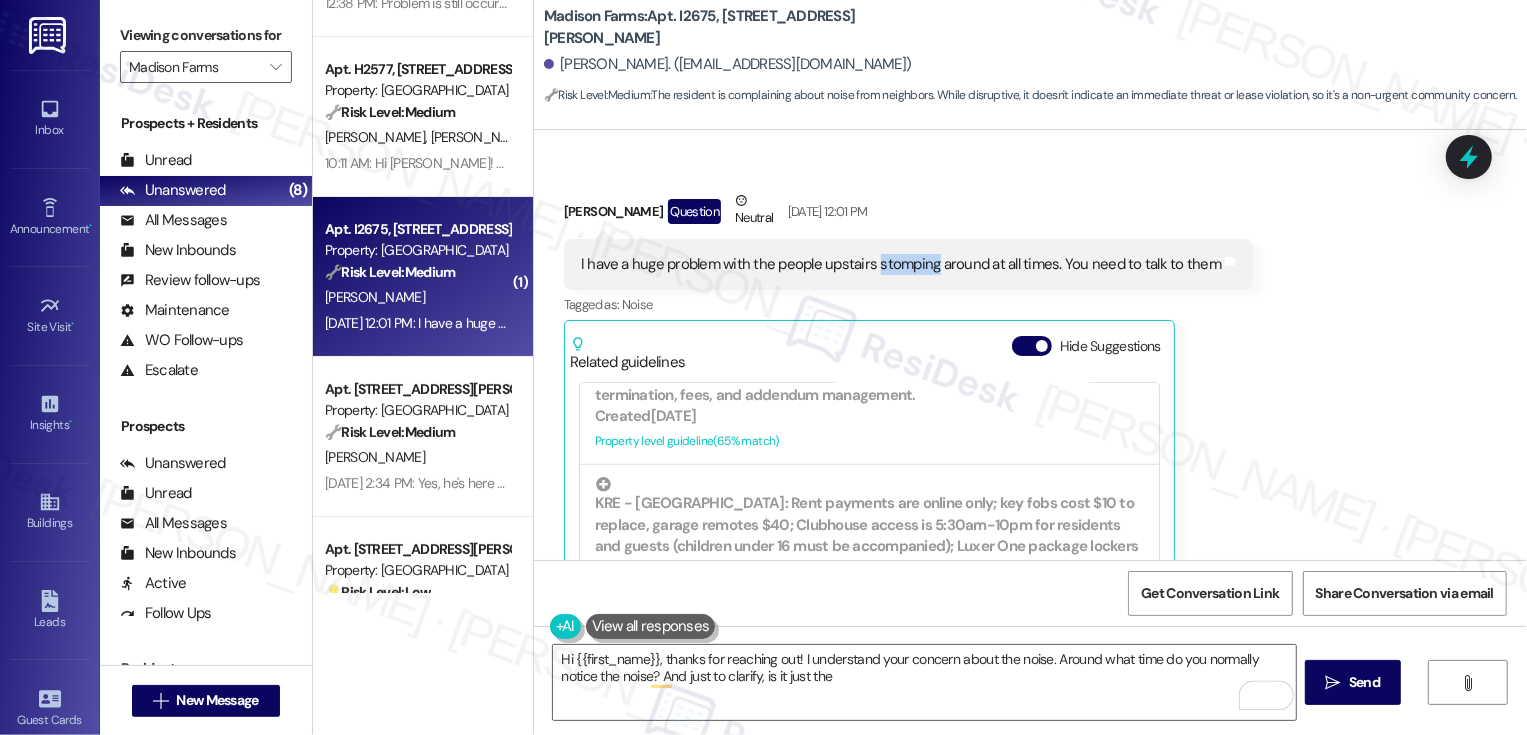 click on "I have a huge problem with the people upstairs stomping around at all times. You need to talk to them" at bounding box center (901, 264) 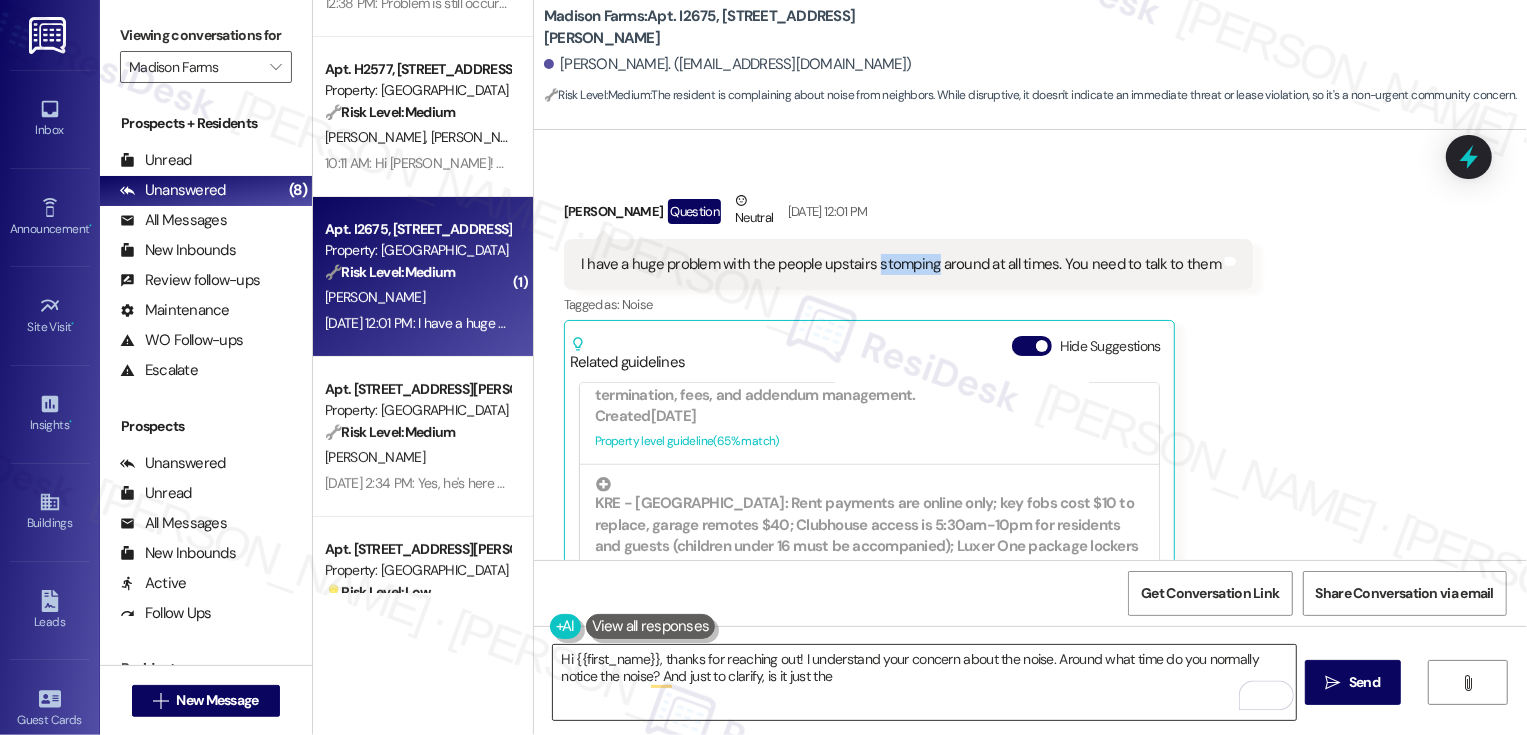 click on "Hi {{first_name}}, thanks for reaching out! I understand your concern about the noise. Around what time do you normally notice the noise? And just to clarify, is it just the" at bounding box center [924, 682] 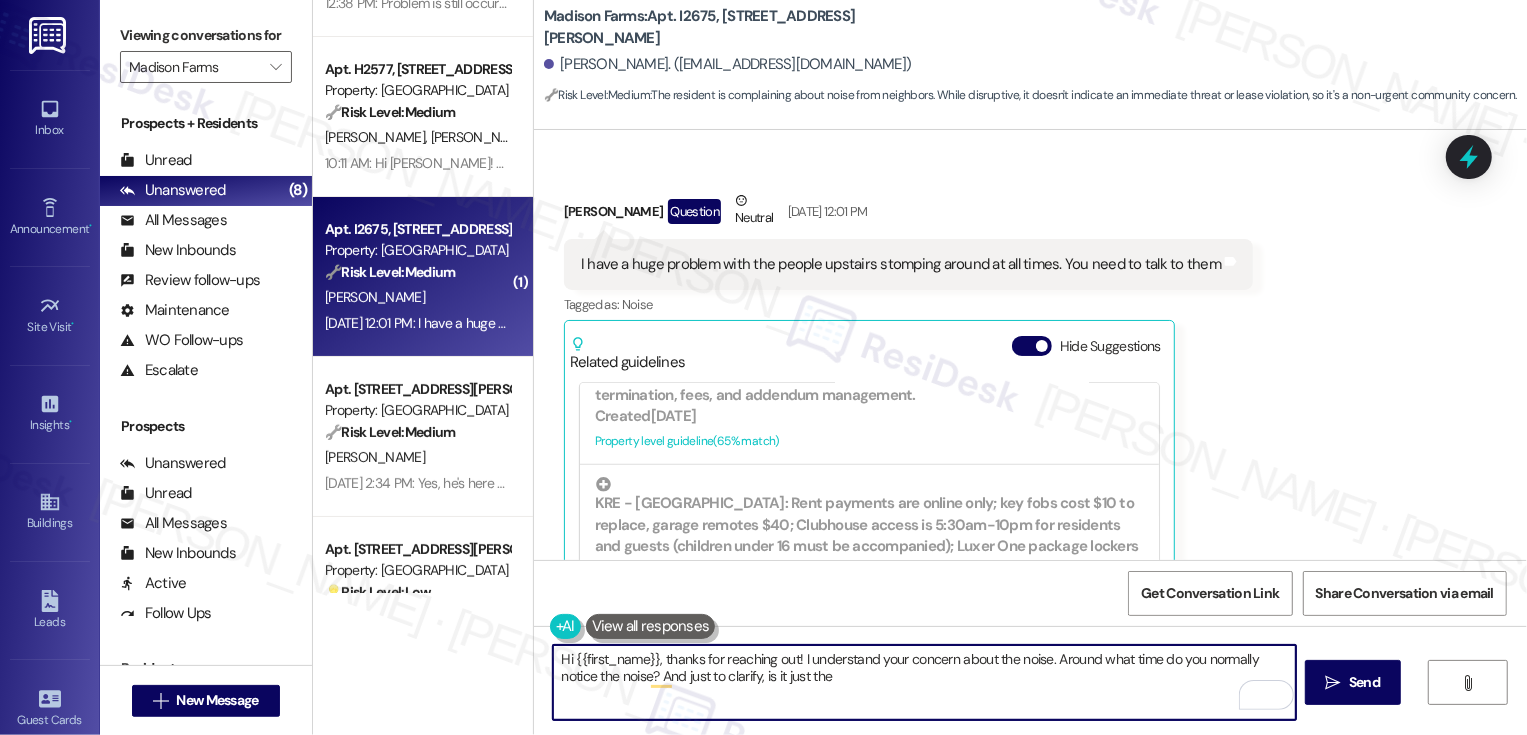 paste on "stomping" 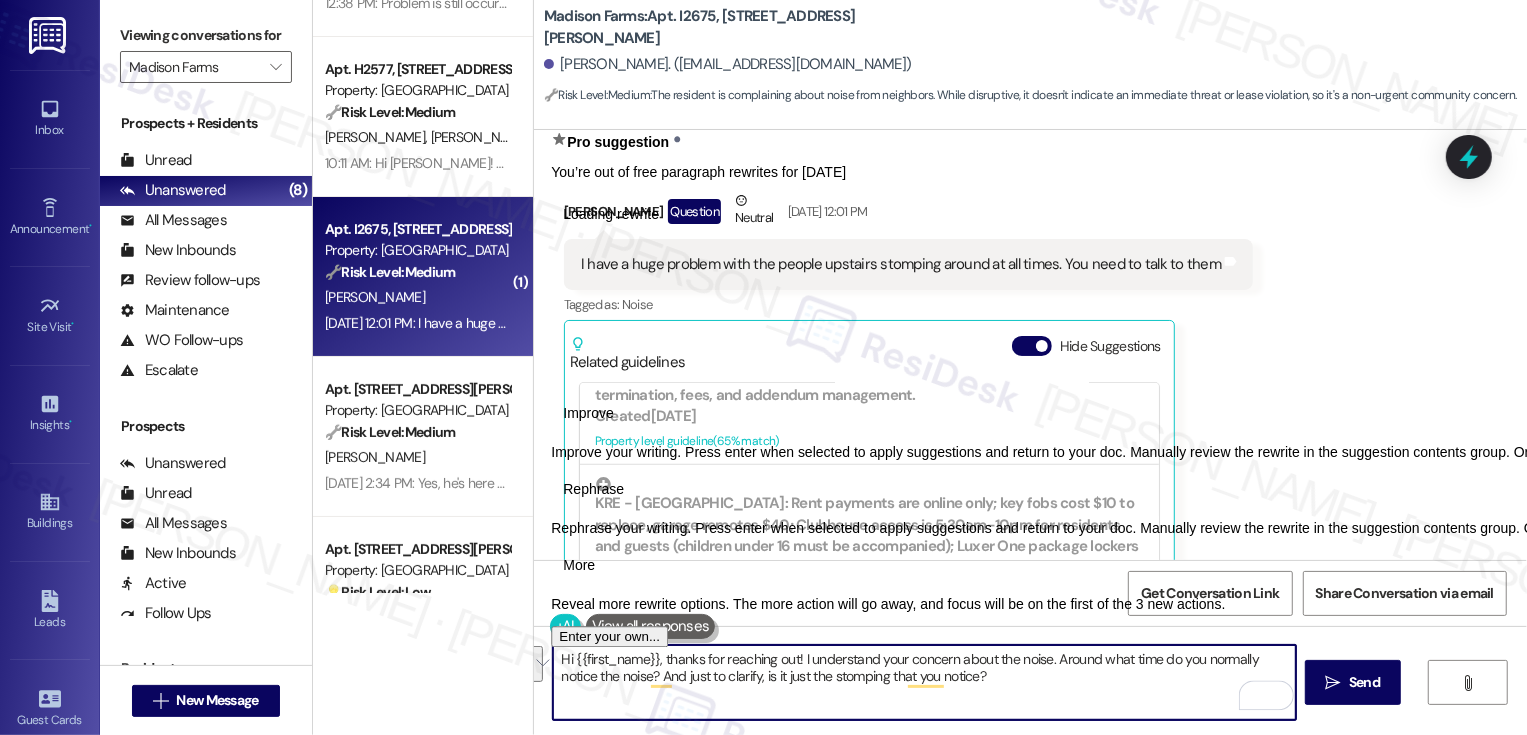 click at bounding box center [535, 664] 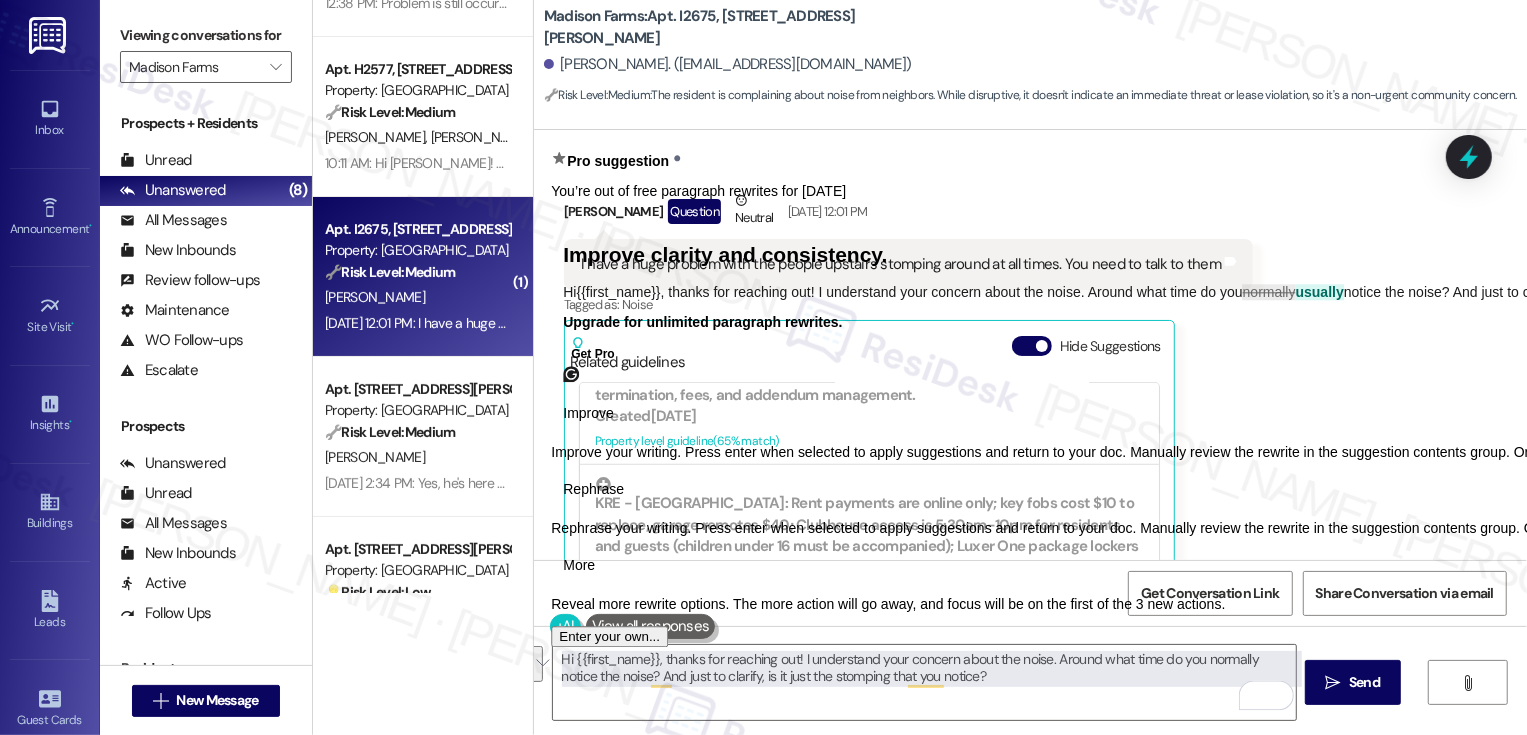 click on "Rephrase" at bounding box center (593, 490) 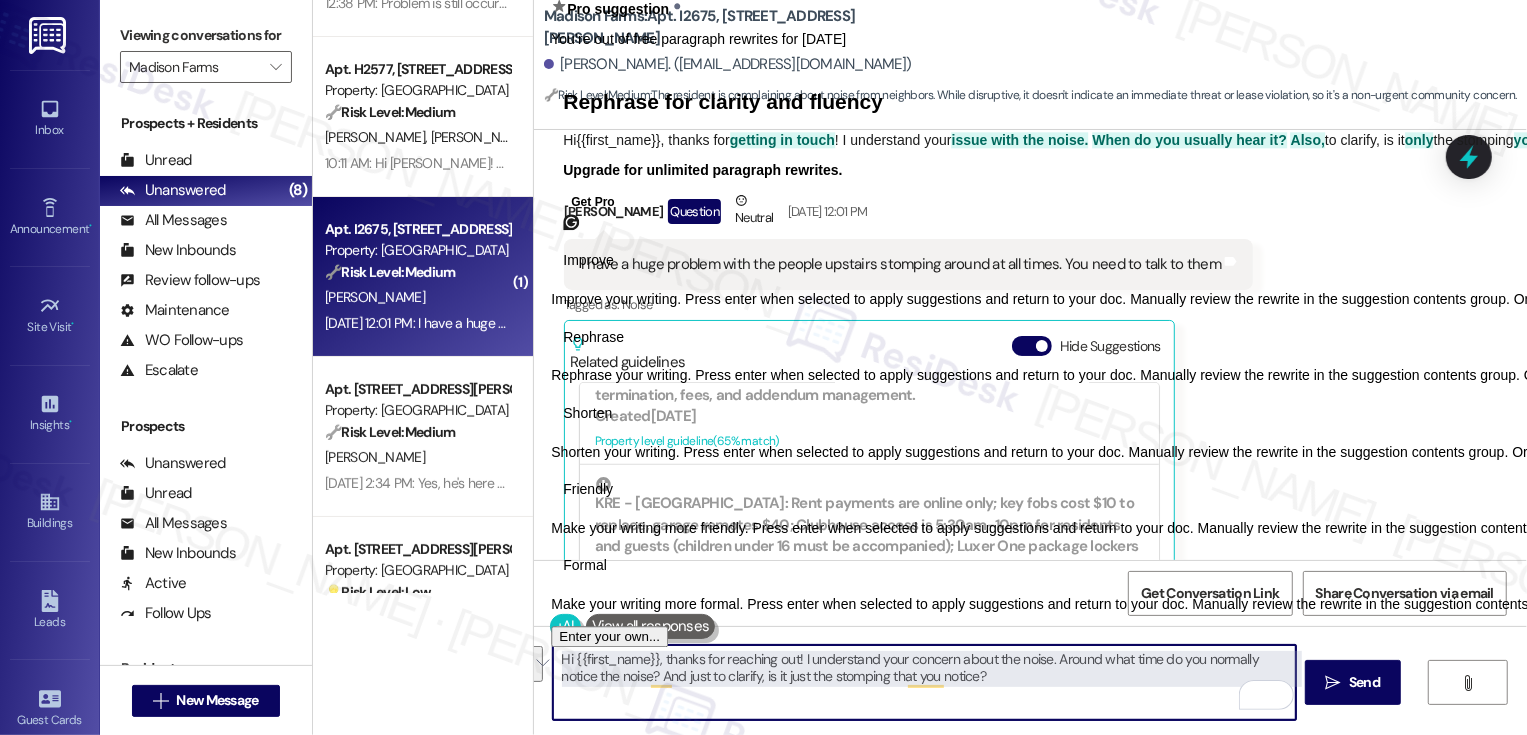 click on "Hi {{first_name}}, thanks for reaching out! I understand your concern about the noise. Around what time do you normally notice the noise? And just to clarify, is it just the stomping that you notice?" at bounding box center [924, 682] 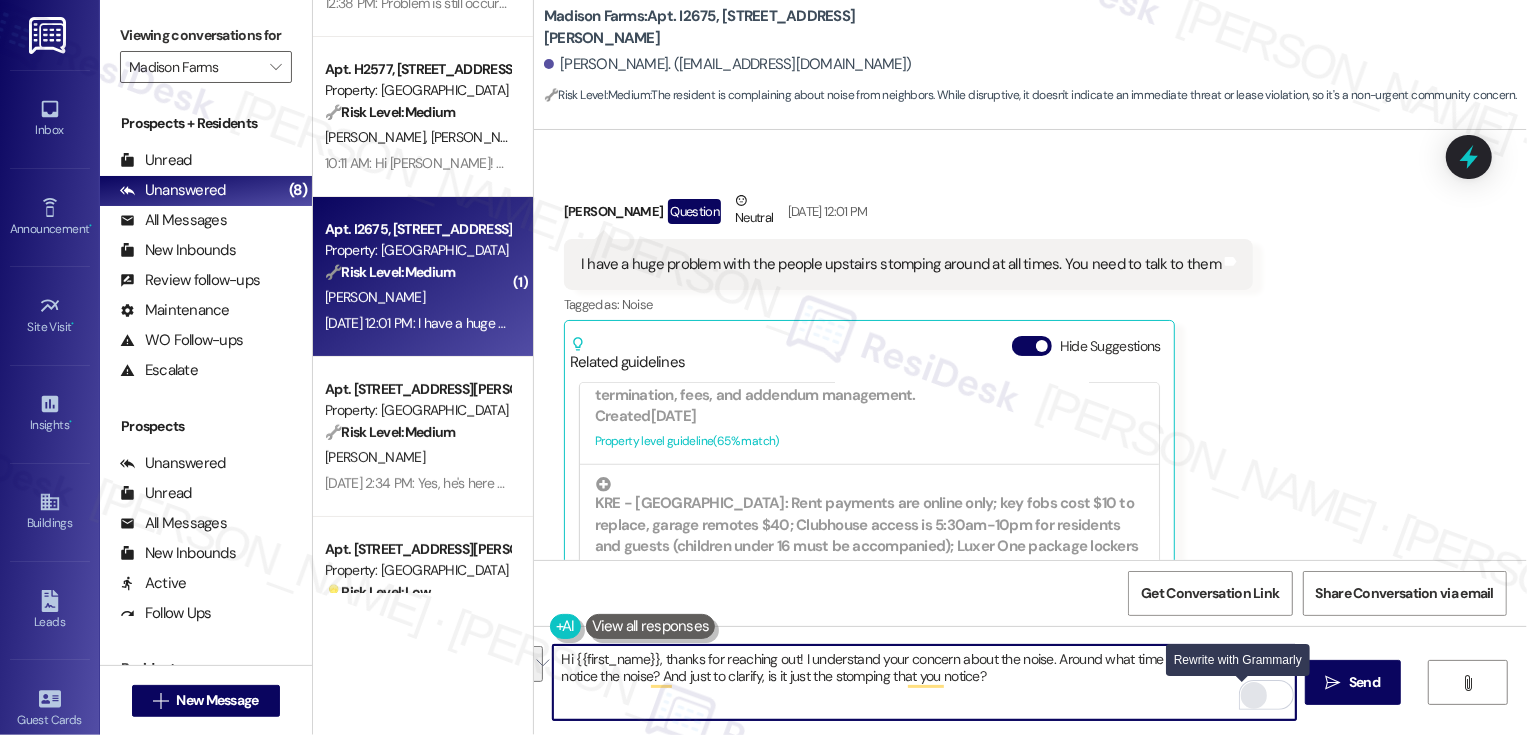 click at bounding box center (1254, 695) 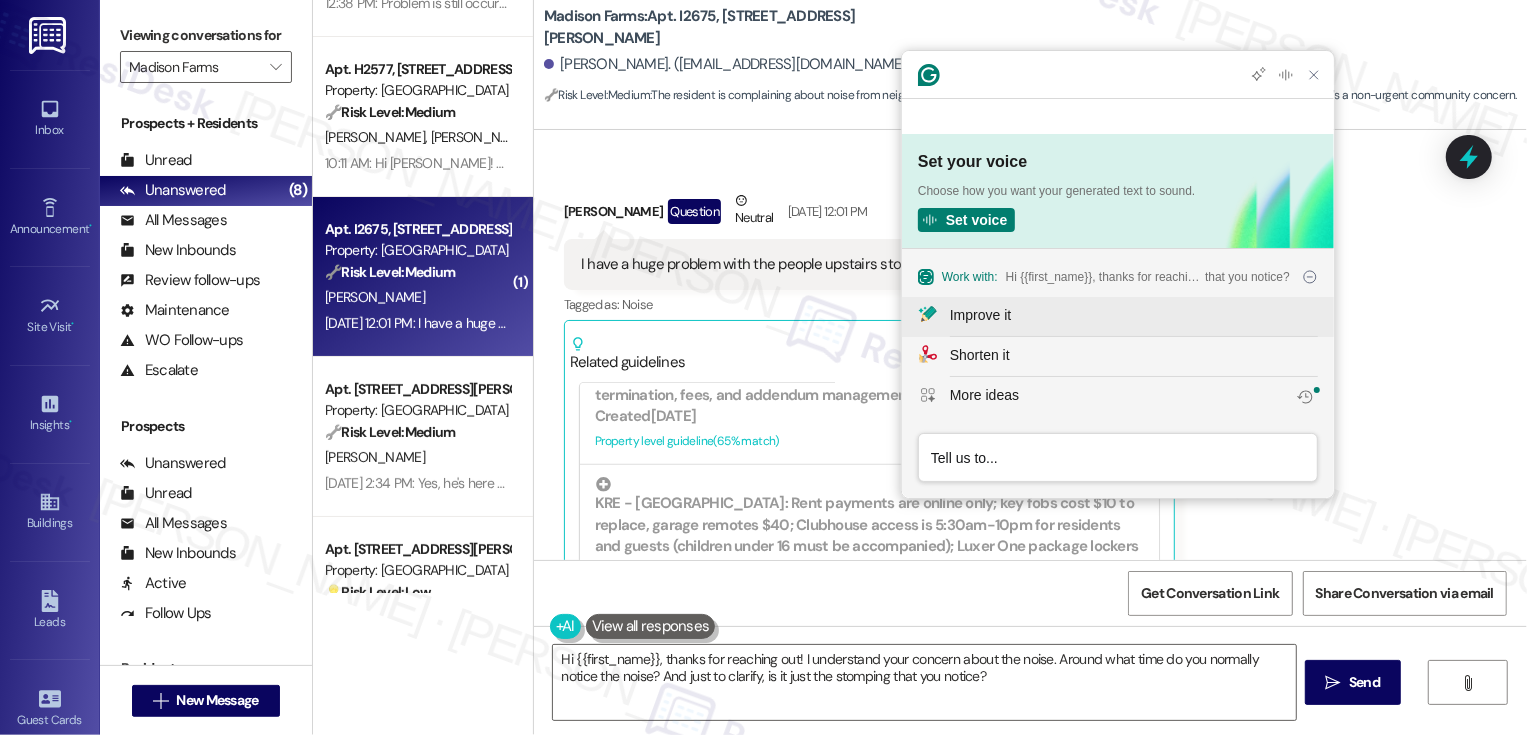scroll, scrollTop: 0, scrollLeft: 0, axis: both 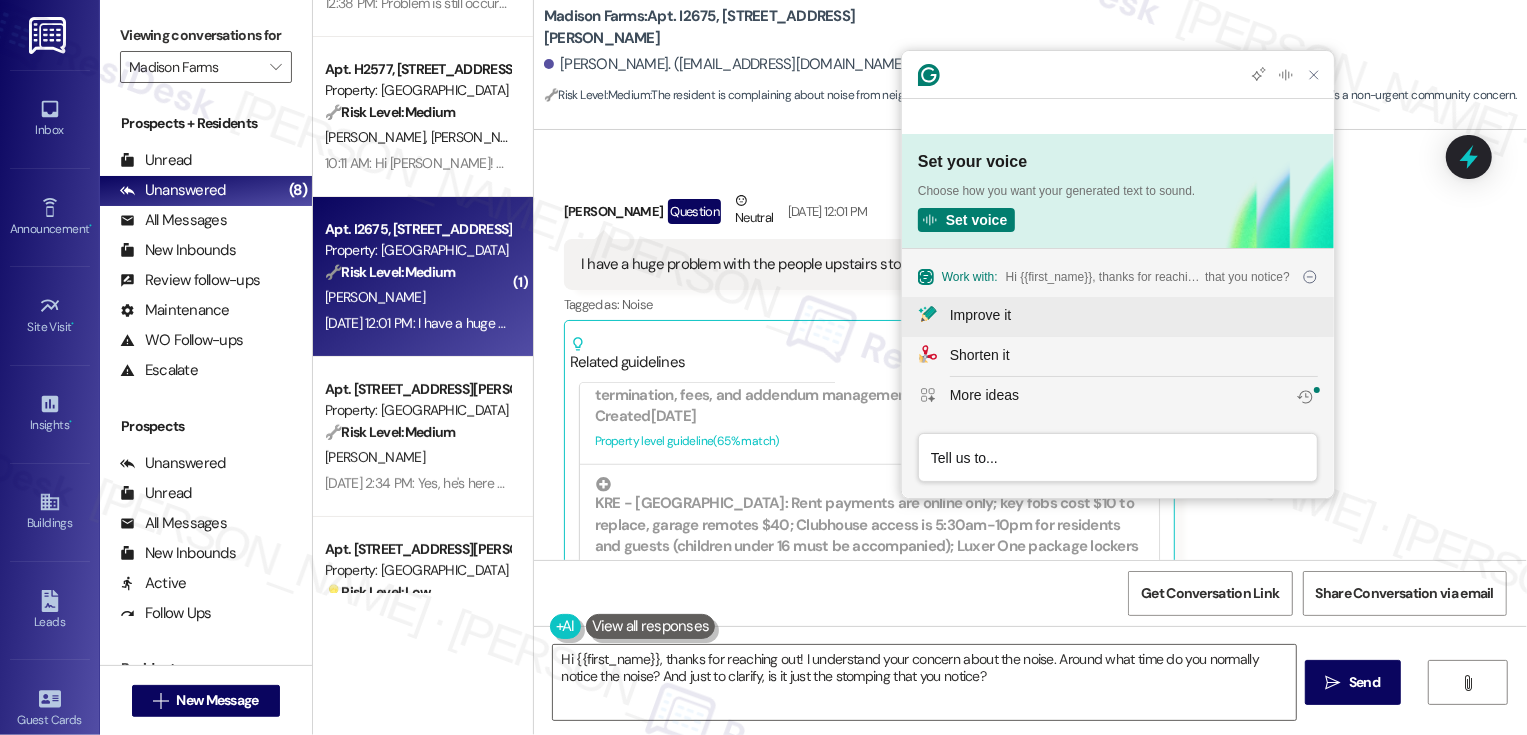 click on "Improve it" 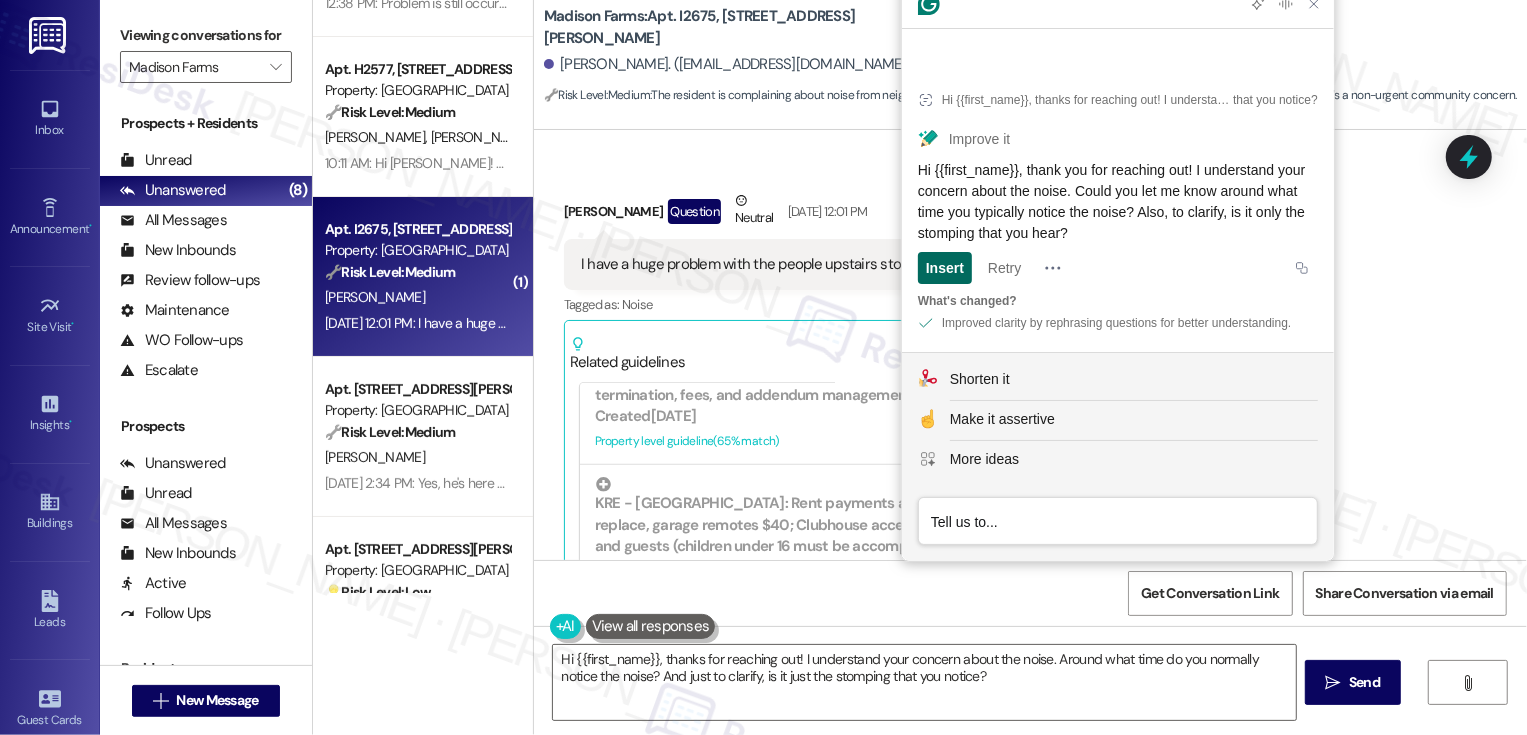 click on "Insert" 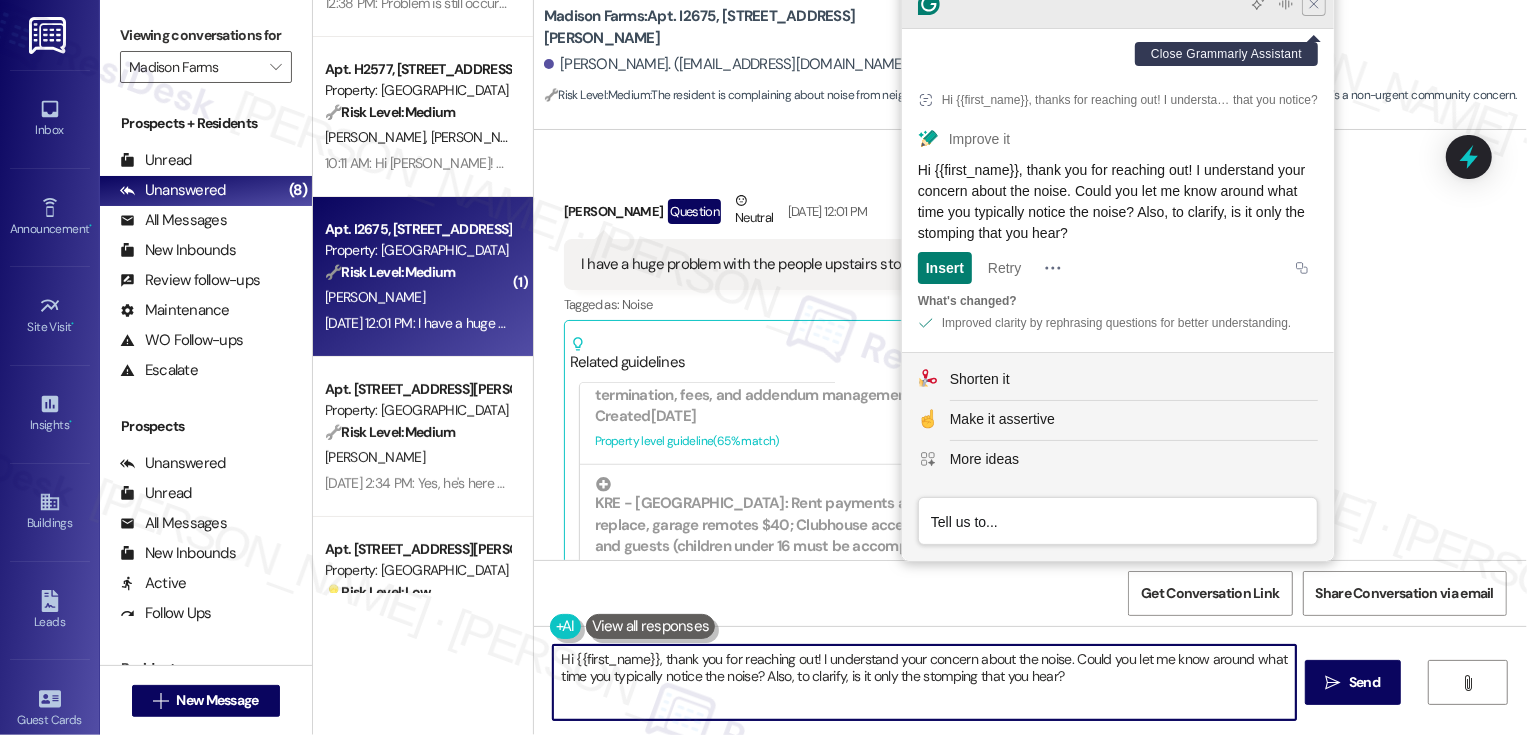 type on "Hi {{first_name}}, thank you for reaching out! I understand your concern about the noise. Could you let me know around what time you typically notice the noise? Also, to clarify, is it only the stomping that you hear?" 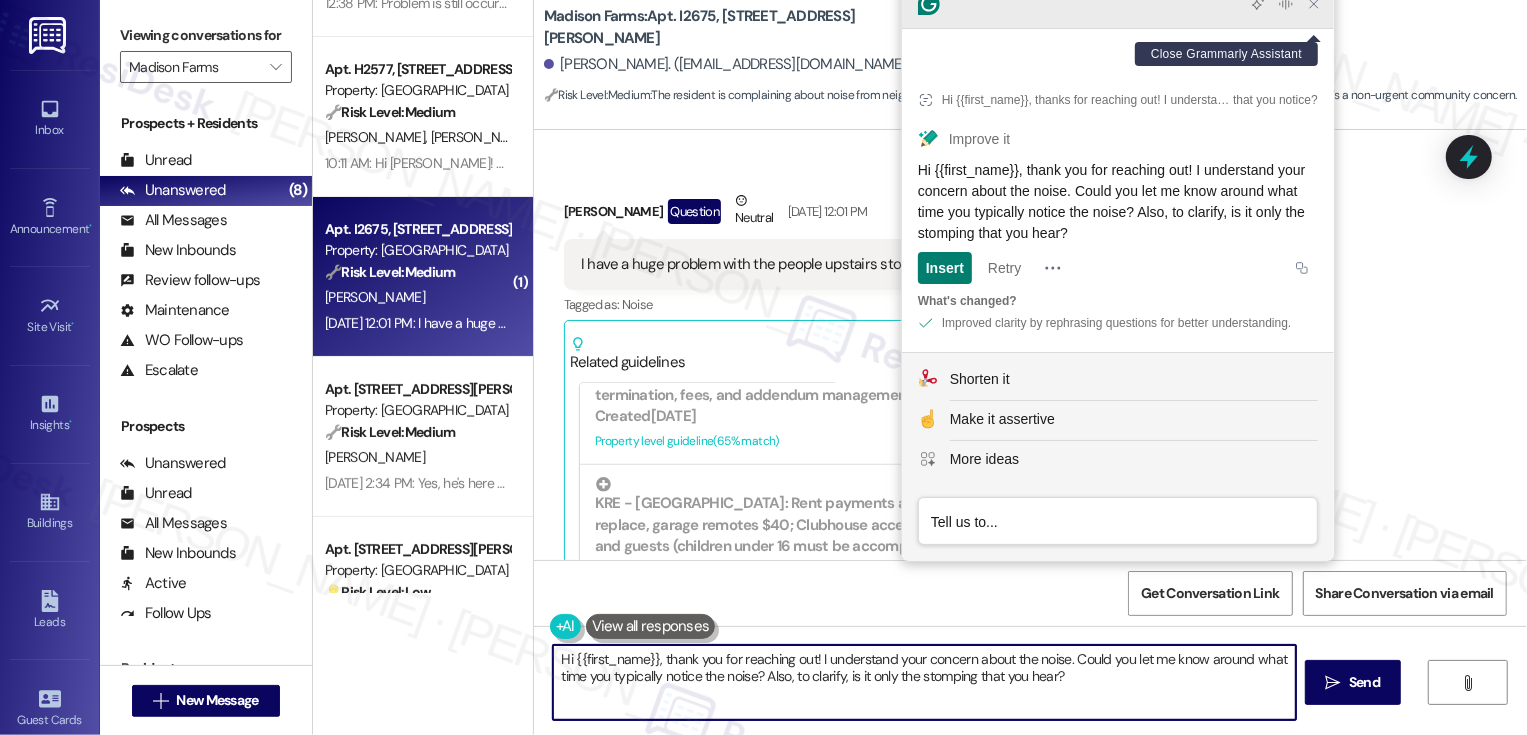 click 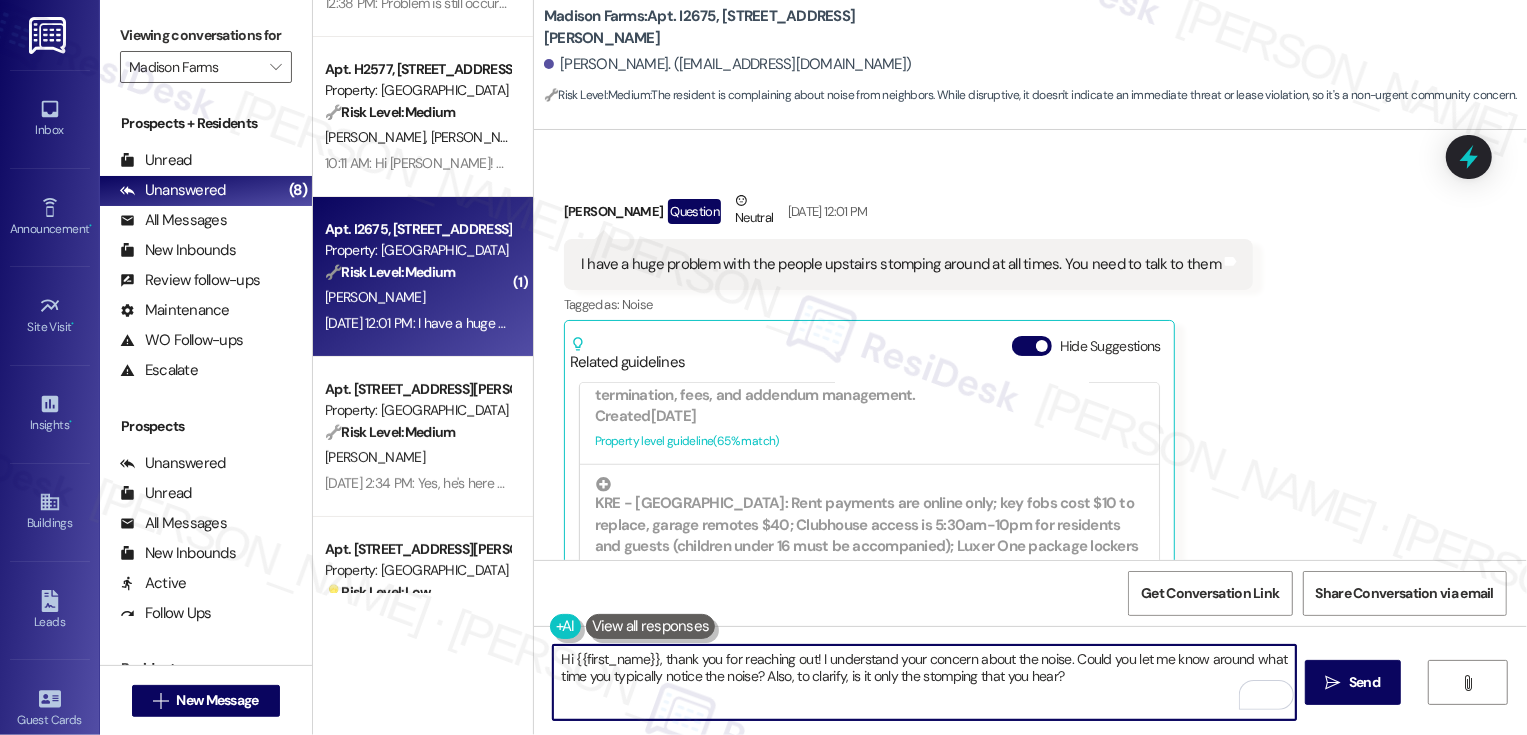 click on "Hi {{first_name}}, thank you for reaching out! I understand your concern about the noise. Could you let me know around what time you typically notice the noise? Also, to clarify, is it only the stomping that you hear?" at bounding box center [924, 682] 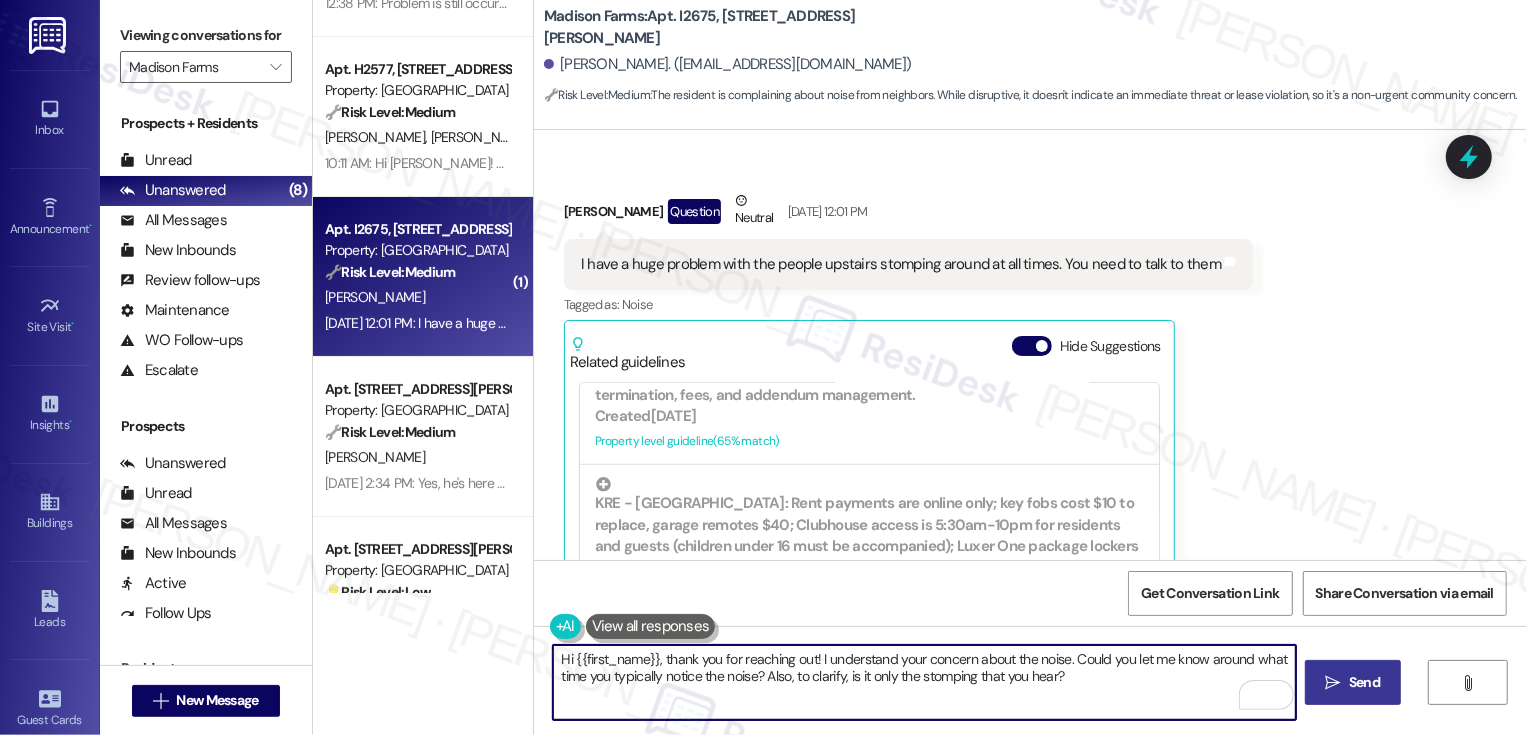 click on " Send" at bounding box center [1353, 682] 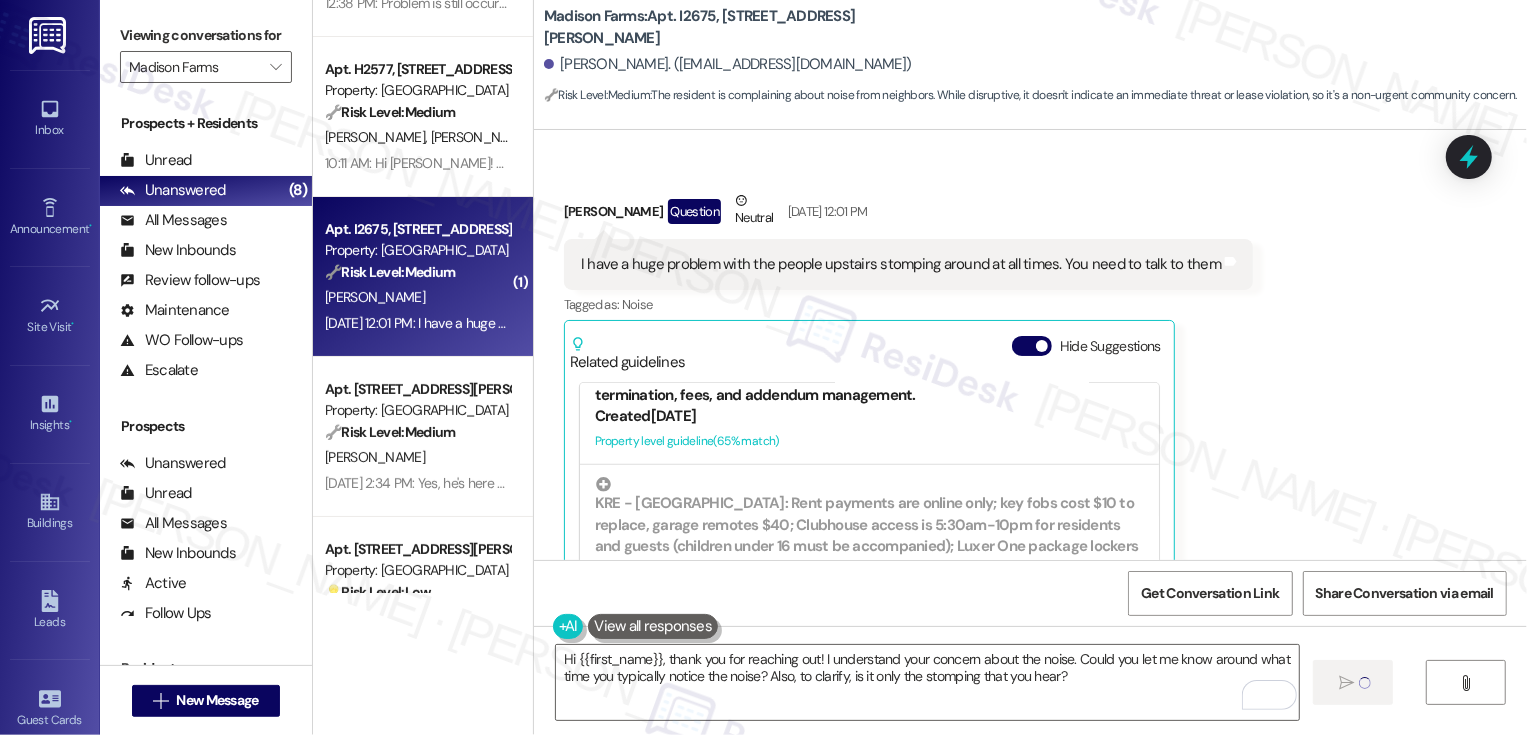 type 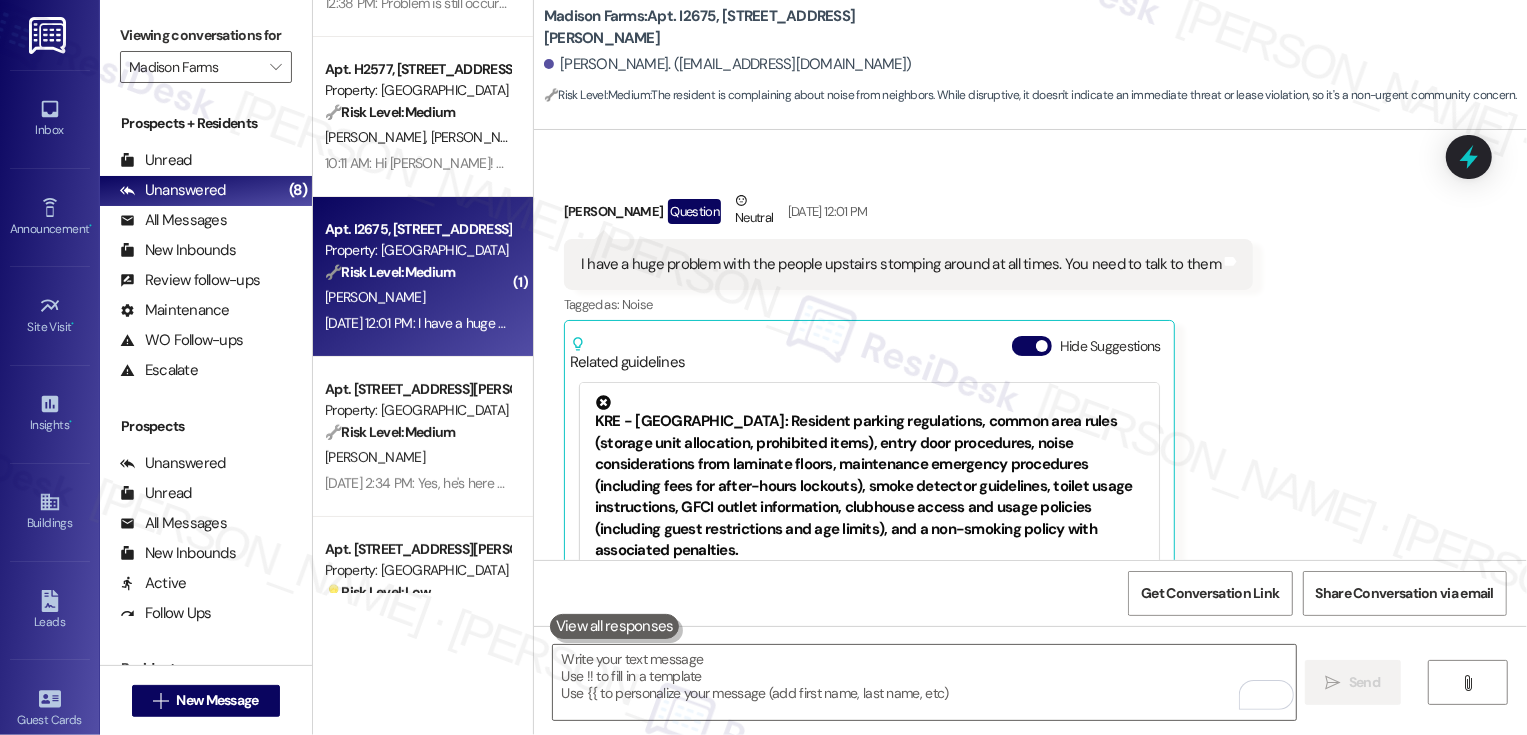 scroll, scrollTop: 1516, scrollLeft: 0, axis: vertical 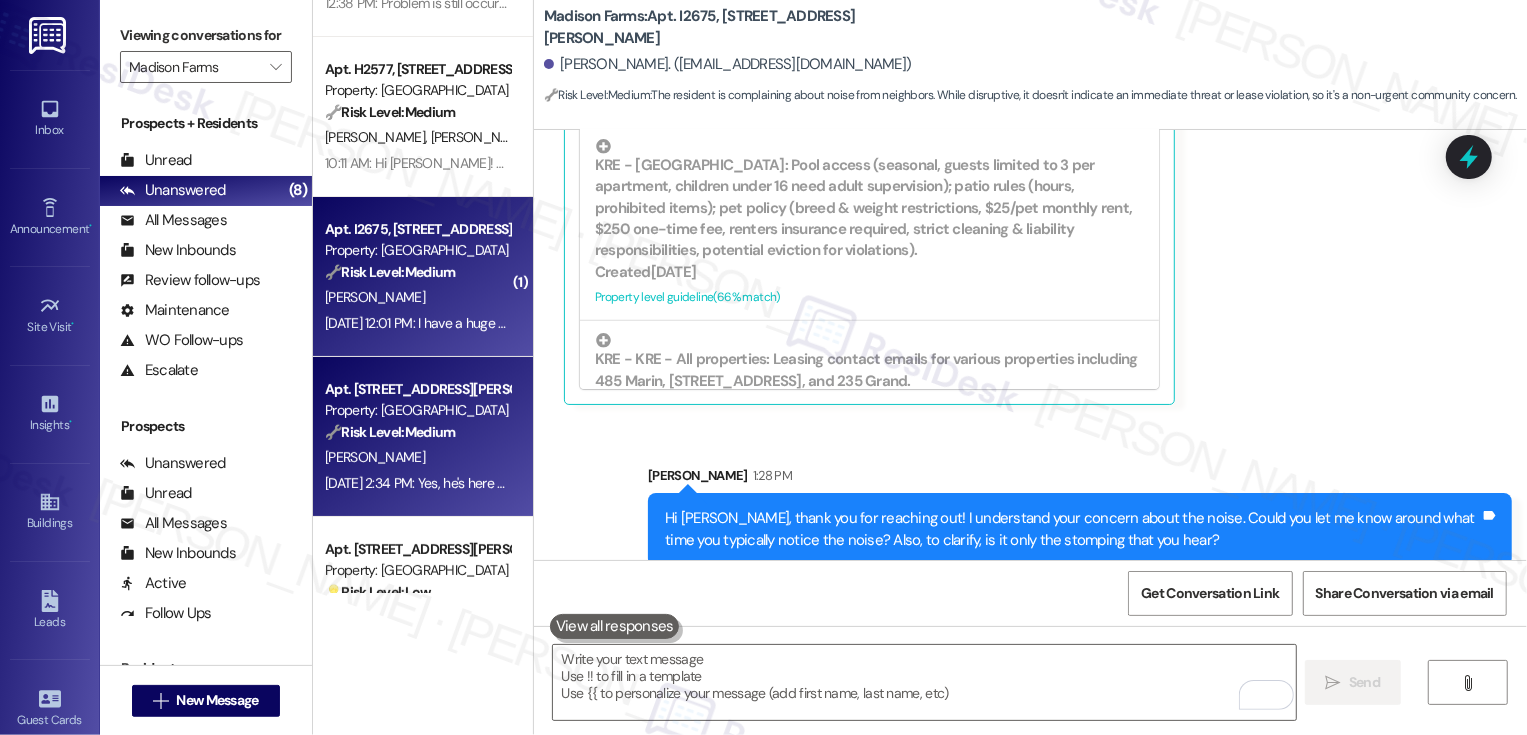 click on "Apt. [STREET_ADDRESS][PERSON_NAME] Property: [GEOGRAPHIC_DATA] 🔧  Risk Level:  Medium The resident is requesting a check on the mulch and flowers. This is a non-essential request related to landscaping and community appearance." at bounding box center [417, 411] 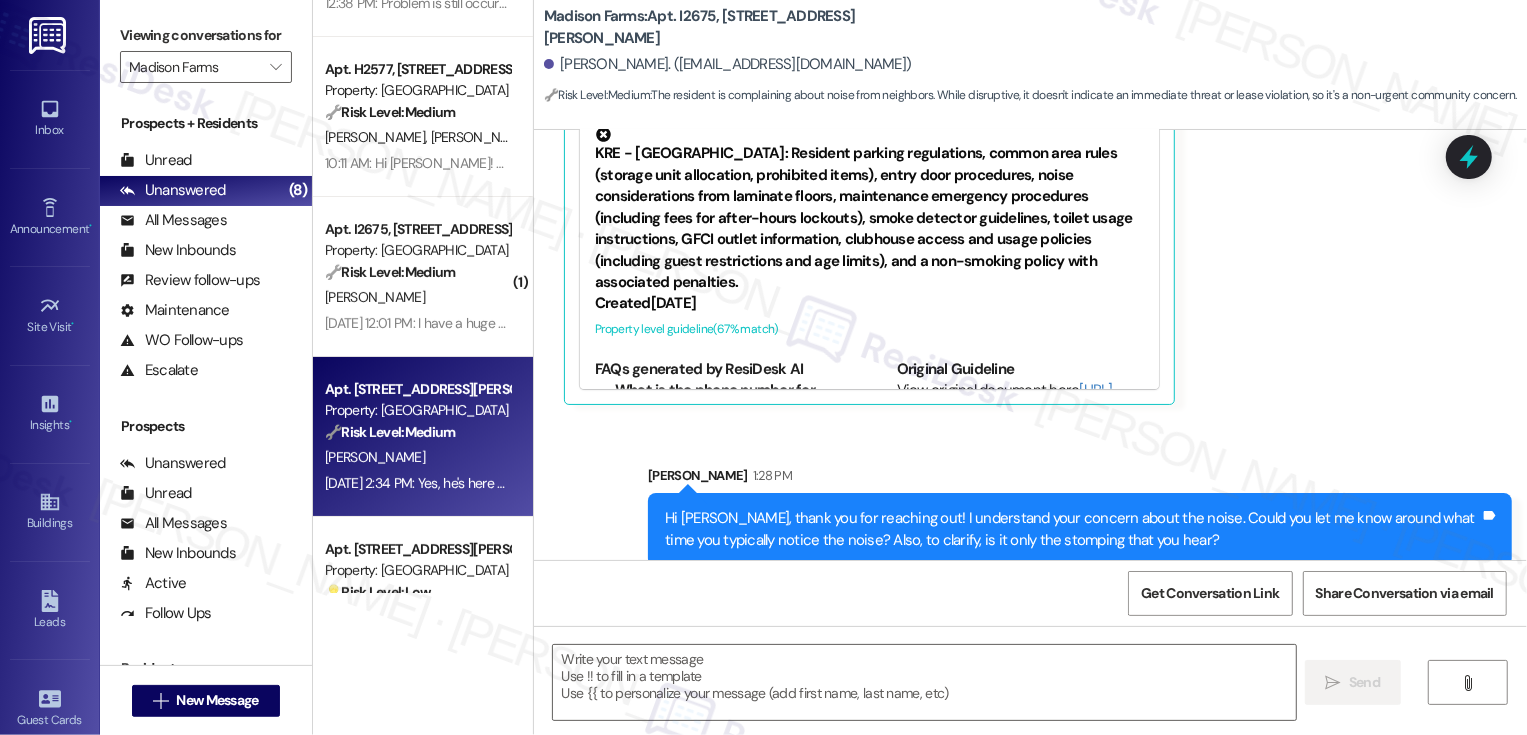 click on "Apt. [STREET_ADDRESS][PERSON_NAME] Property: [GEOGRAPHIC_DATA] 🔧  Risk Level:  Medium The resident is requesting a check on the mulch and flowers. This is a non-essential request related to landscaping and community appearance." at bounding box center (417, 411) 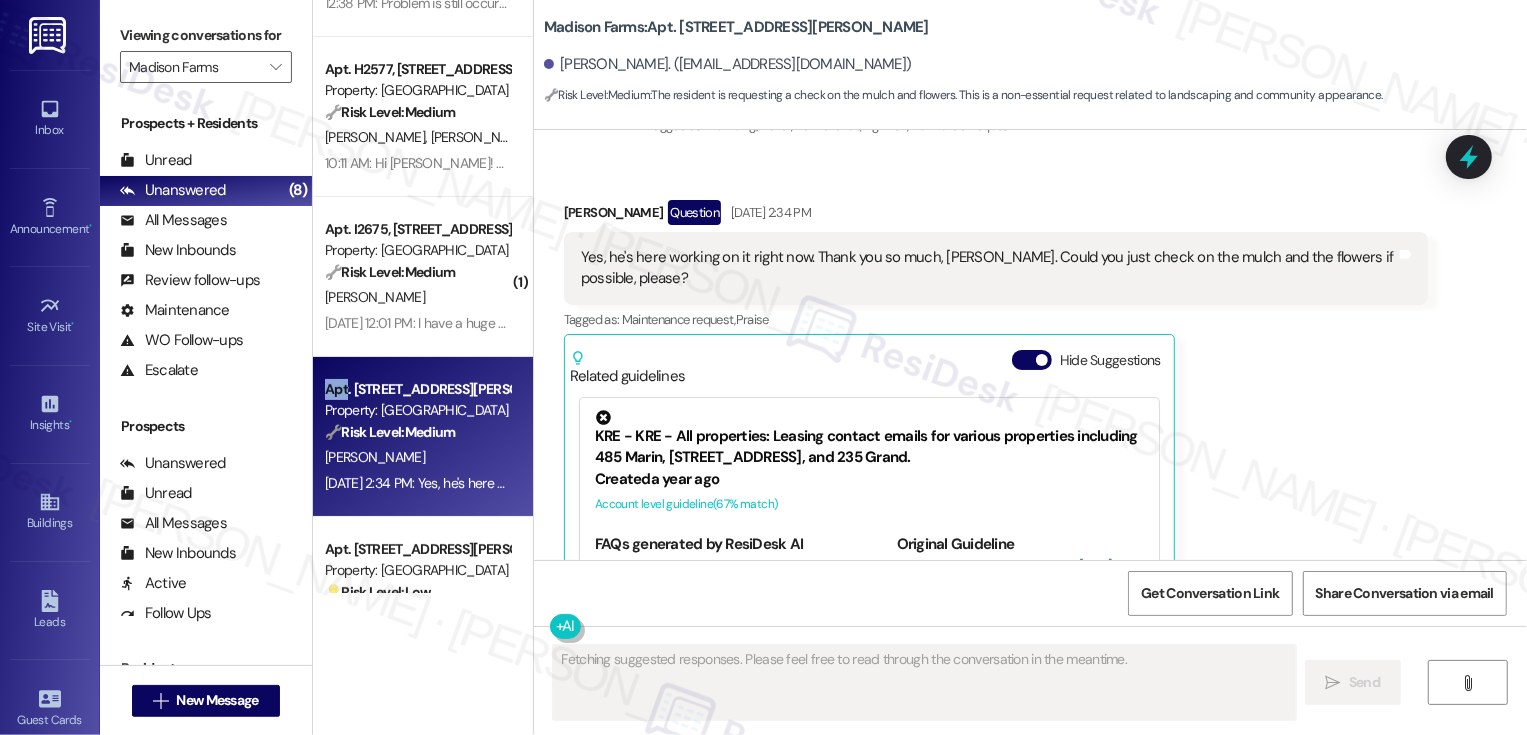 scroll, scrollTop: 19865, scrollLeft: 0, axis: vertical 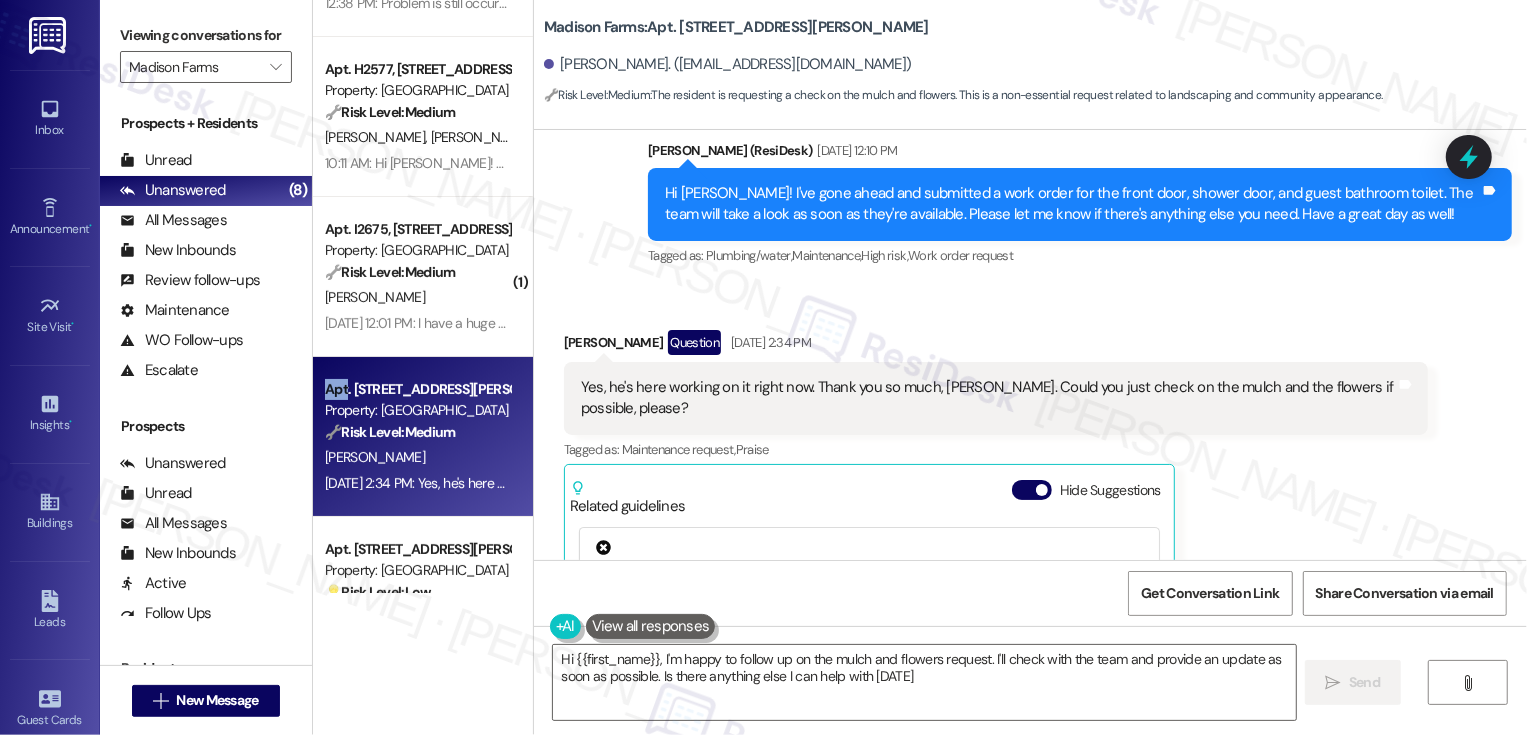 type on "Hi {{first_name}}, I'm happy to follow up on the mulch and flowers request. I'll check with the team and provide an update as soon as possible. Is there anything else I can help with [DATE]?" 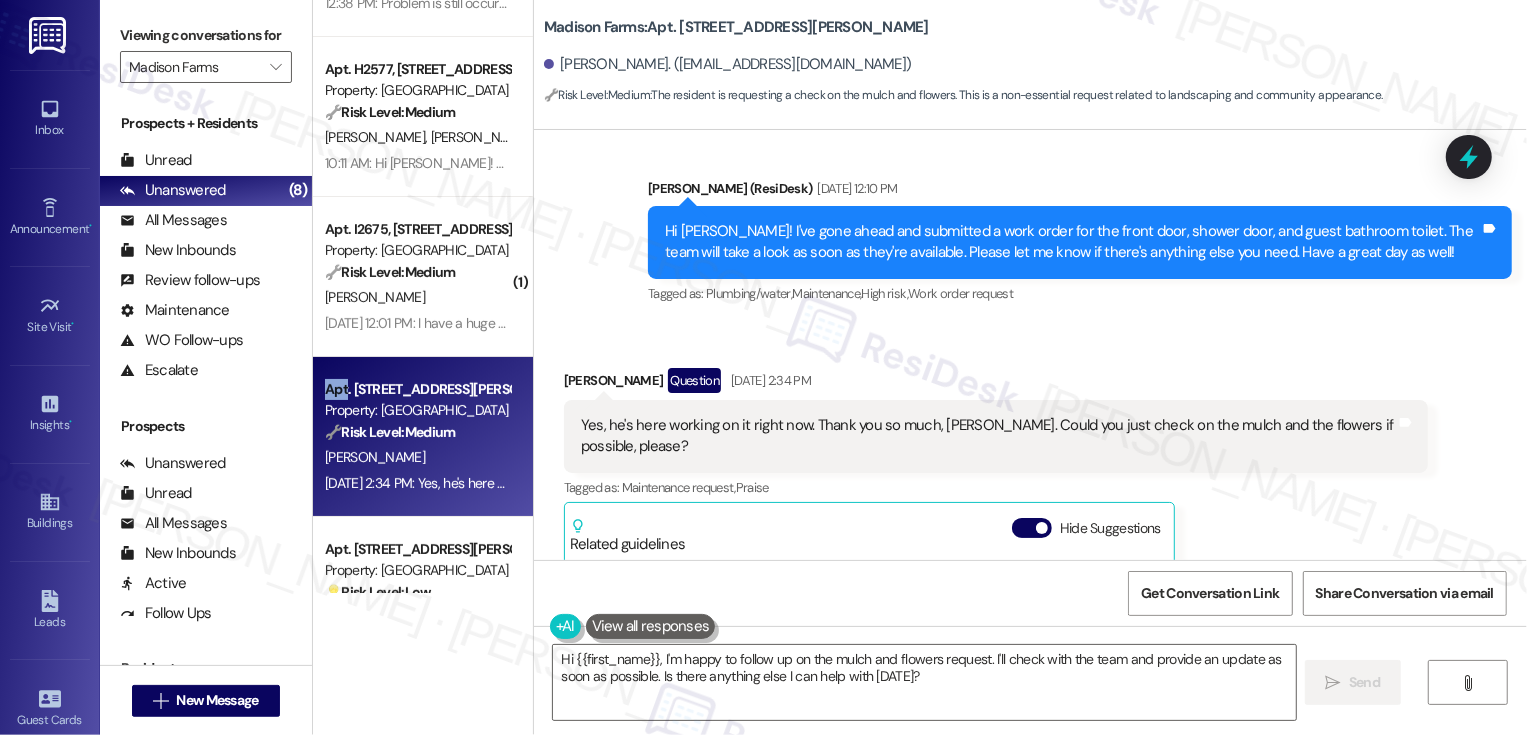 scroll, scrollTop: 19783, scrollLeft: 0, axis: vertical 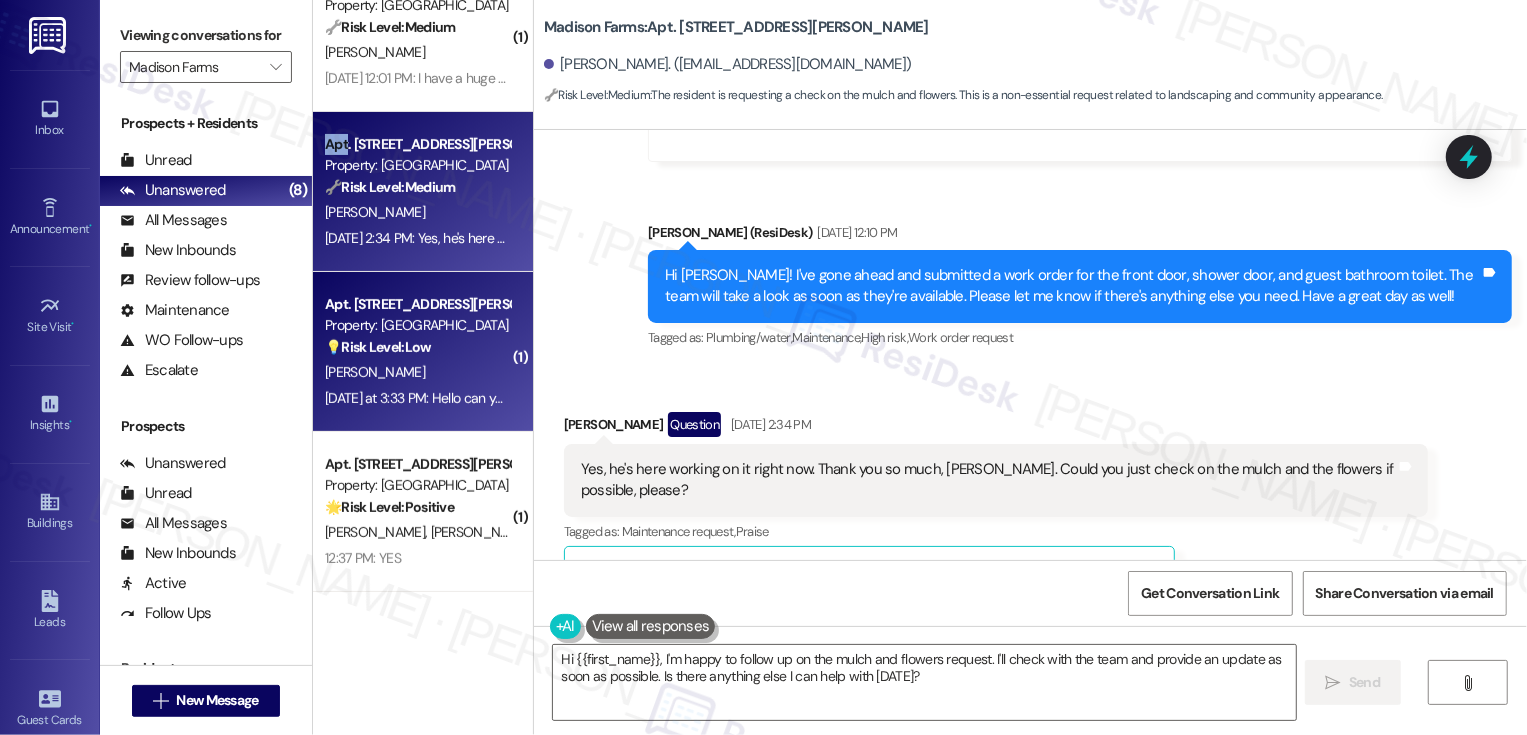 click on "Property: [GEOGRAPHIC_DATA]" at bounding box center (417, 325) 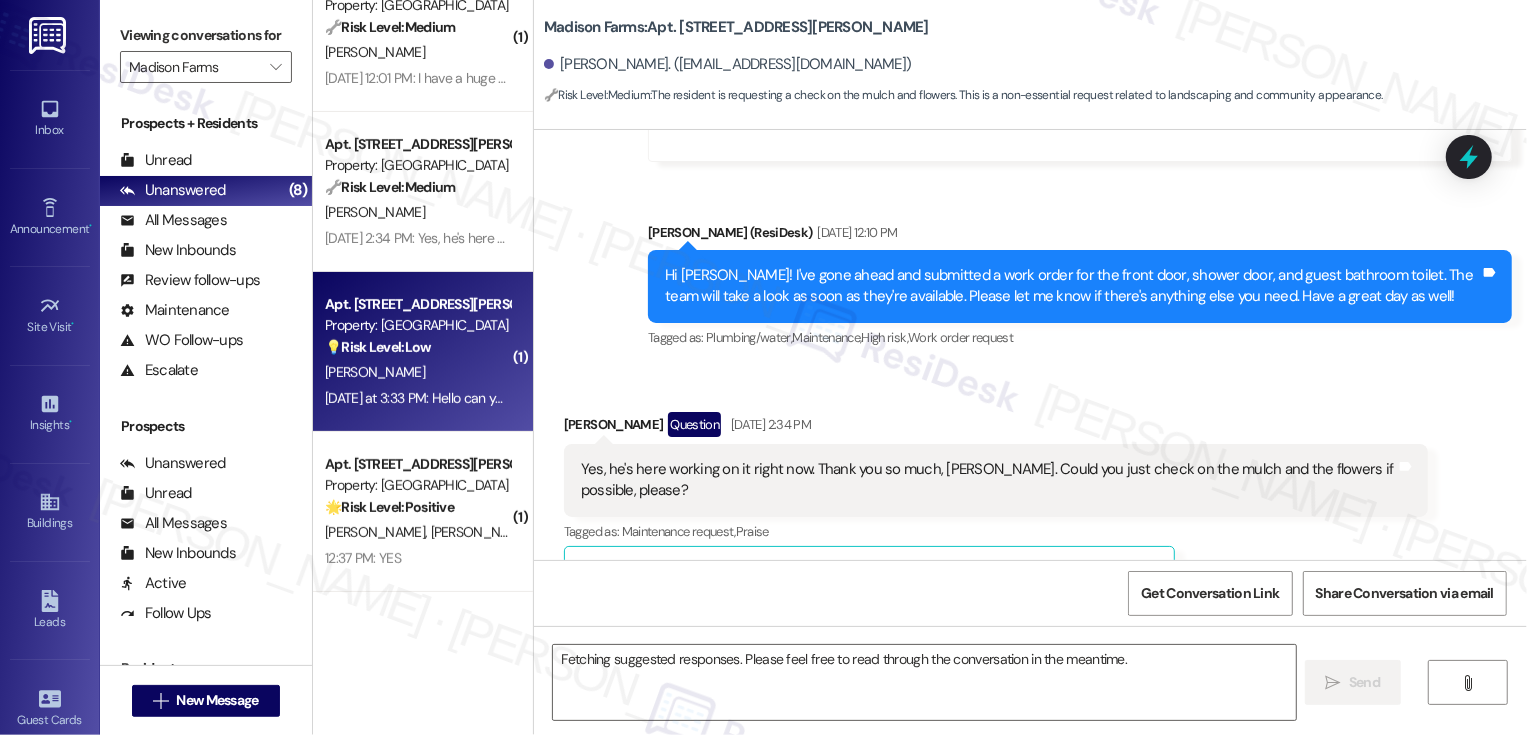 click on "Property: [GEOGRAPHIC_DATA]" at bounding box center (417, 325) 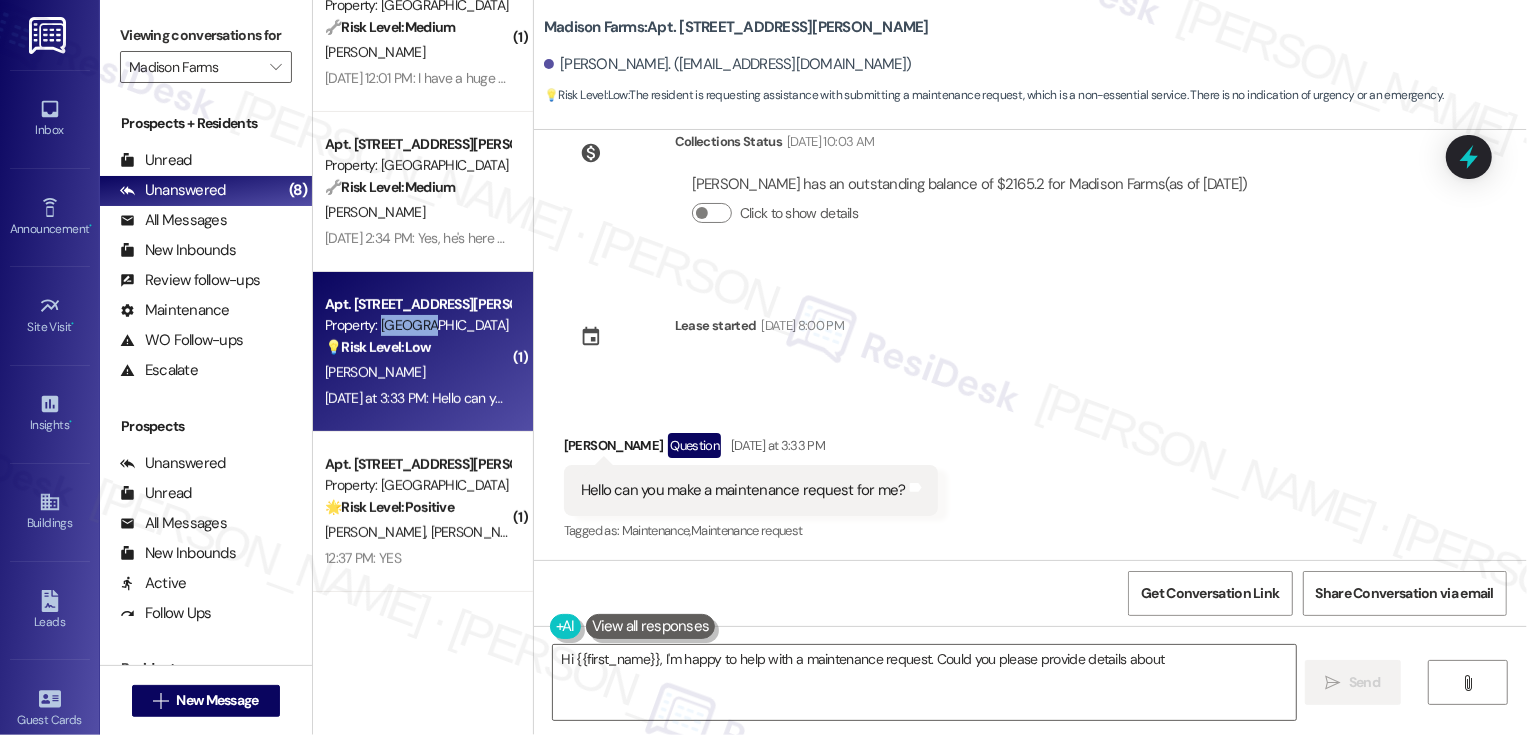 scroll, scrollTop: 50, scrollLeft: 0, axis: vertical 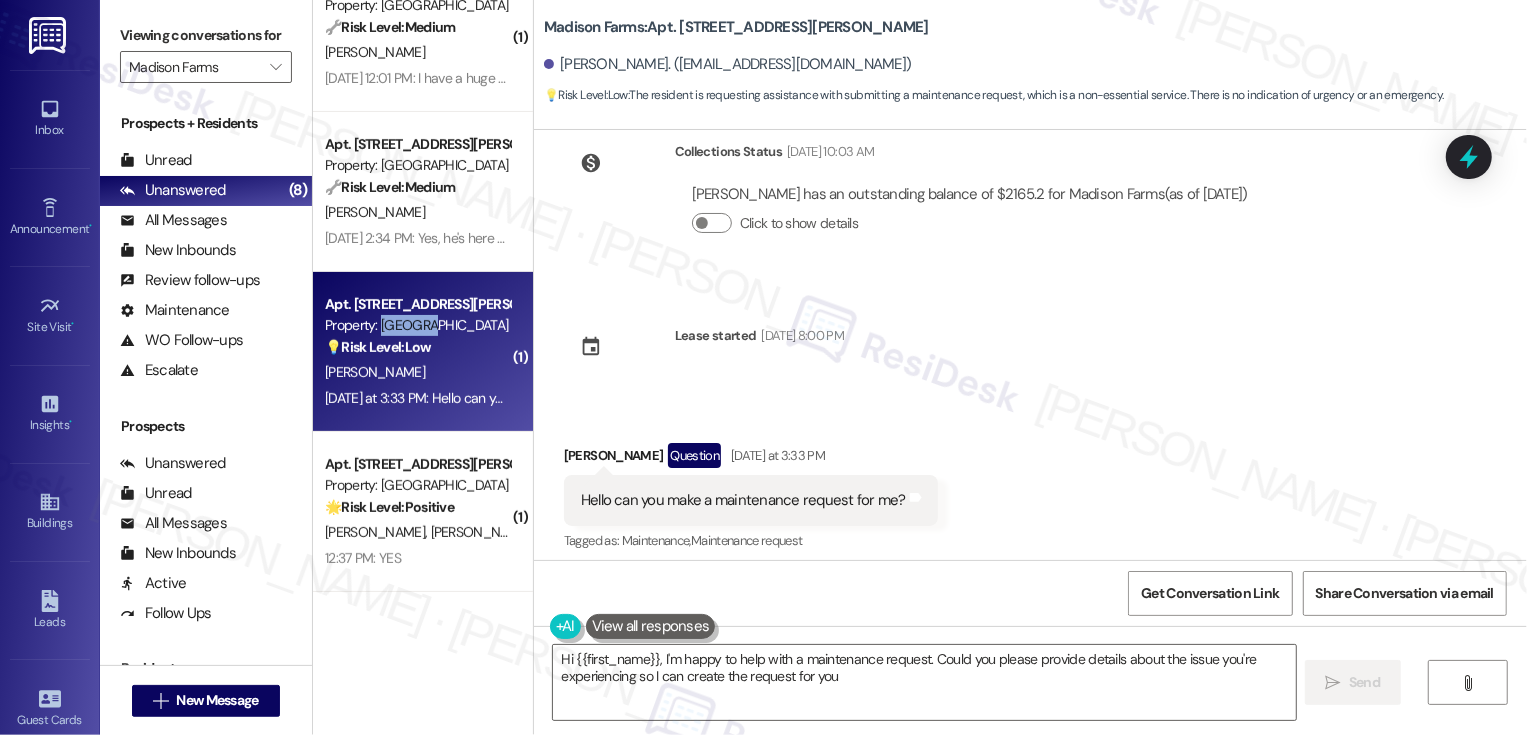 type on "Hi {{first_name}}, I'm happy to help with a maintenance request. Could you please provide details about the issue you're experiencing so I can create the request for you?" 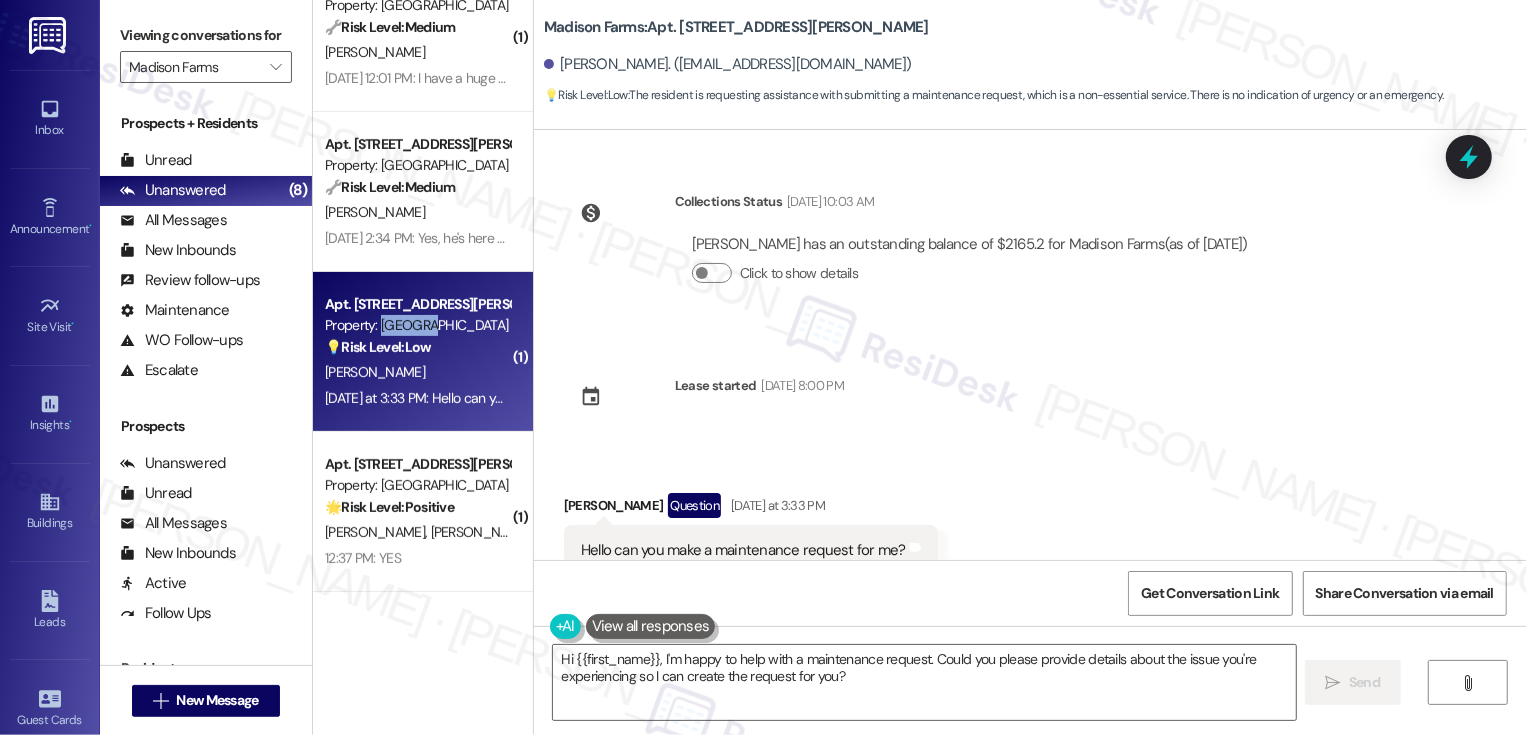 scroll, scrollTop: 60, scrollLeft: 0, axis: vertical 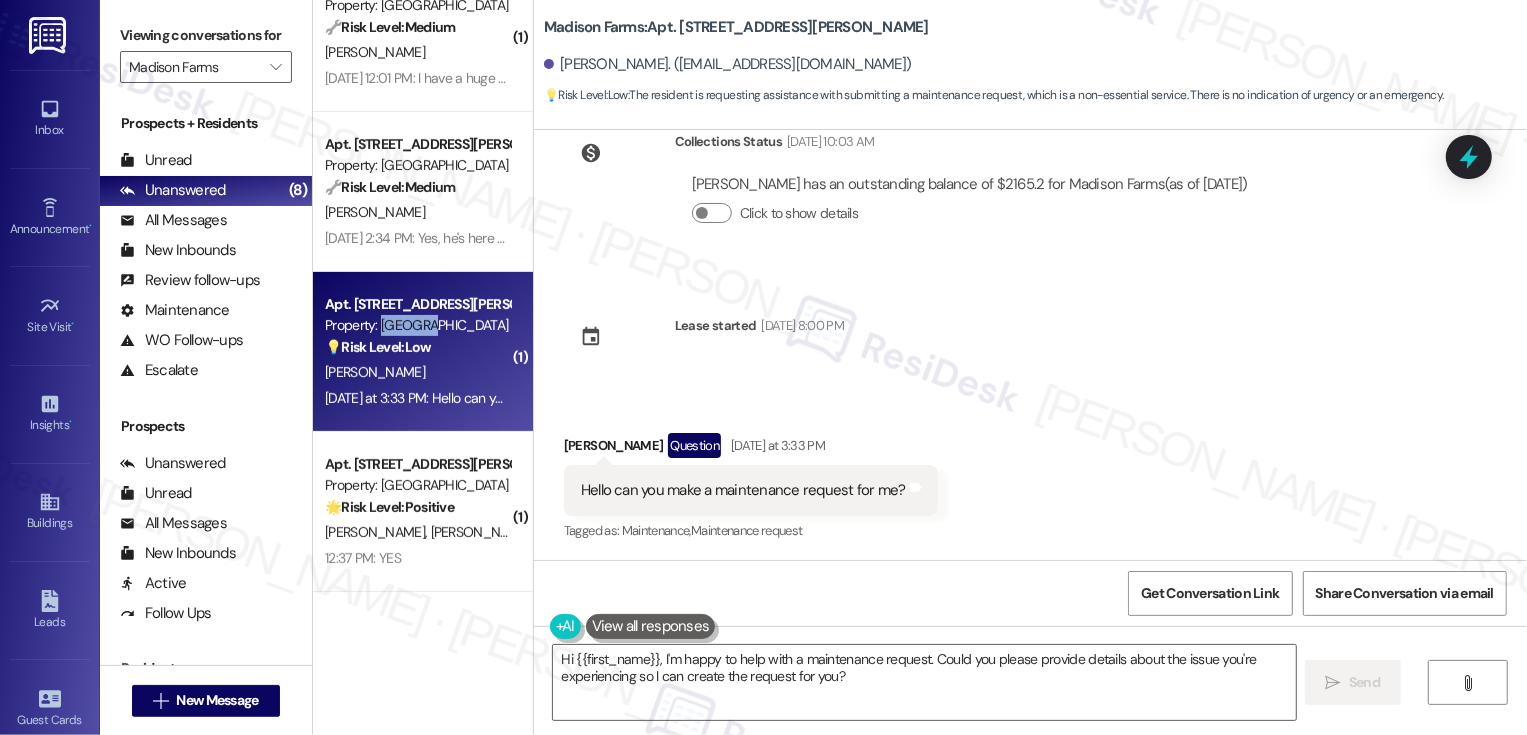 click on "Madison Farms:  Apt. [STREET_ADDRESS][PERSON_NAME]" at bounding box center (736, 27) 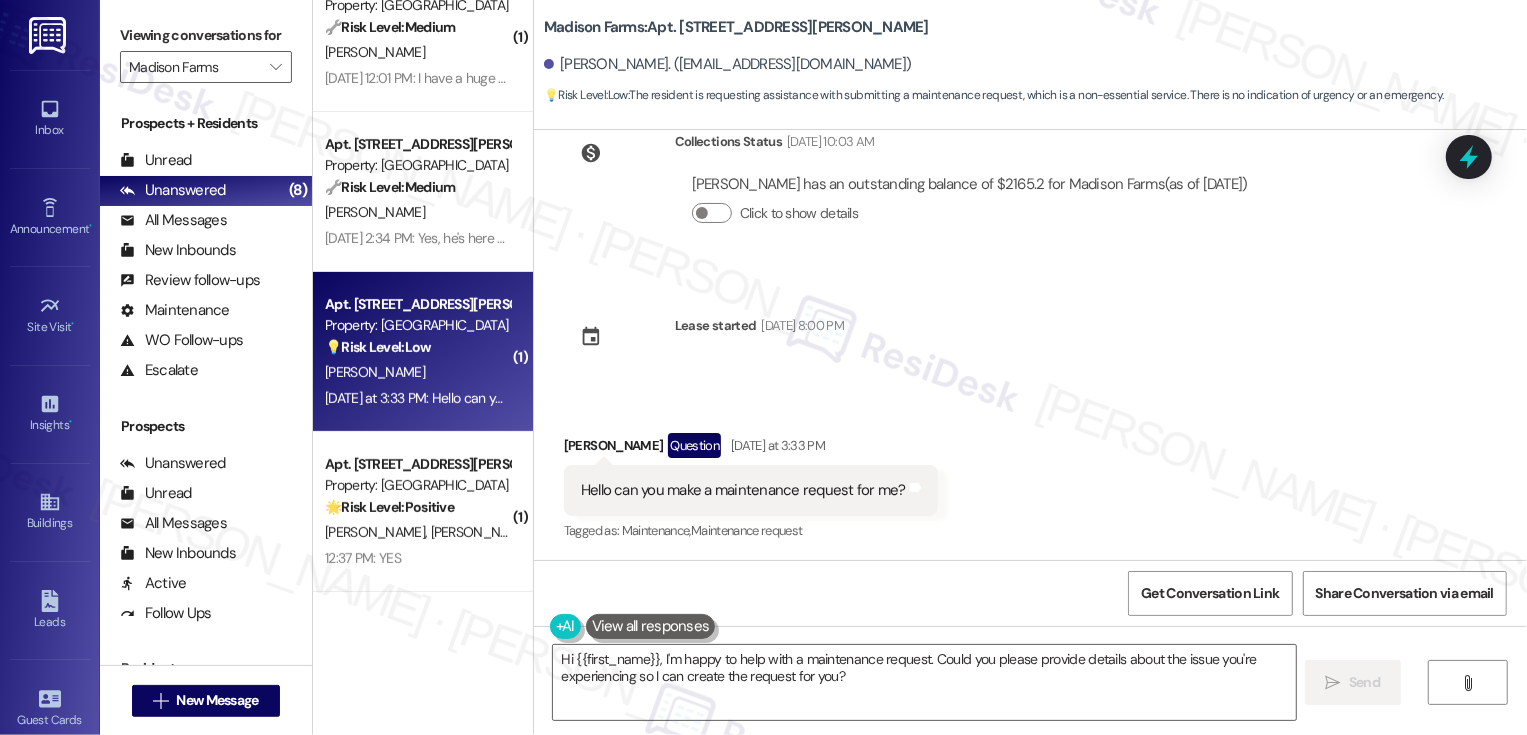 click on "Madison Farms:  Apt. [STREET_ADDRESS][PERSON_NAME]" at bounding box center (736, 27) 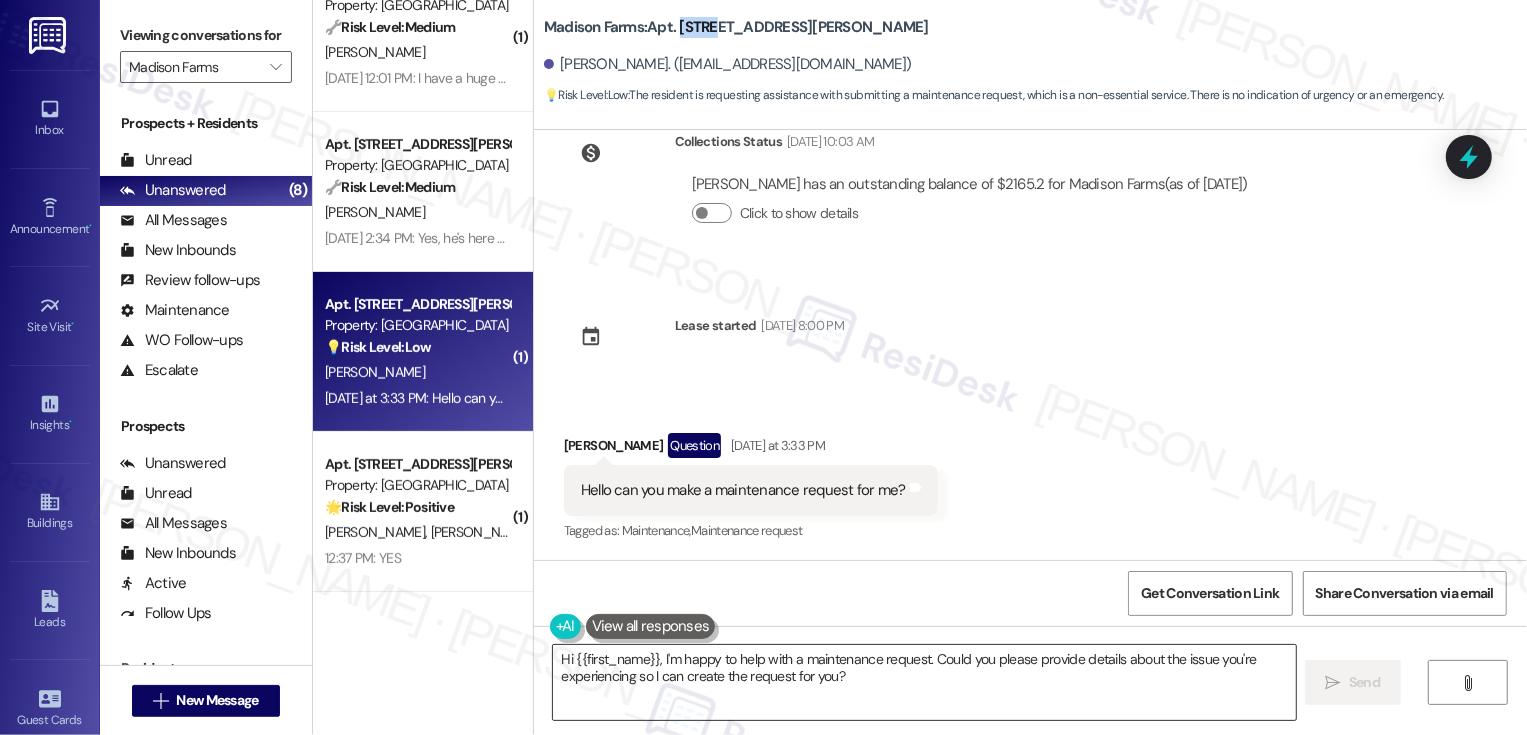click on "Hi {{first_name}}, I'm happy to help with a maintenance request. Could you please provide details about the issue you're experiencing so I can create the request for you?" at bounding box center (924, 682) 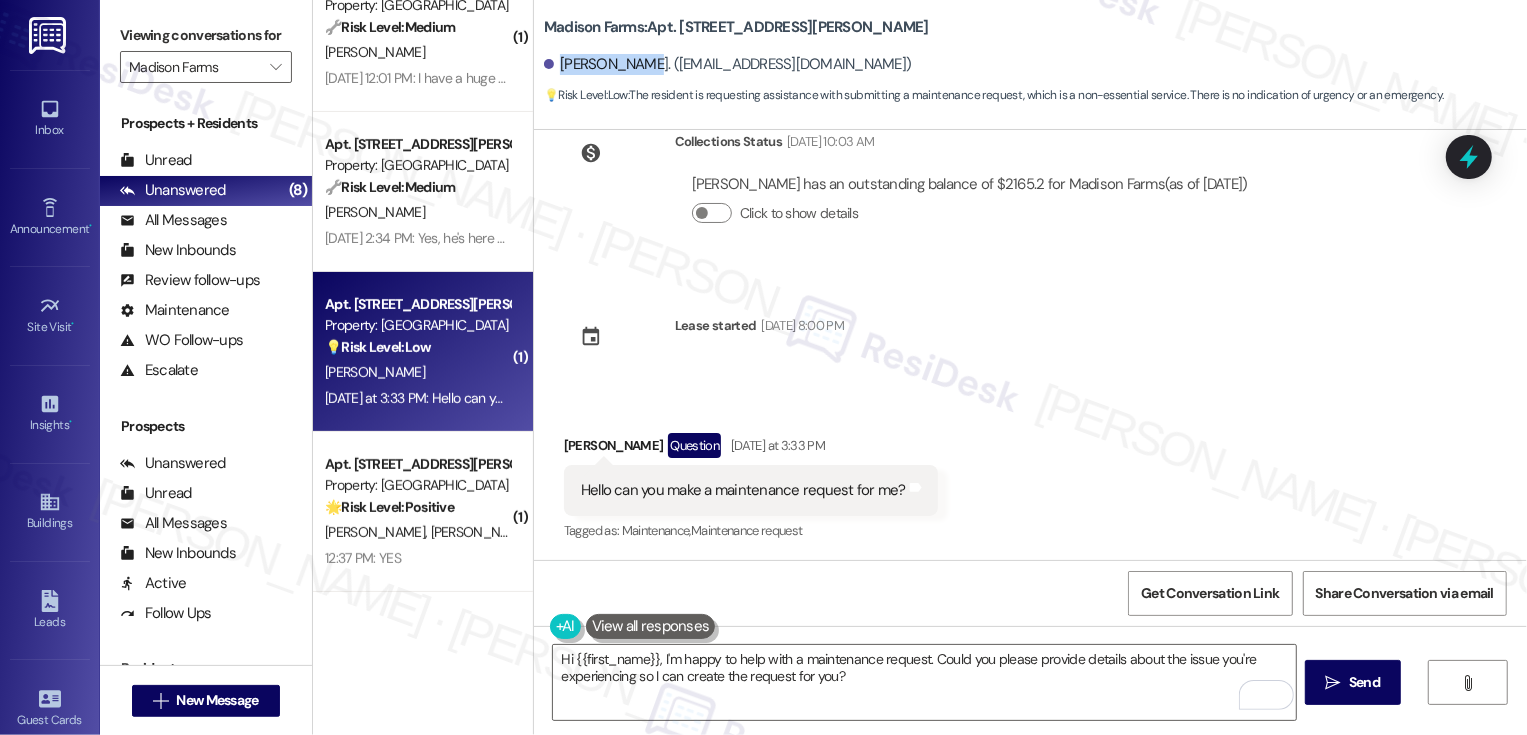 drag, startPoint x: 546, startPoint y: 61, endPoint x: 634, endPoint y: 63, distance: 88.02273 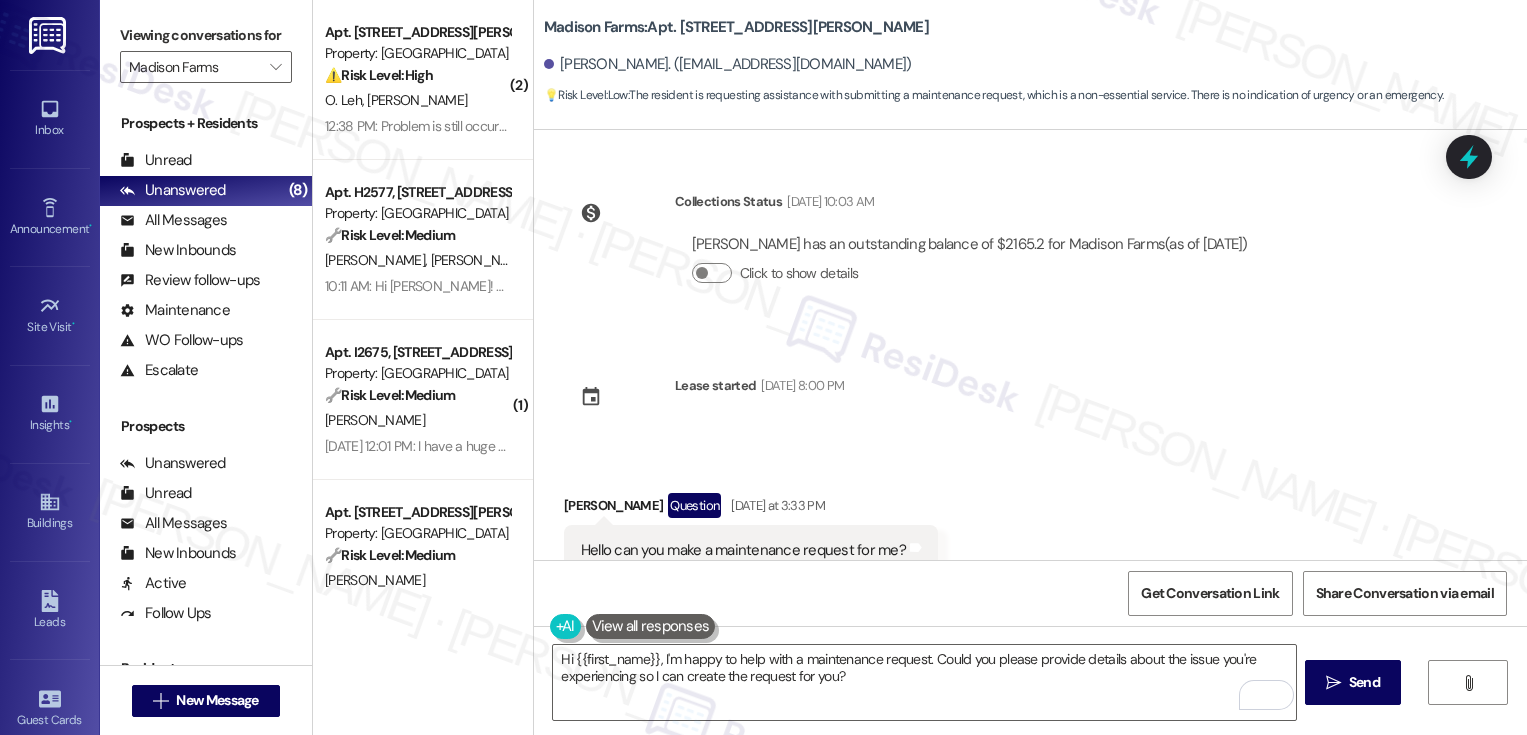 scroll, scrollTop: 0, scrollLeft: 0, axis: both 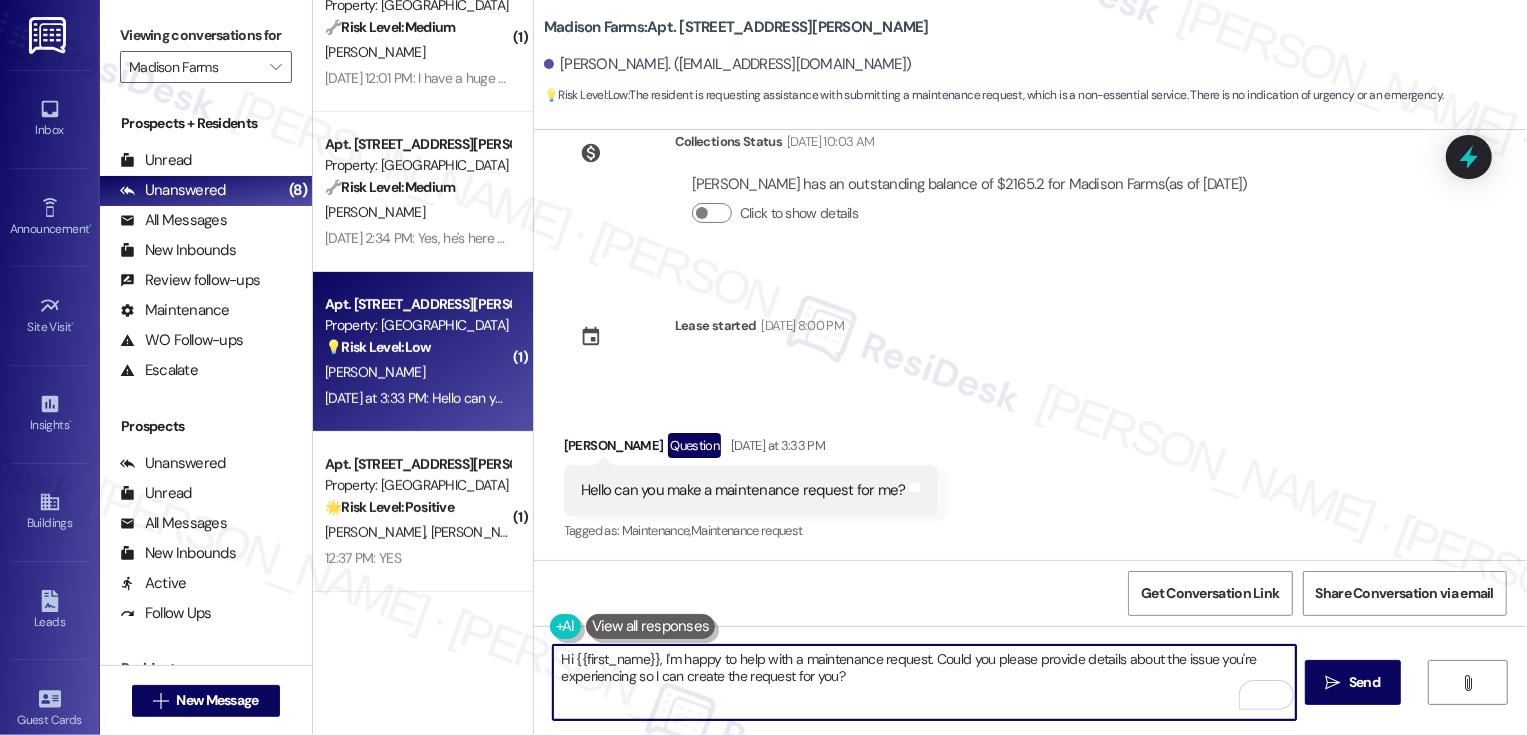 click on "Hi {{first_name}}, I'm happy to help with a maintenance request. Could you please provide details about the issue you're experiencing so I can create the request for you?" at bounding box center [924, 682] 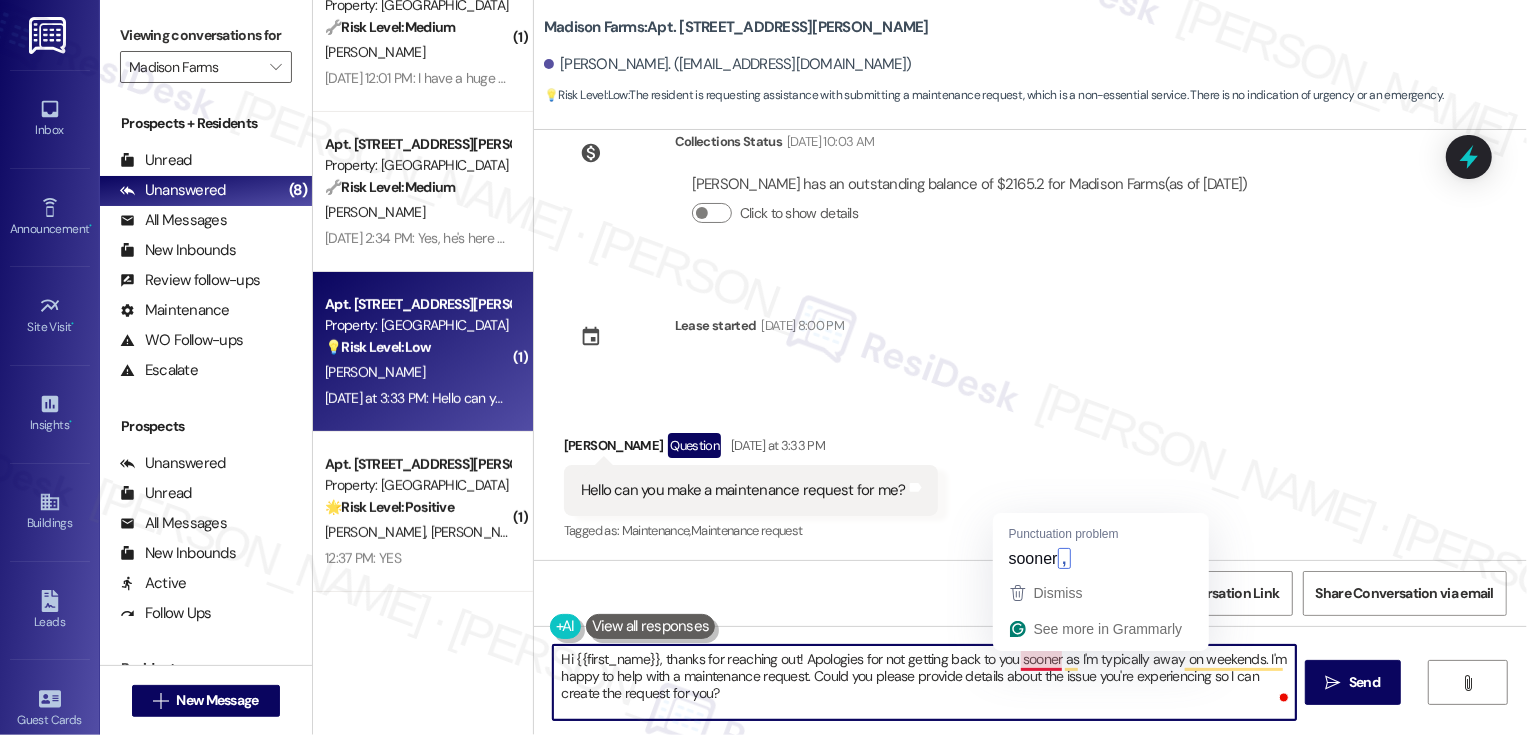 click on "Hi {{first_name}}, thanks for reaching out! Apologies for not getting back to you sooner as I'm typically away on weekends. I'm happy to help with a maintenance request. Could you please provide details about the issue you're experiencing so I can create the request for you?" at bounding box center [924, 682] 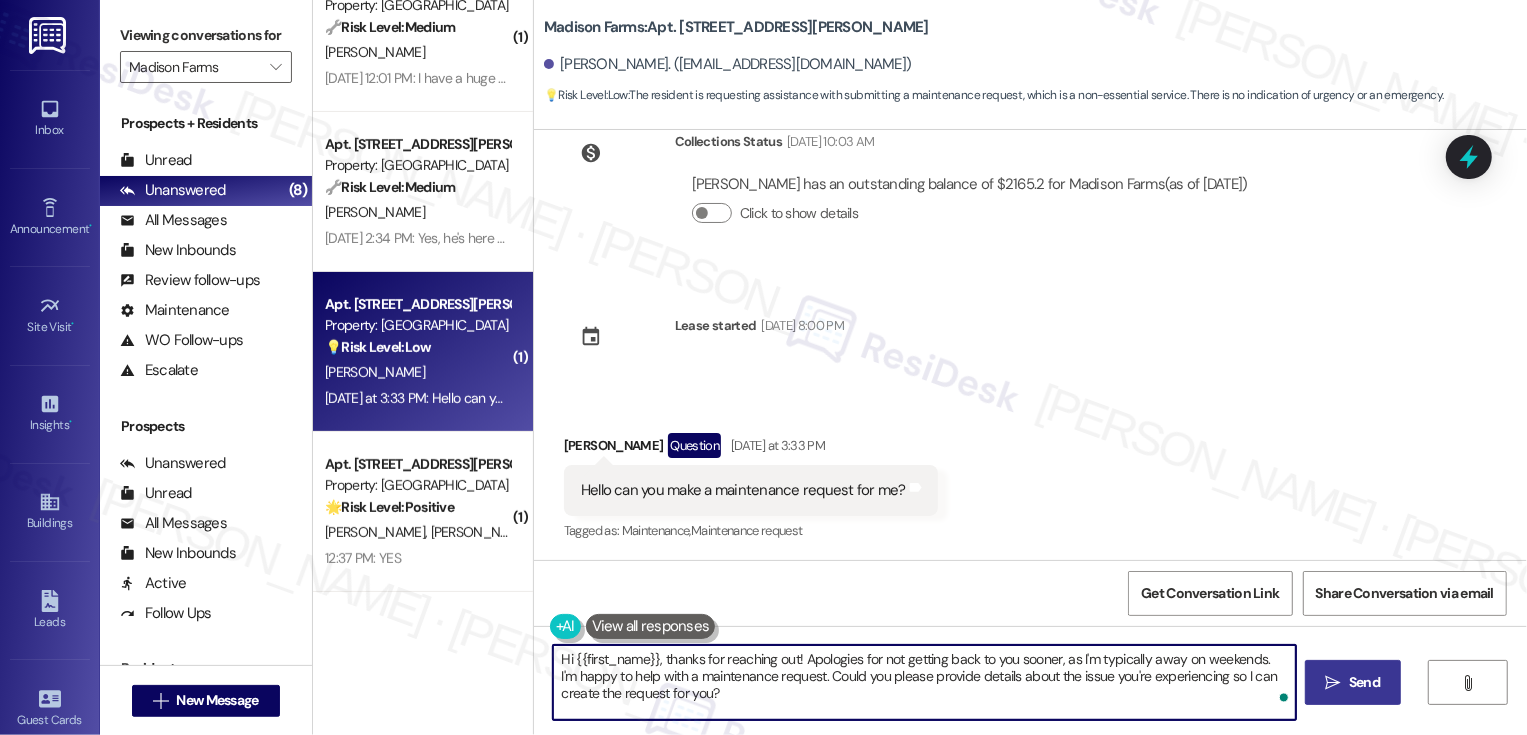 drag, startPoint x: 1252, startPoint y: 654, endPoint x: 1307, endPoint y: 697, distance: 69.81404 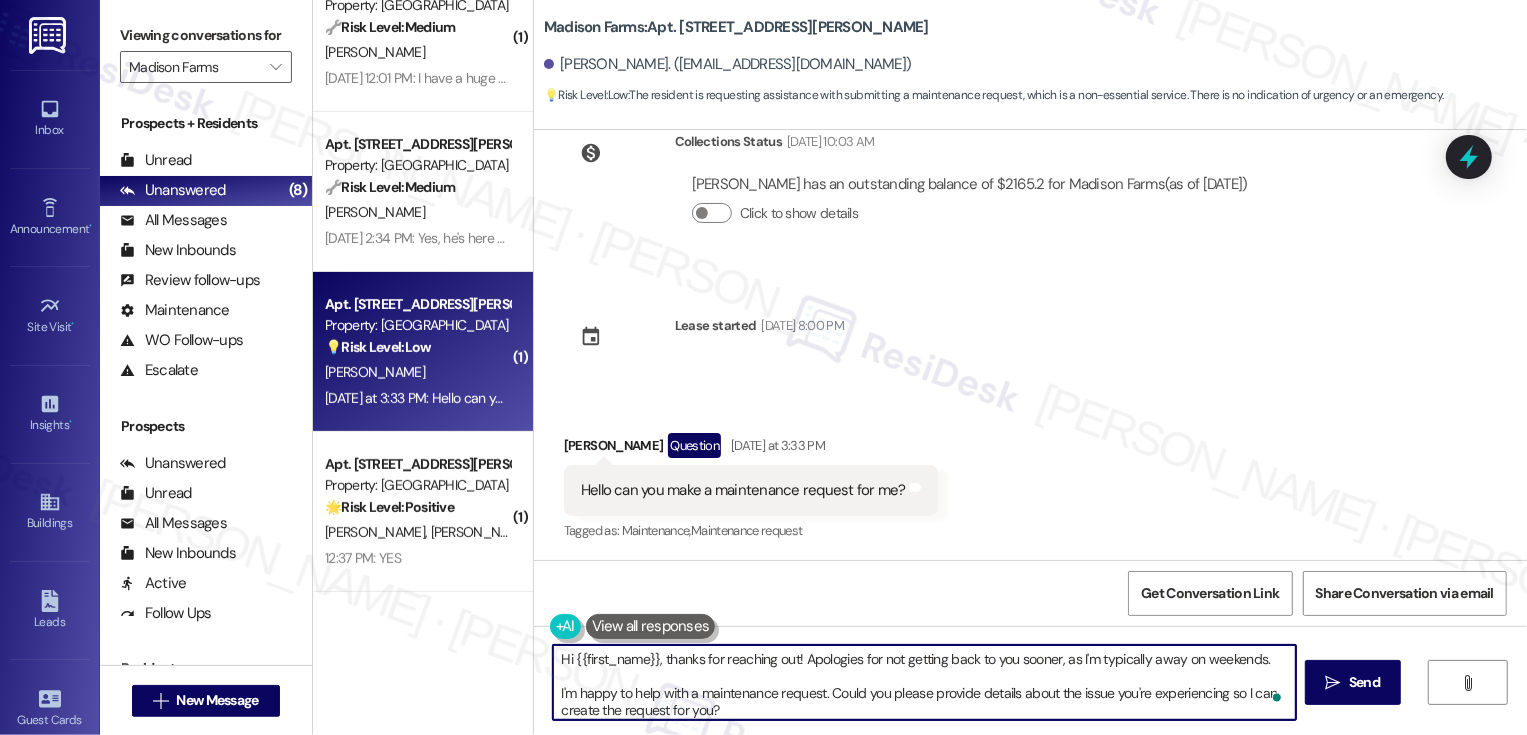 scroll, scrollTop: 5, scrollLeft: 0, axis: vertical 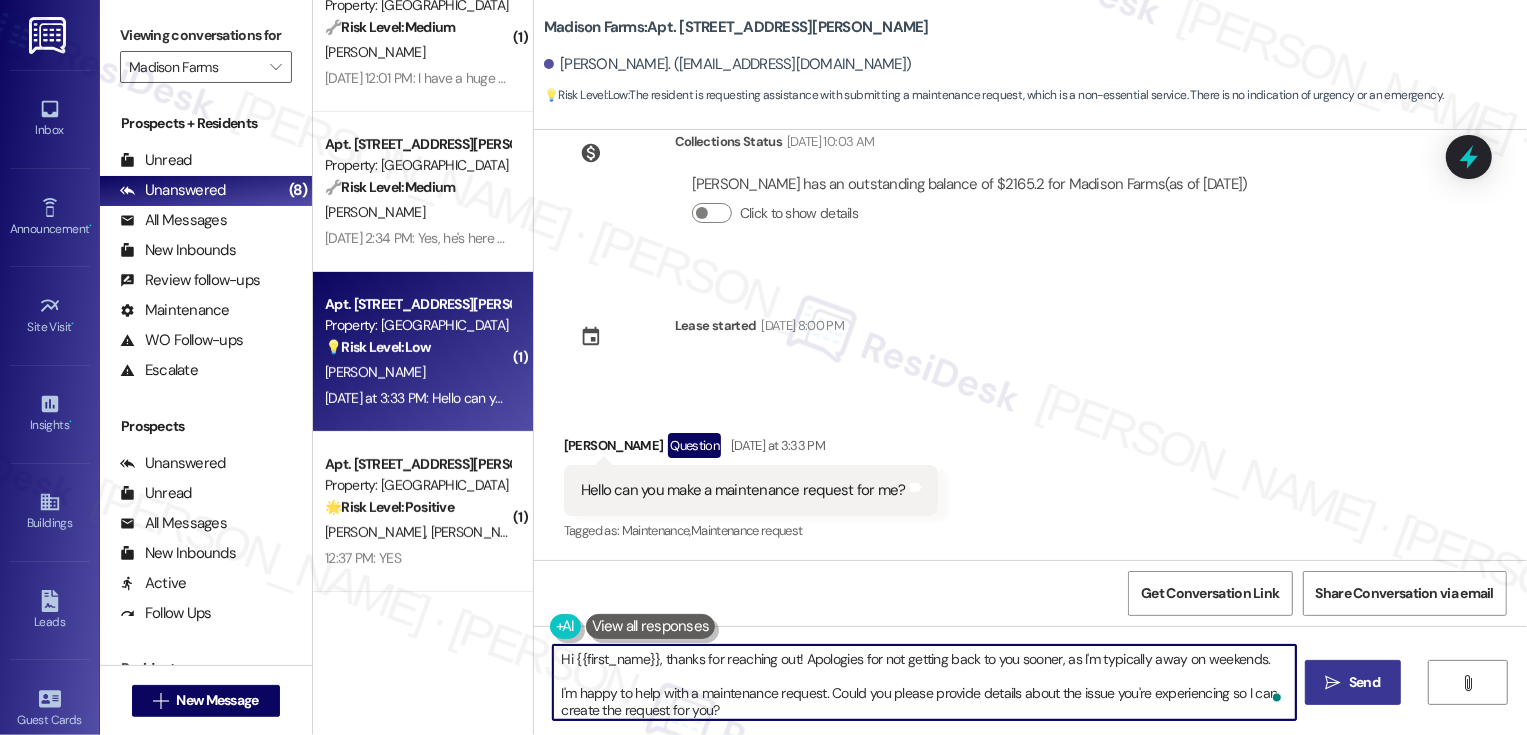 type on "Hi {{first_name}}, thanks for reaching out! Apologies for not getting back to you sooner, as I'm typically away on weekends.
I'm happy to help with a maintenance request. Could you please provide details about the issue you're experiencing so I can create the request for you?" 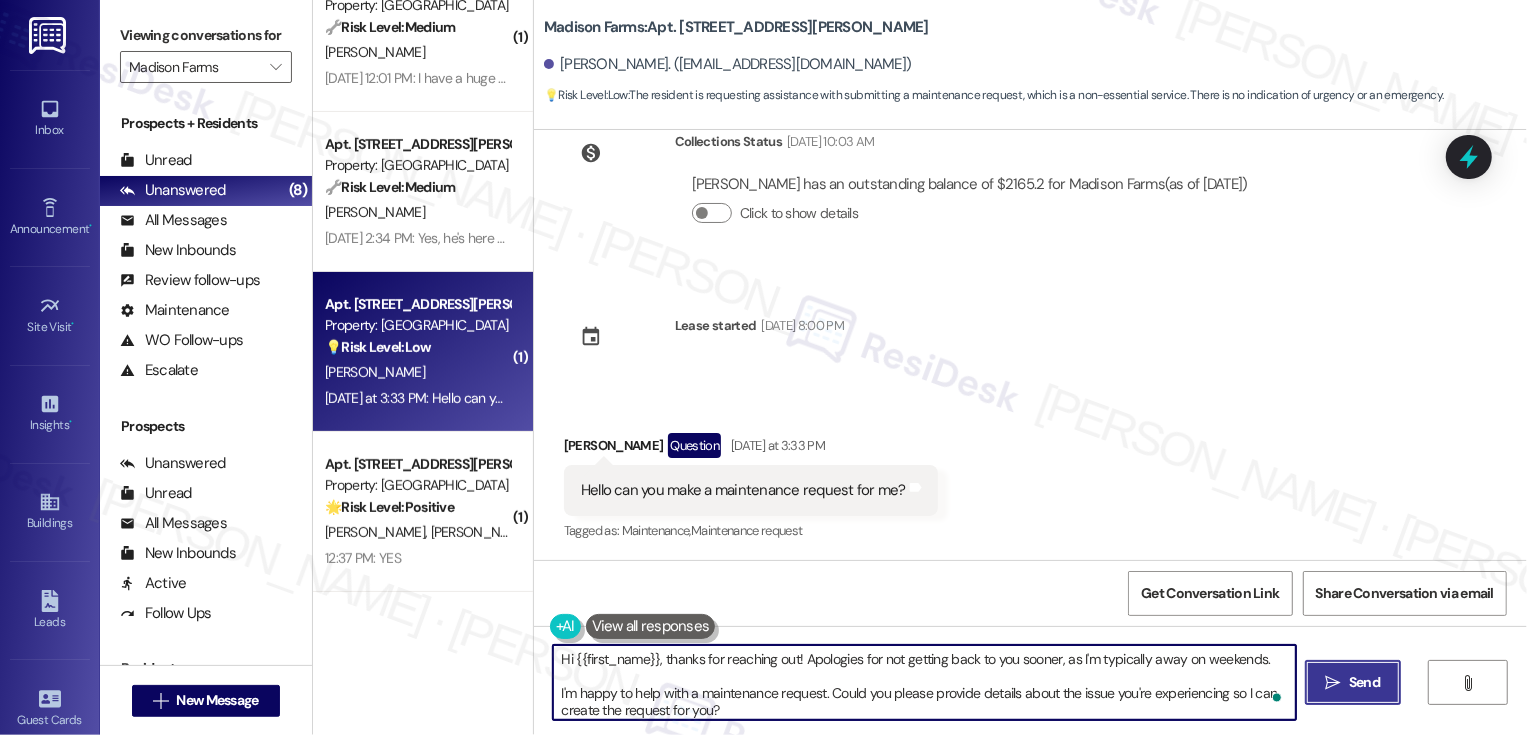 click on "Send" at bounding box center [1364, 682] 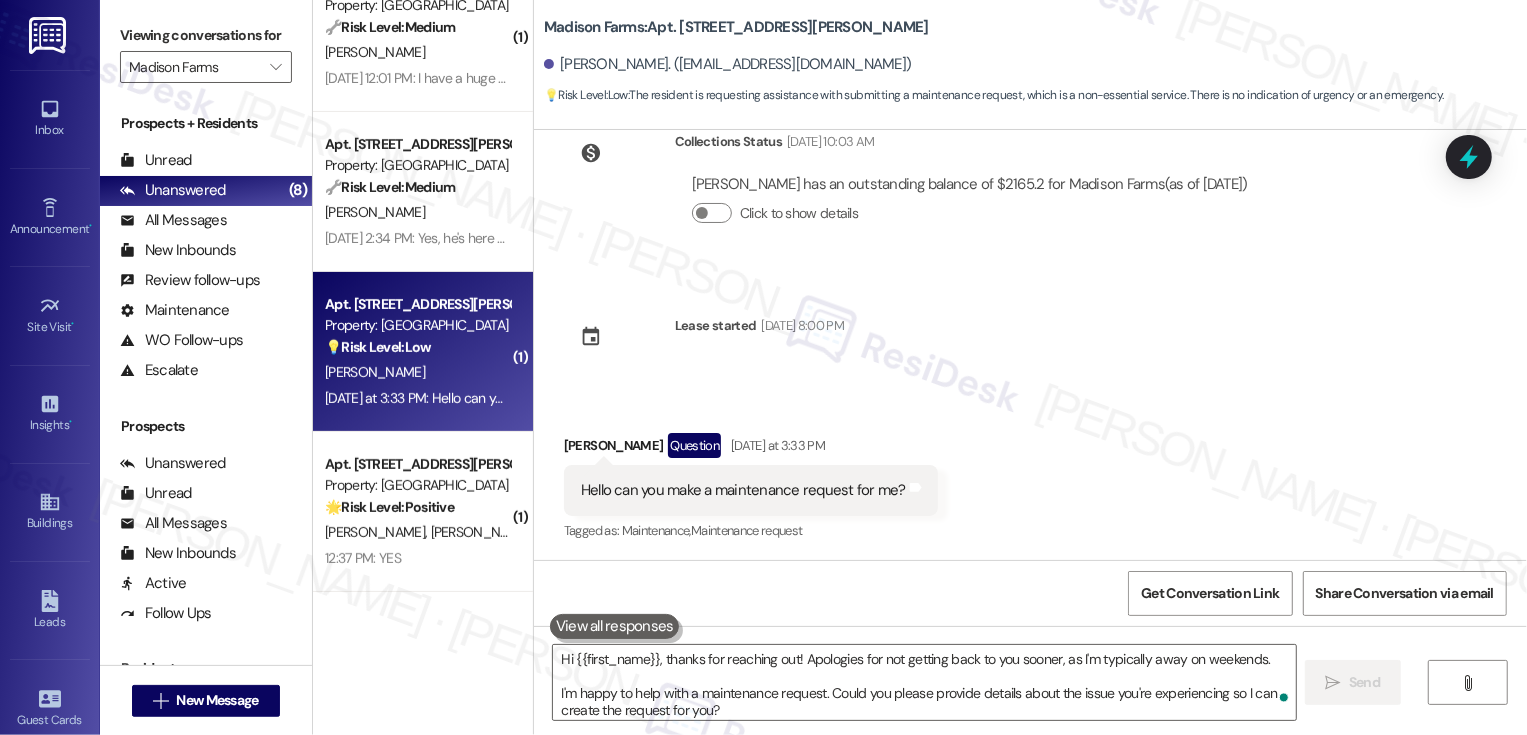 scroll, scrollTop: 264, scrollLeft: 0, axis: vertical 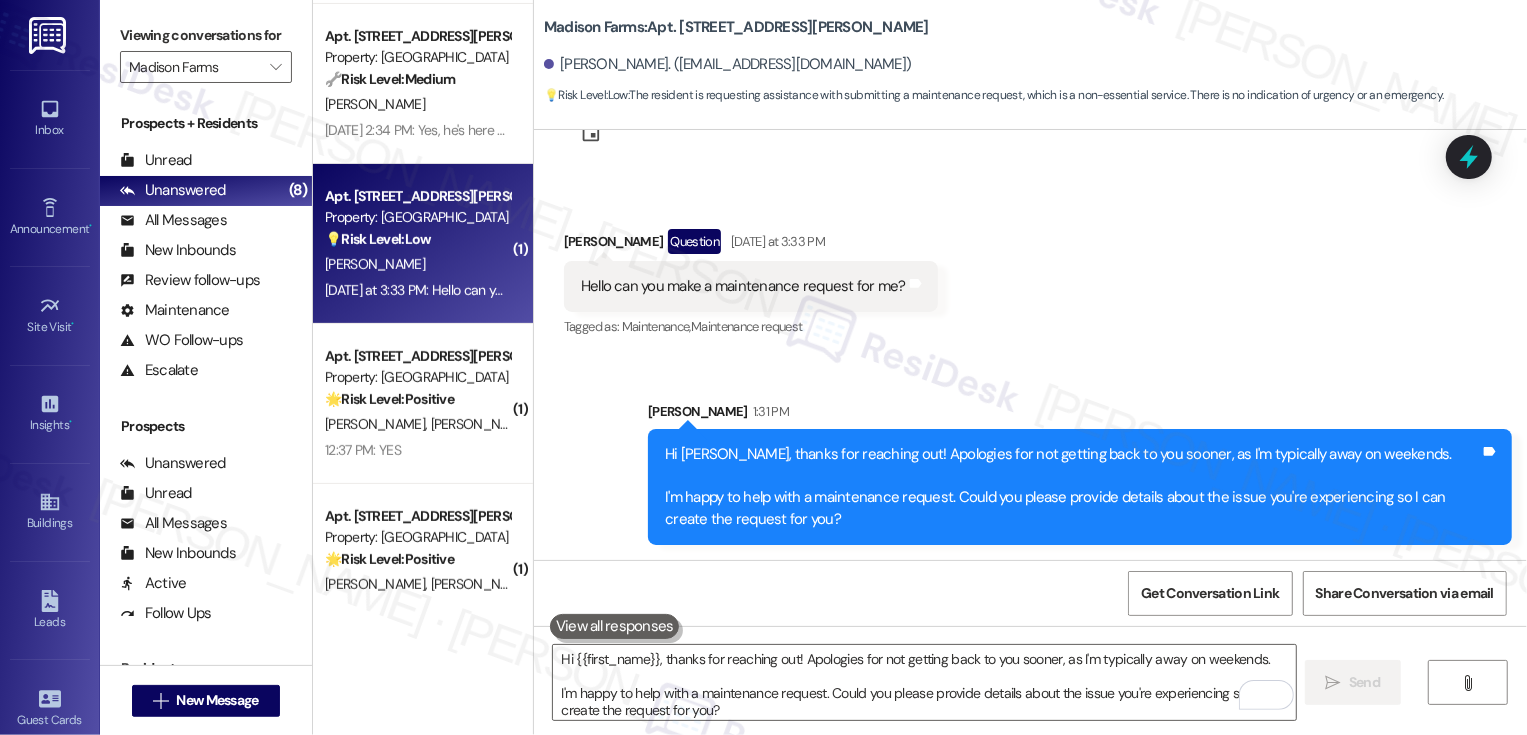 click on "Property: [GEOGRAPHIC_DATA]" at bounding box center (417, 377) 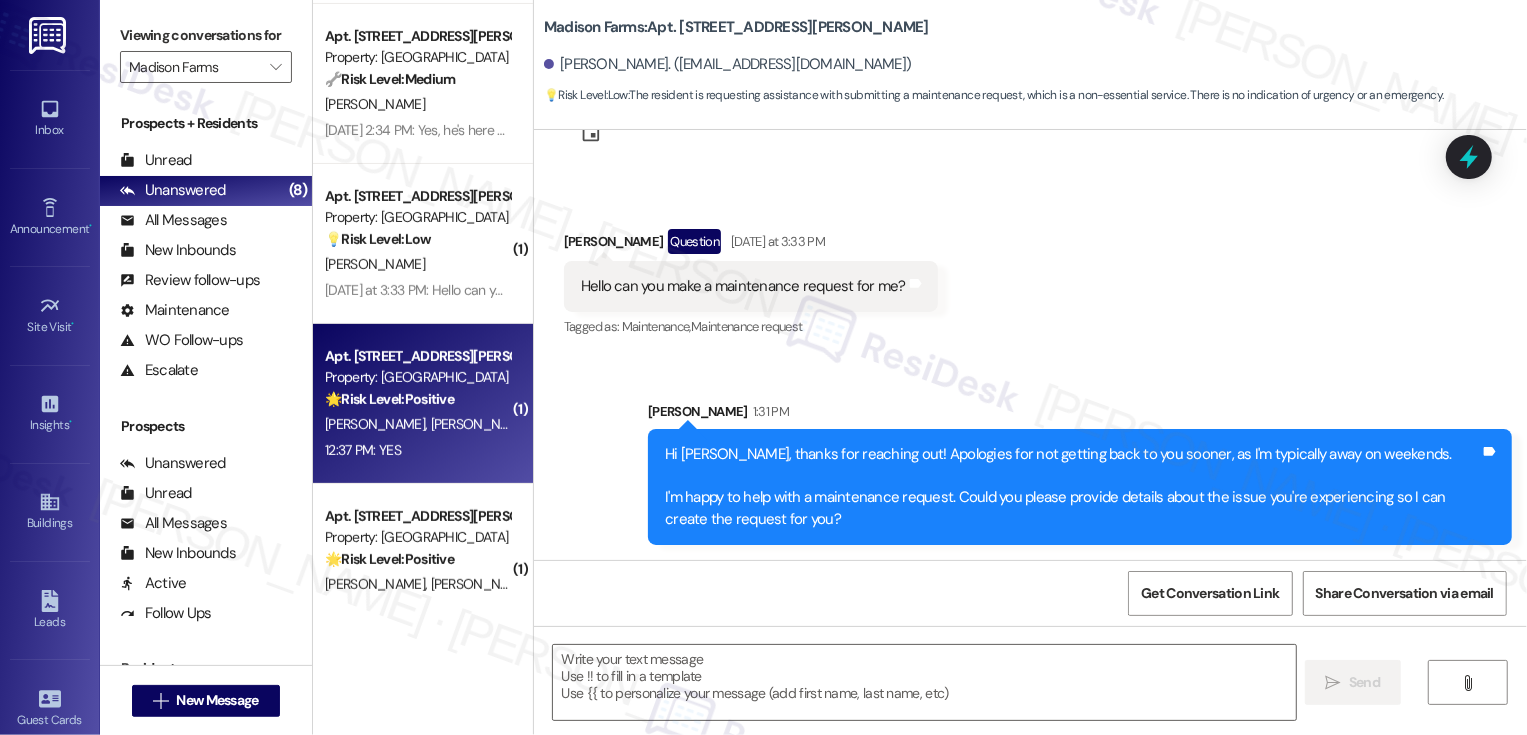 type on "Fetching suggested responses. Please feel free to read through the conversation in the meantime." 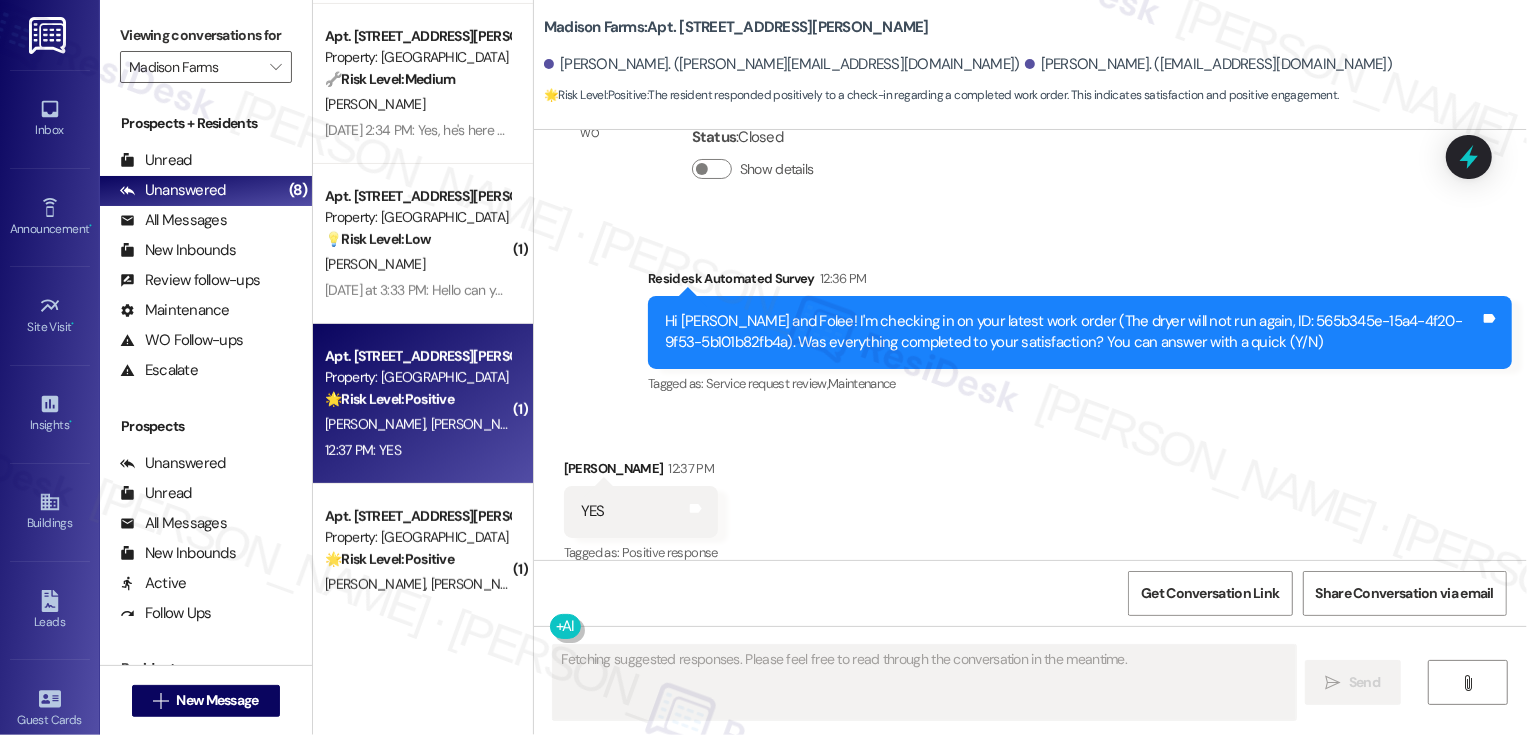 scroll, scrollTop: 1203, scrollLeft: 0, axis: vertical 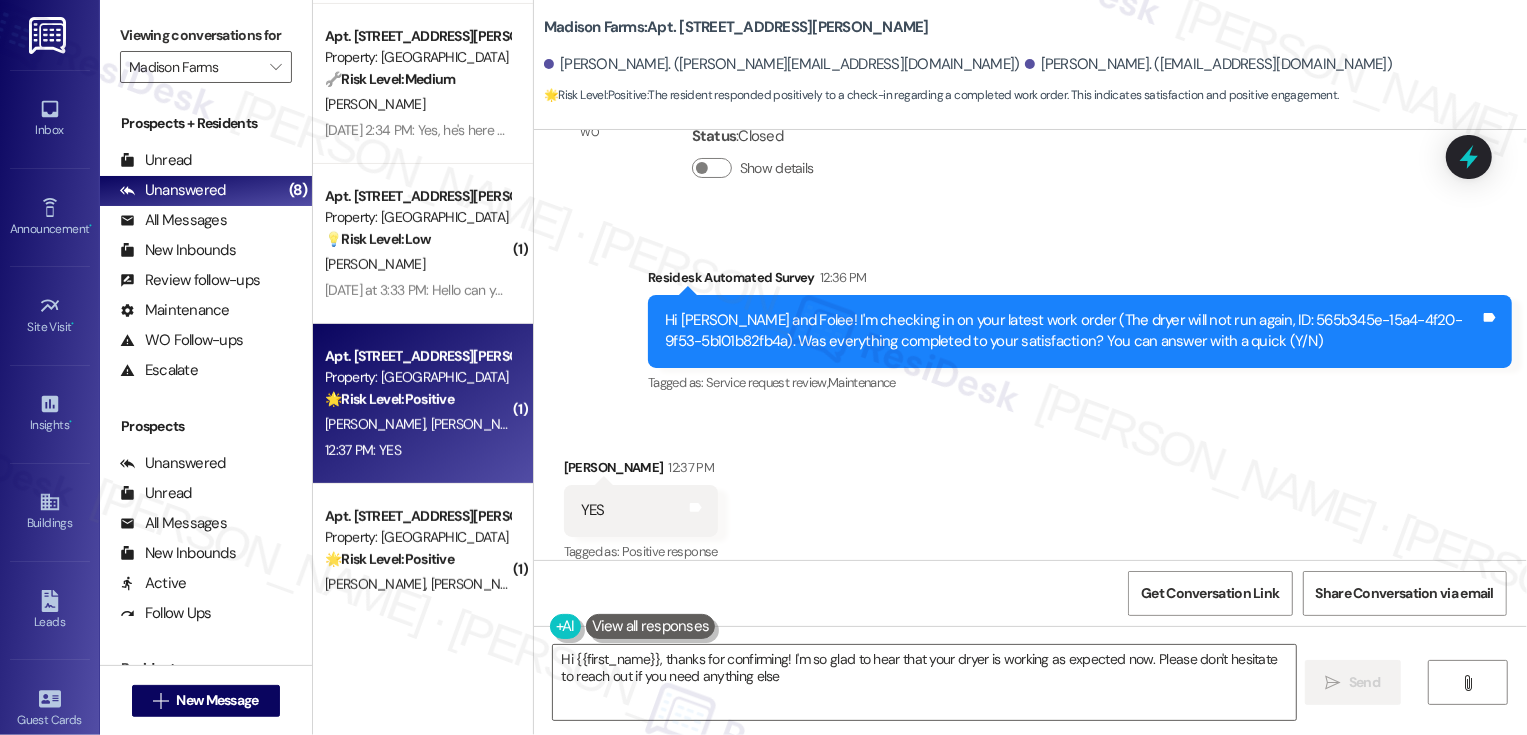 type on "Hi {{first_name}}, thanks for confirming! I'm so glad to hear that your dryer is working as expected now. Please don't hesitate to reach out if you need anything else!" 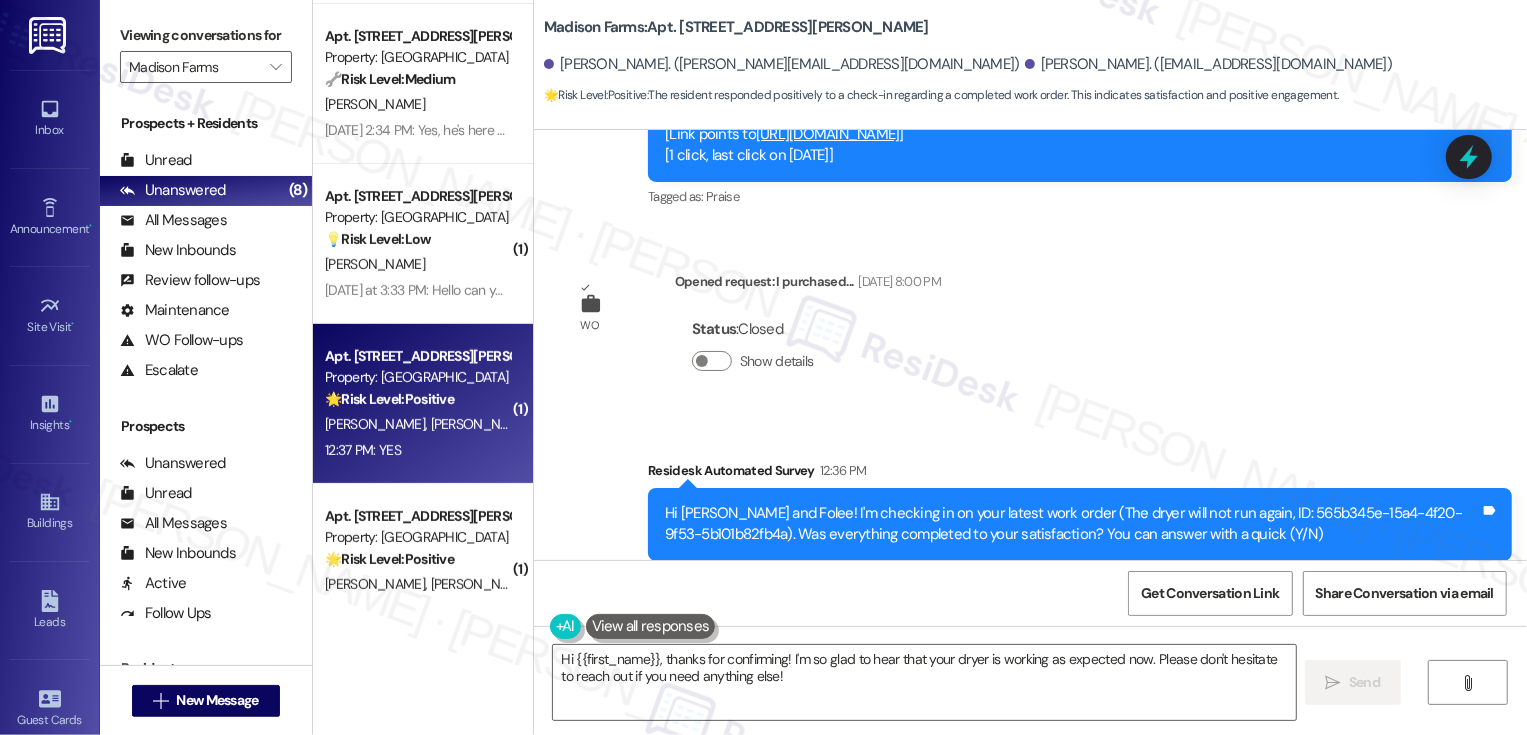 scroll, scrollTop: 1203, scrollLeft: 0, axis: vertical 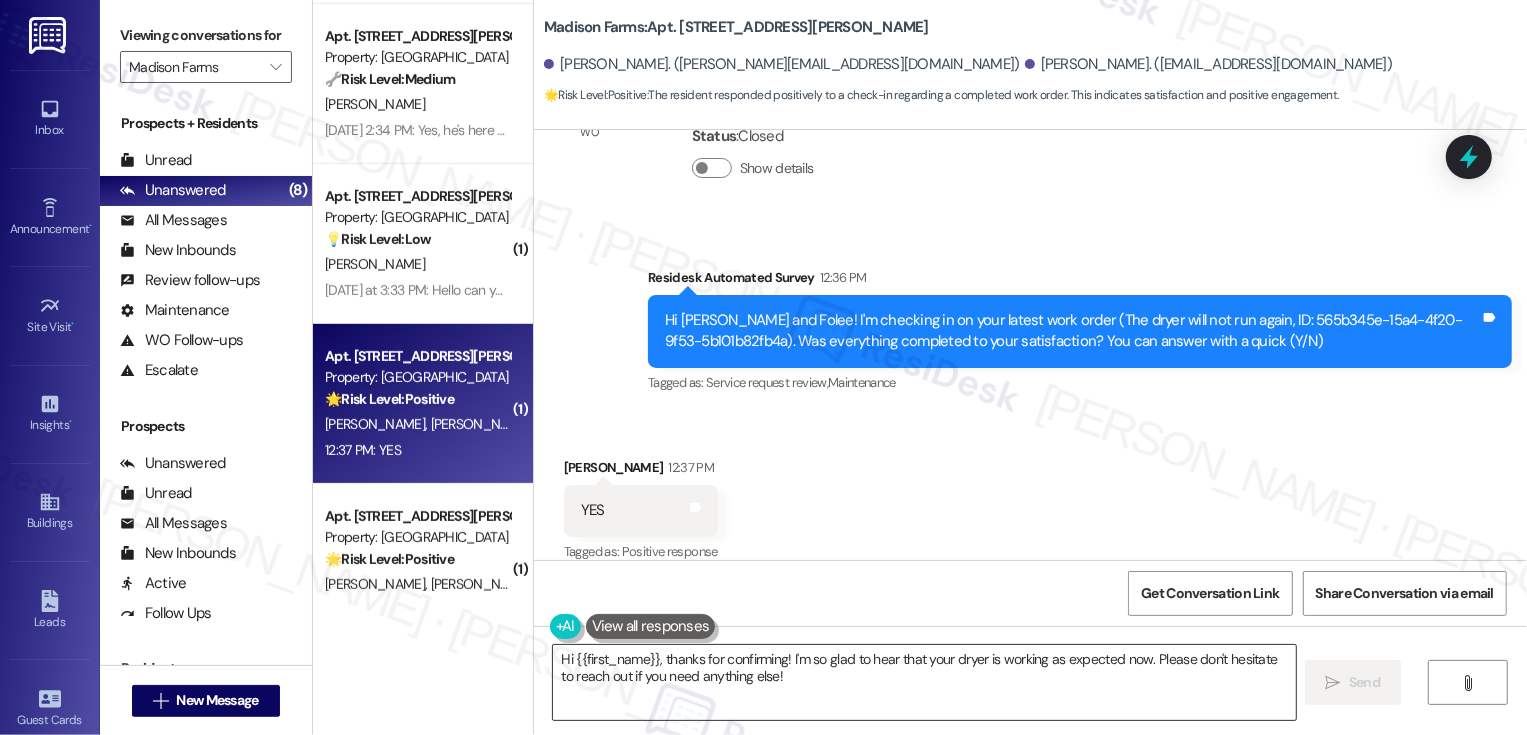 click on "Hi {{first_name}}, thanks for confirming! I'm so glad to hear that your dryer is working as expected now. Please don't hesitate to reach out if you need anything else!" at bounding box center (924, 682) 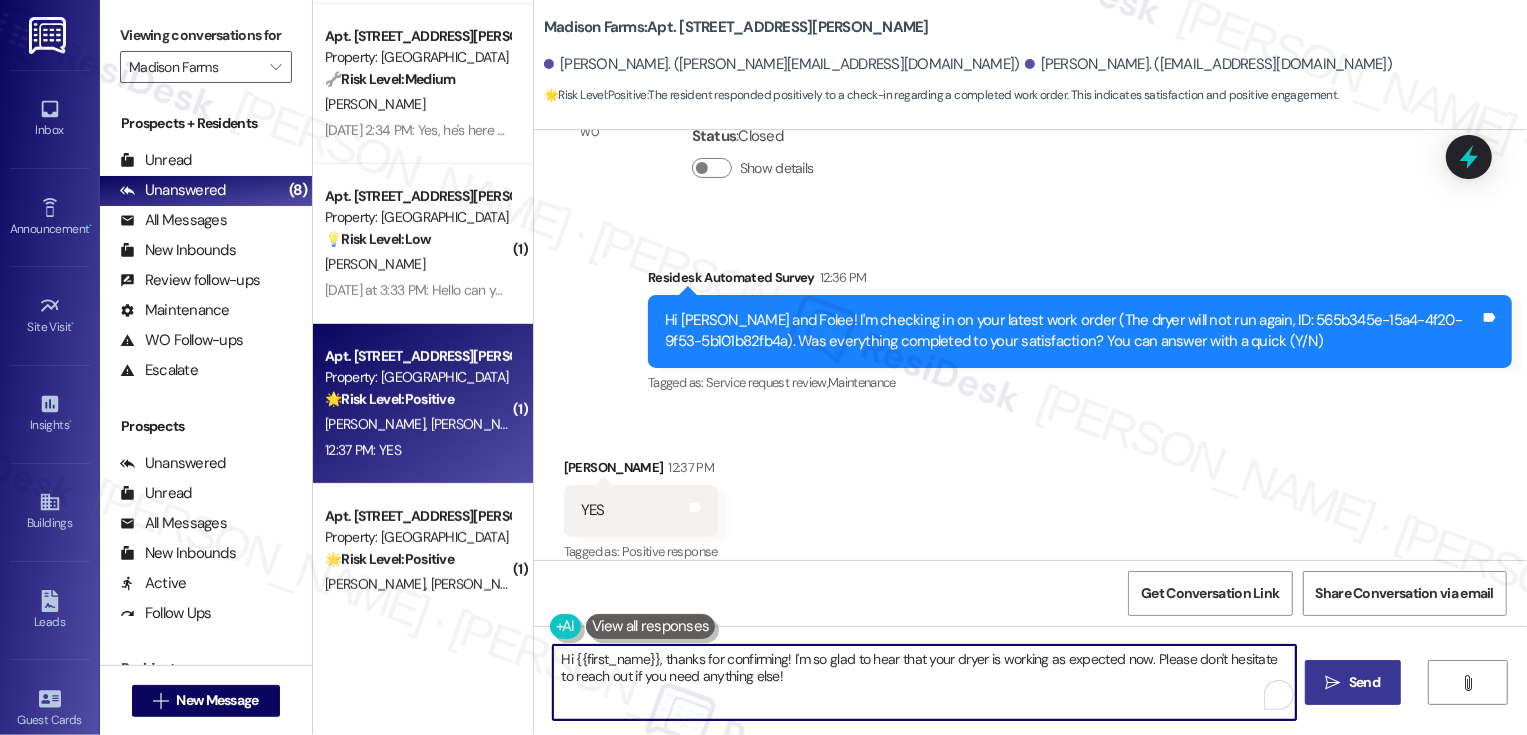 click on "Send" at bounding box center (1364, 682) 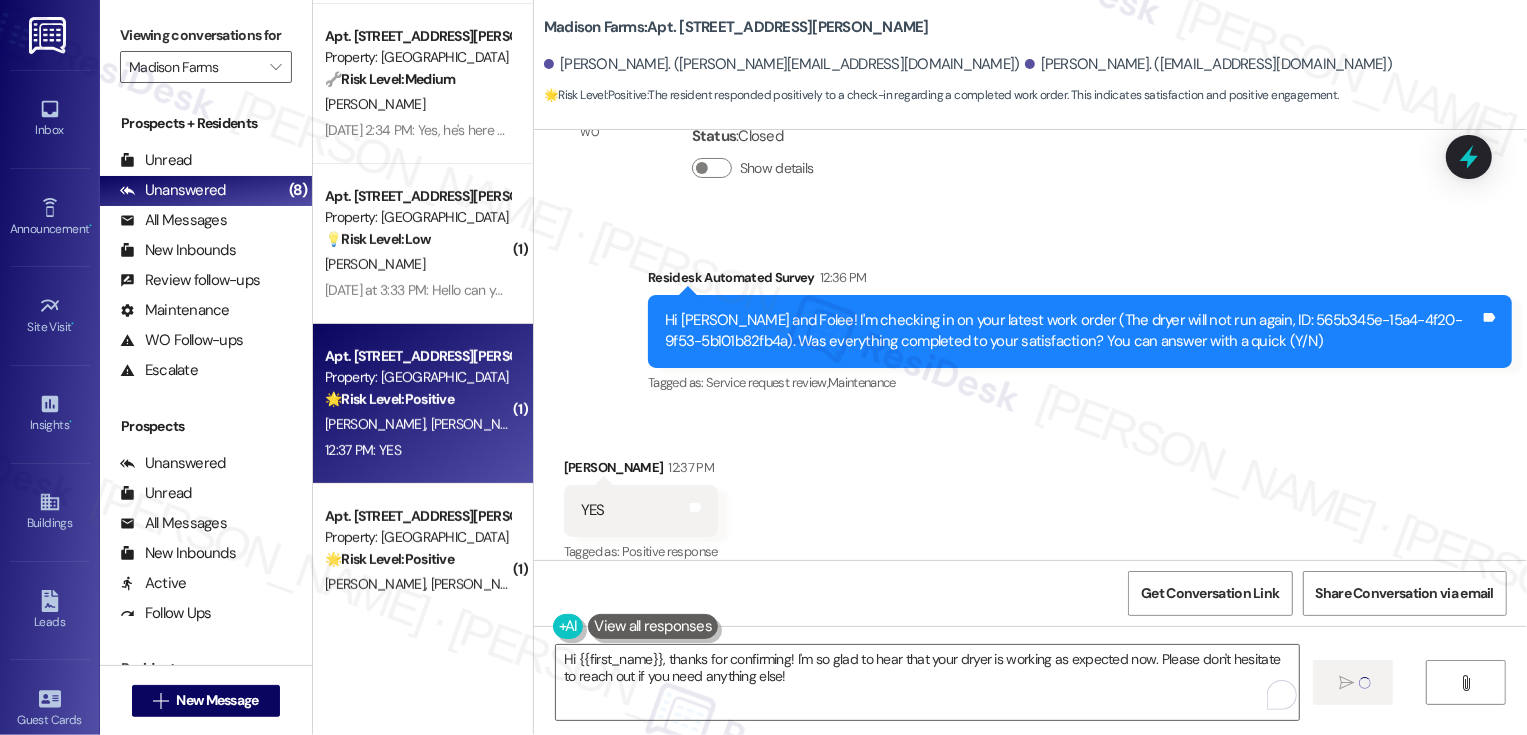 type 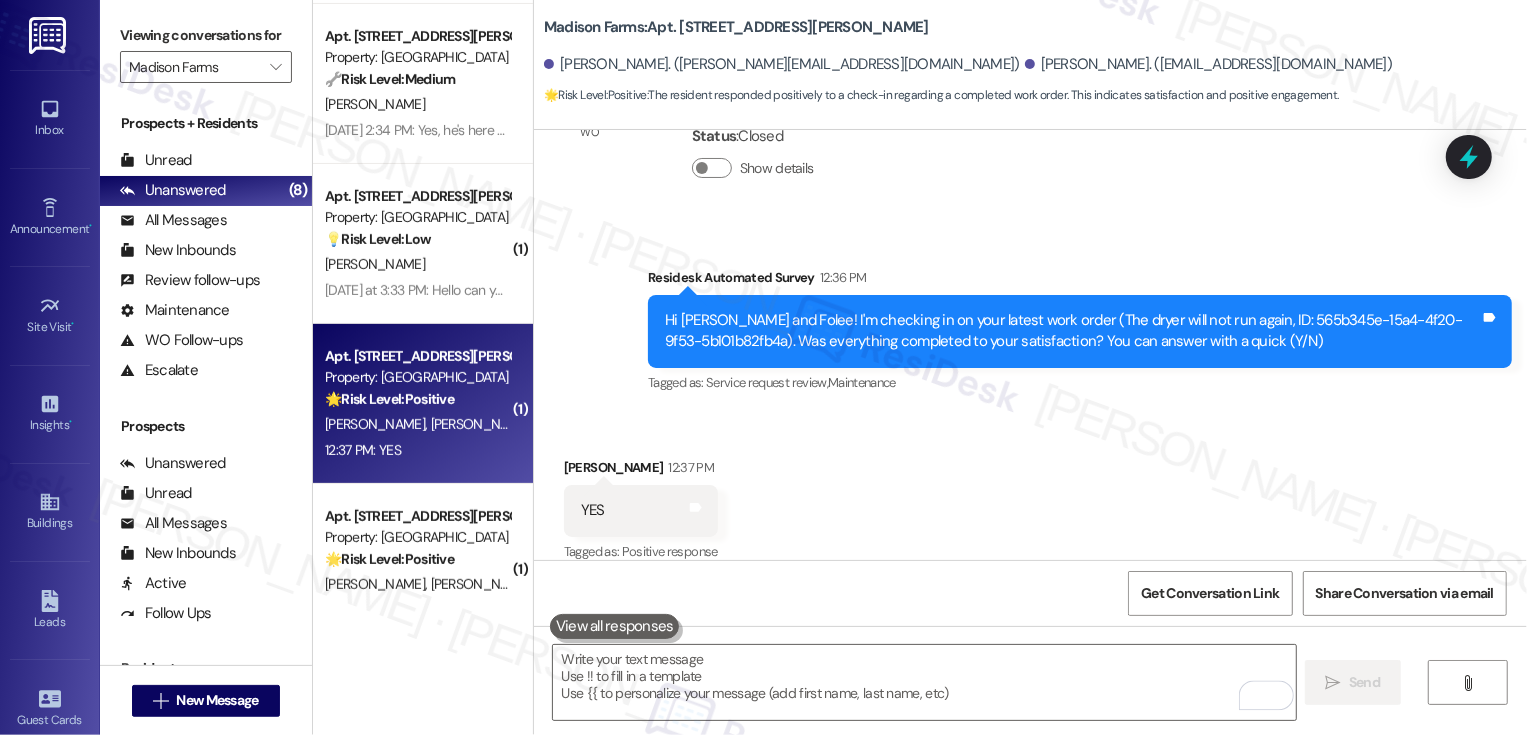 scroll, scrollTop: 683, scrollLeft: 0, axis: vertical 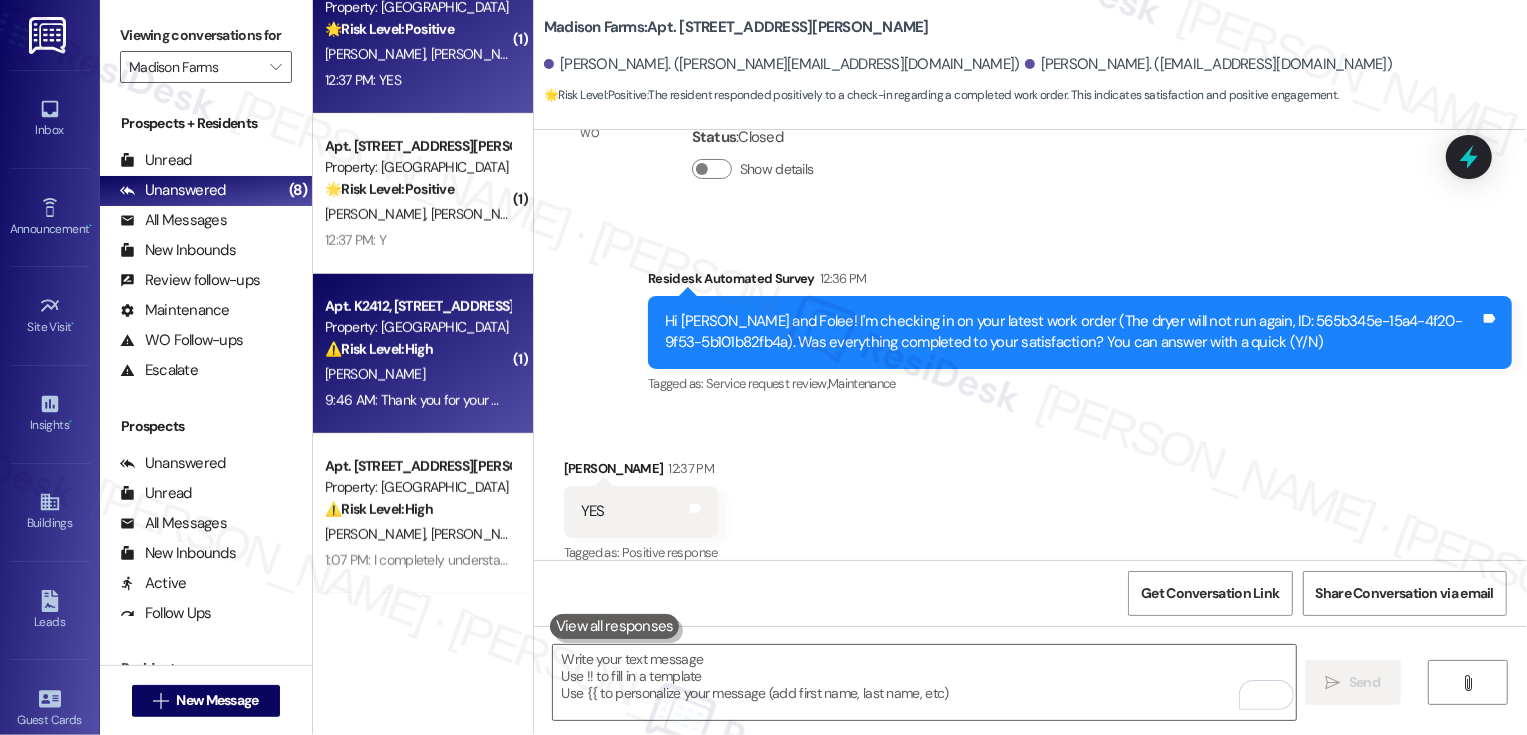 click on "⚠️  Risk Level:  High The resident reports a malfunctioning oven that is stuck in locked mode and beeping, even after attempting a reset. This constitutes an urgent maintenance issue affecting the resident's ability to cook and use a major appliance. The resident has already taken steps to resolve the issue, indicating a need for prompt attention." at bounding box center [417, 349] 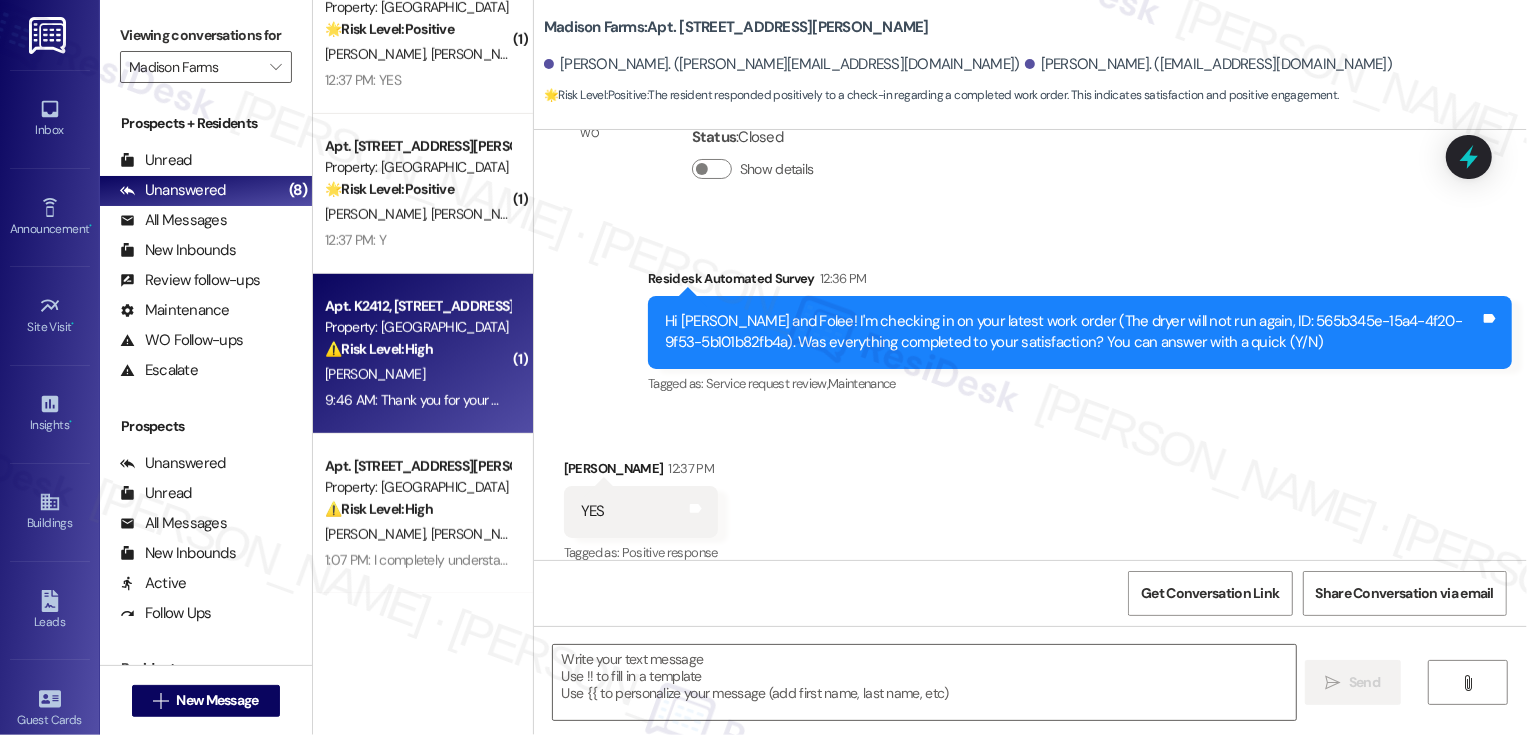 click on "⚠️  Risk Level:  High The resident reports a malfunctioning oven that is stuck in locked mode and beeping, even after attempting a reset. This constitutes an urgent maintenance issue affecting the resident's ability to cook and use a major appliance. The resident has already taken steps to resolve the issue, indicating a need for prompt attention." at bounding box center [417, 349] 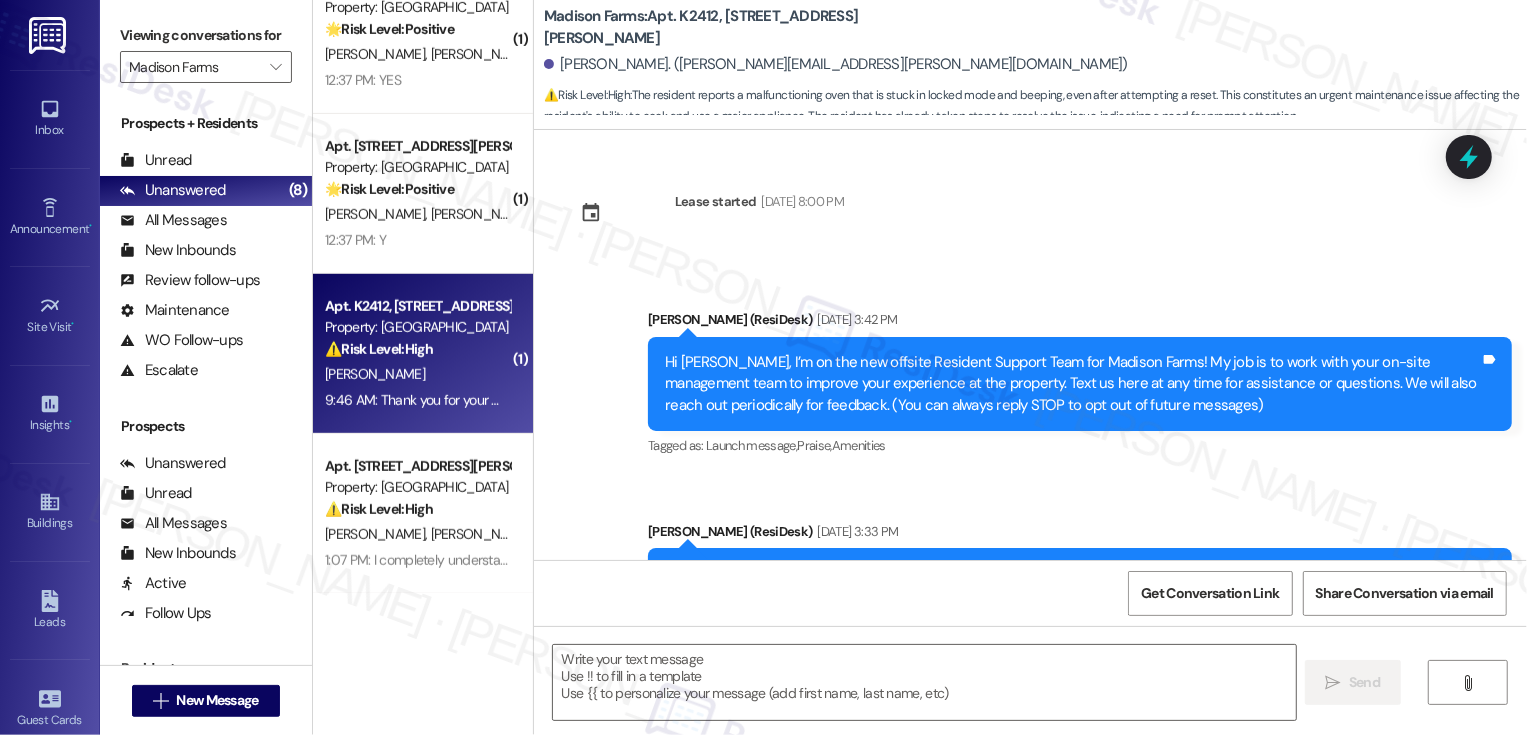 click on "⚠️  Risk Level:  High The resident reports a malfunctioning oven that is stuck in locked mode and beeping, even after attempting a reset. This constitutes an urgent maintenance issue affecting the resident's ability to cook and use a major appliance. The resident has already taken steps to resolve the issue, indicating a need for prompt attention." at bounding box center [417, 349] 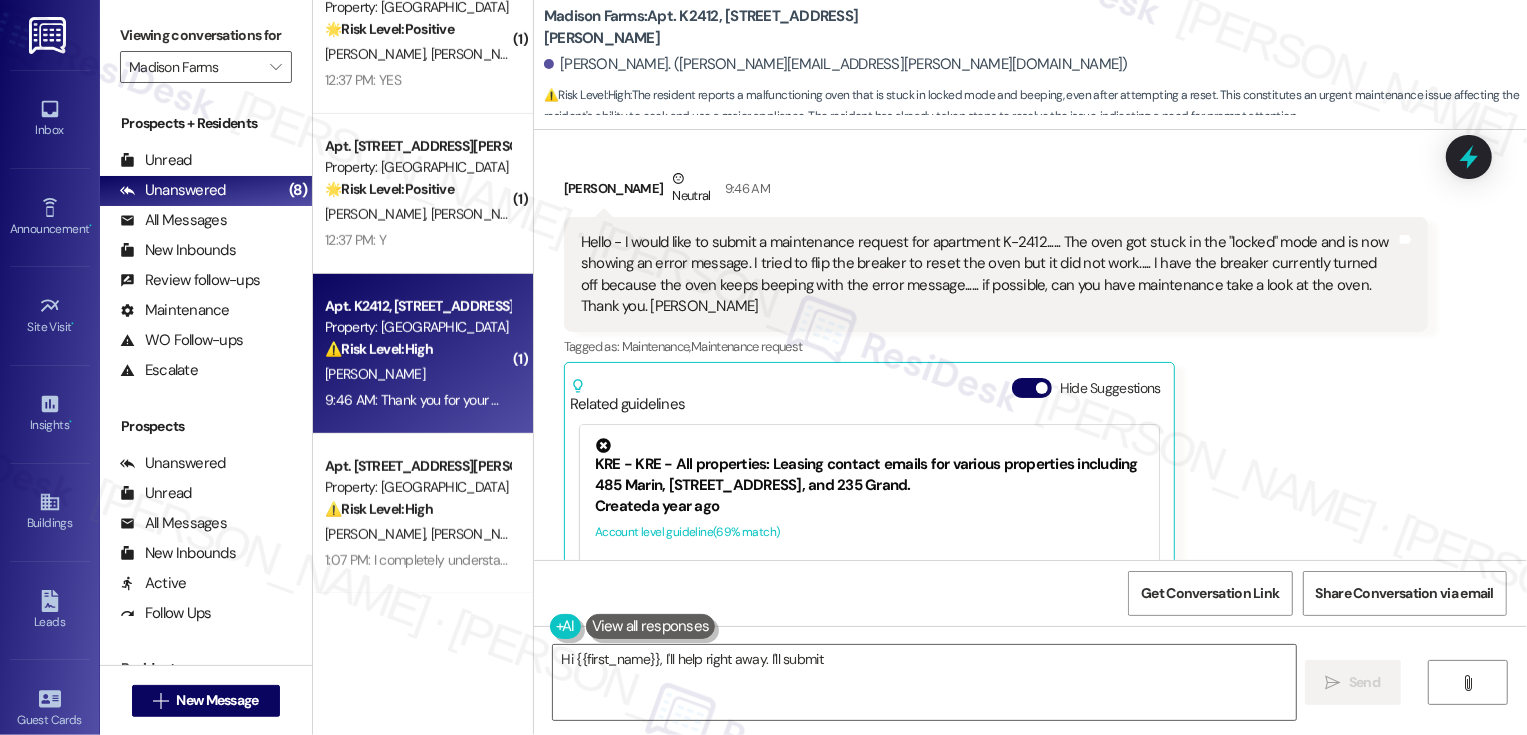 scroll, scrollTop: 1470, scrollLeft: 0, axis: vertical 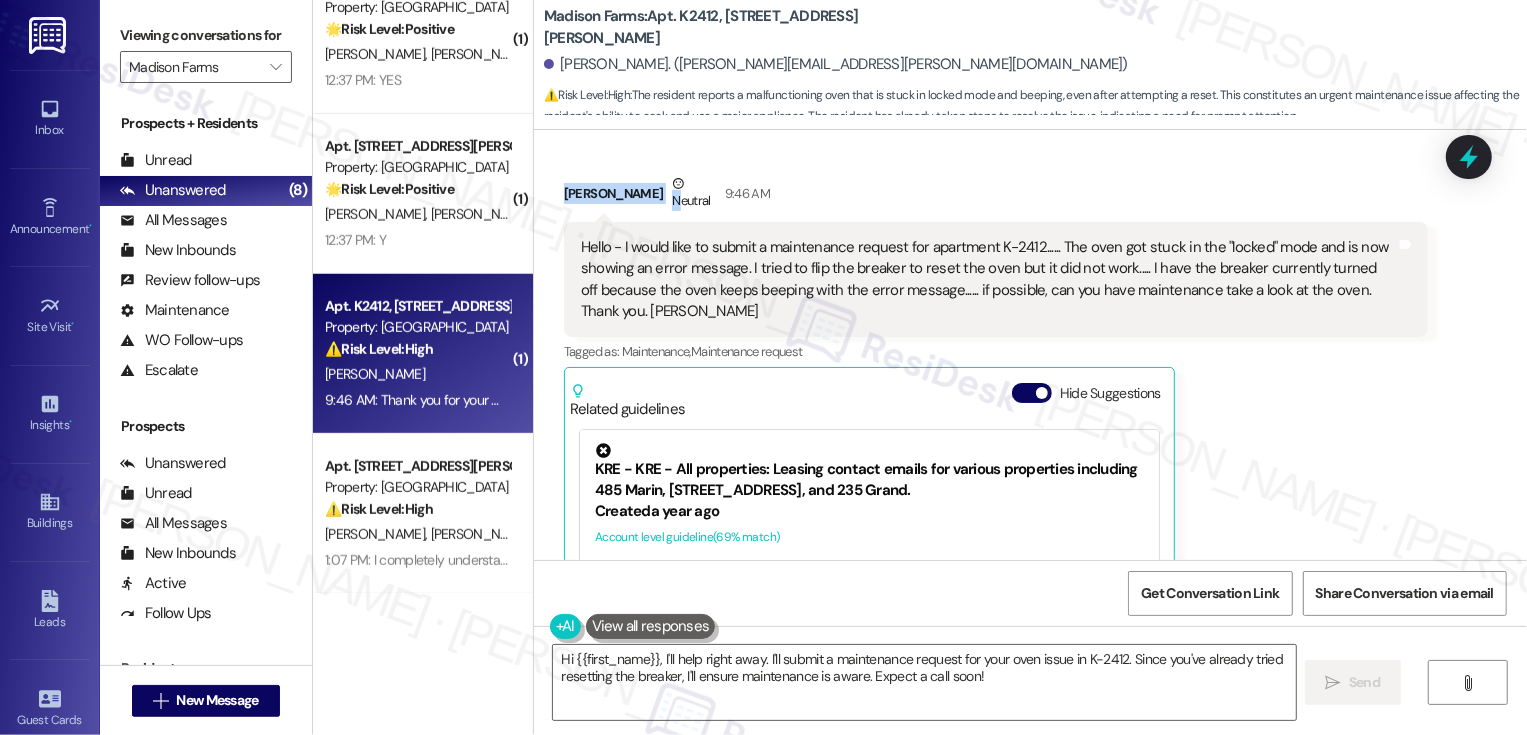 drag, startPoint x: 553, startPoint y: 189, endPoint x: 664, endPoint y: 187, distance: 111.01801 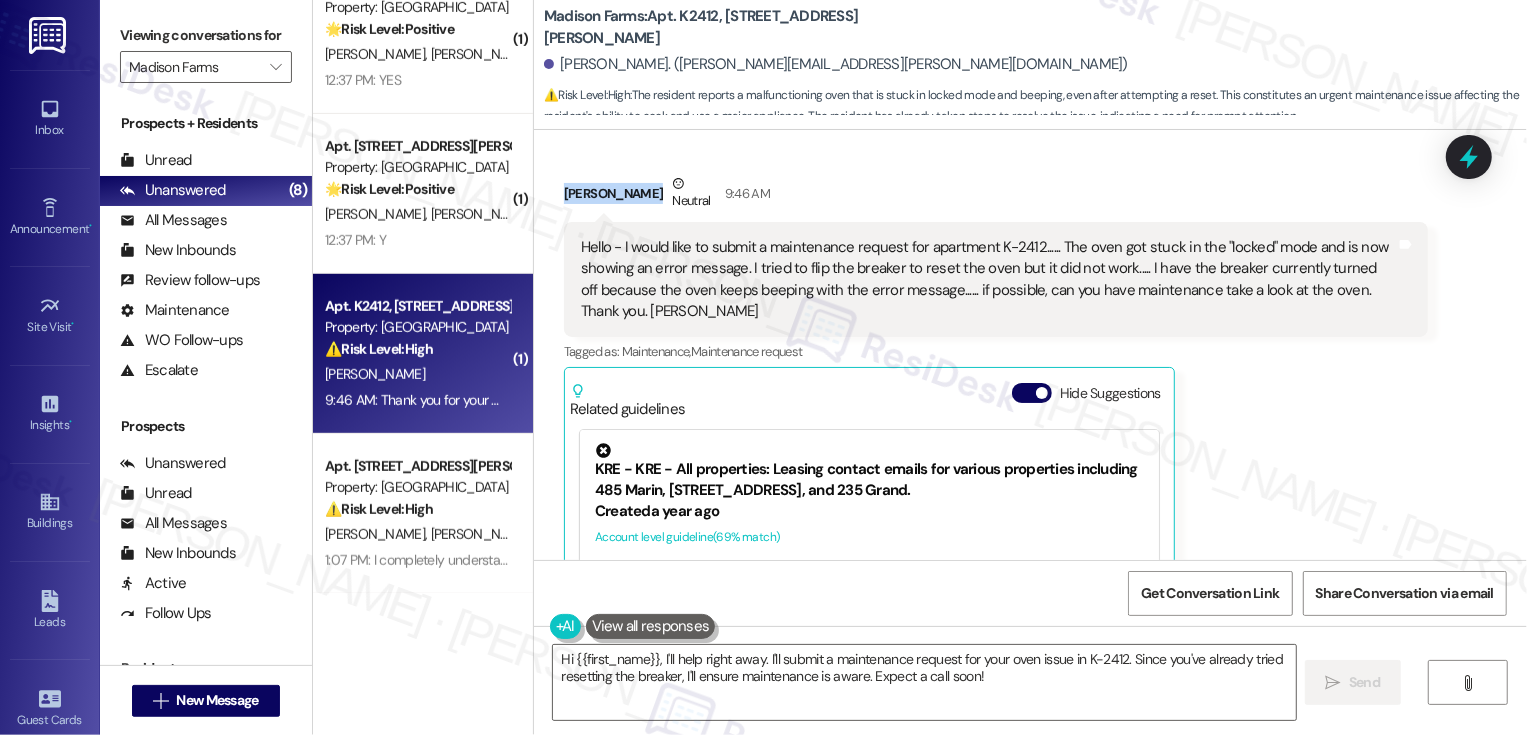 copy on "James Dalkiewicz" 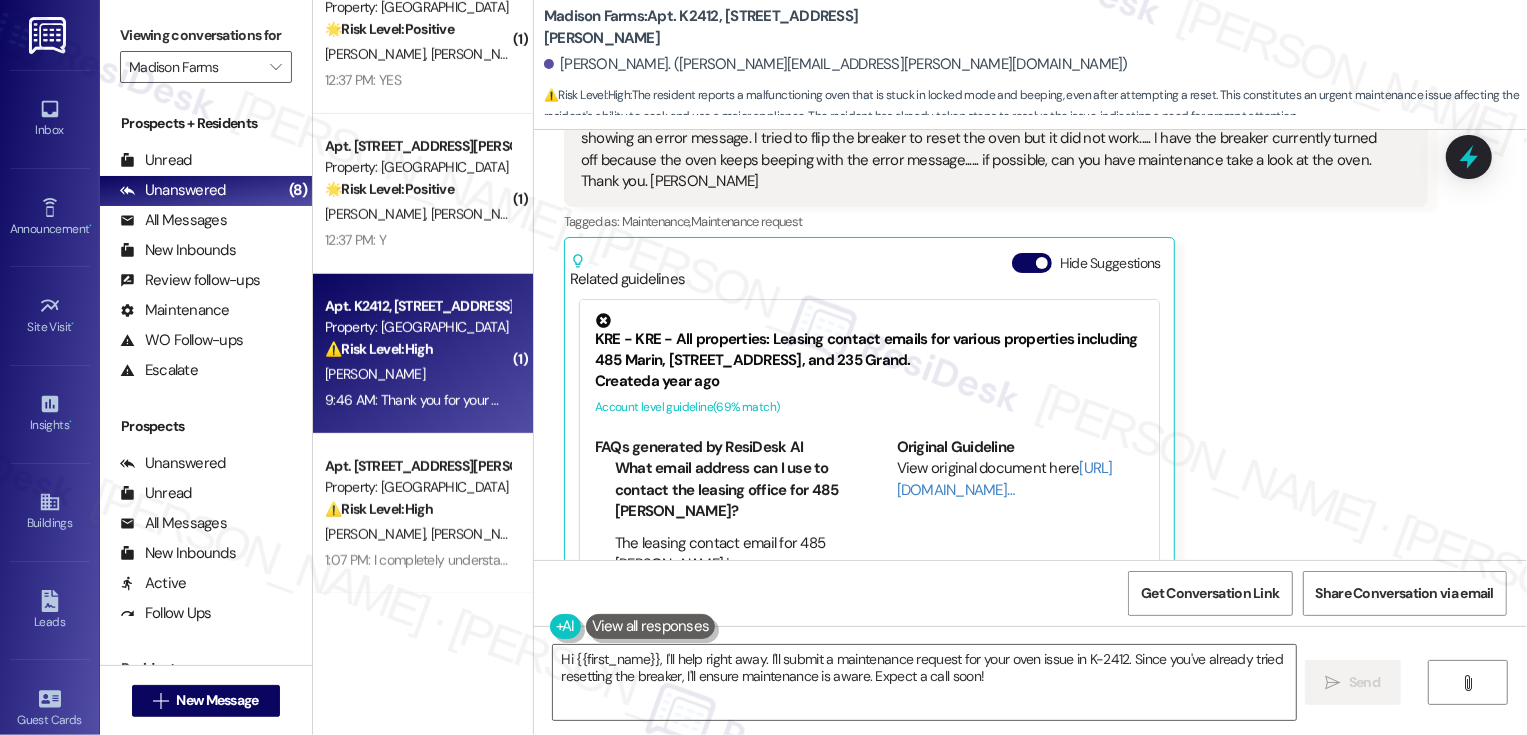 scroll, scrollTop: 1612, scrollLeft: 0, axis: vertical 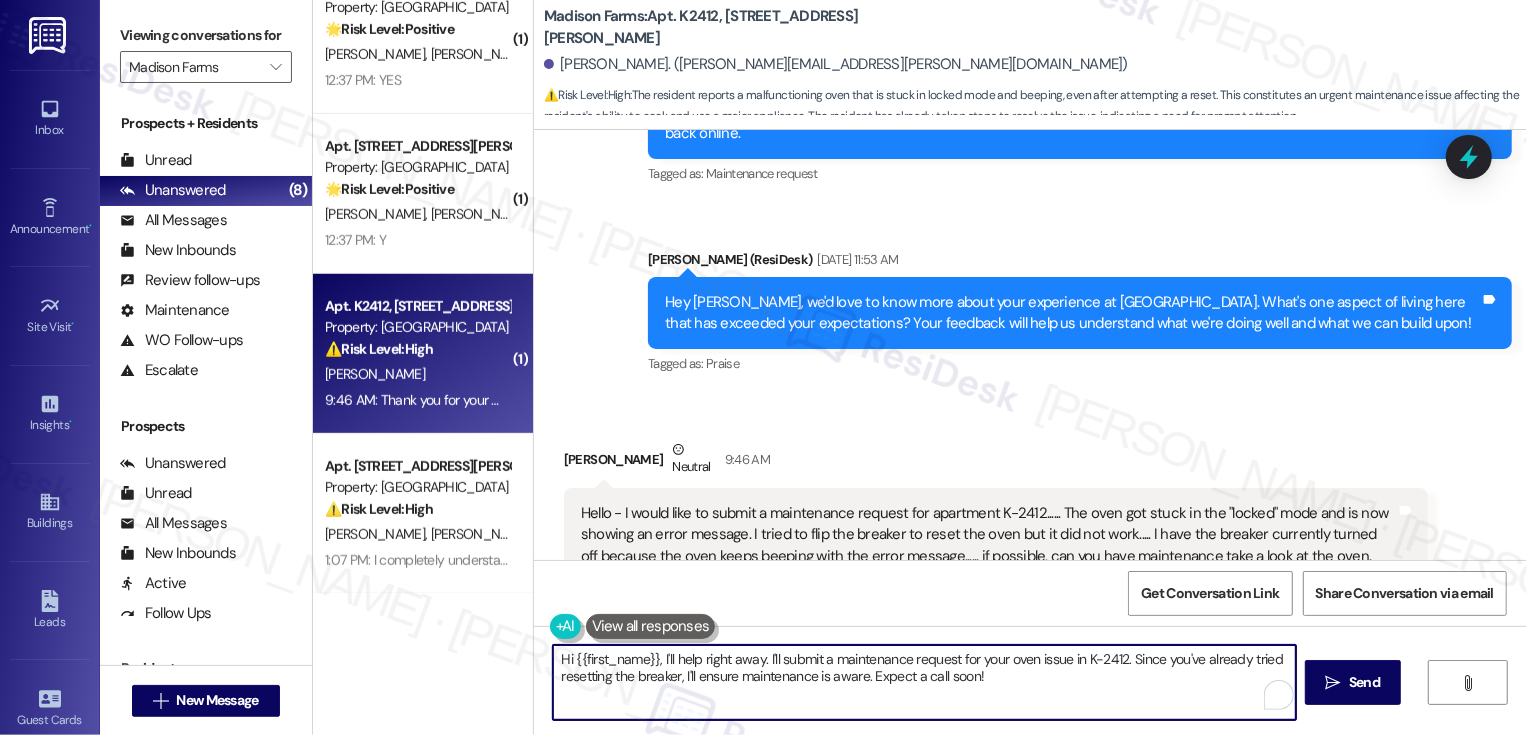 drag, startPoint x: 565, startPoint y: 655, endPoint x: 1042, endPoint y: 708, distance: 479.93542 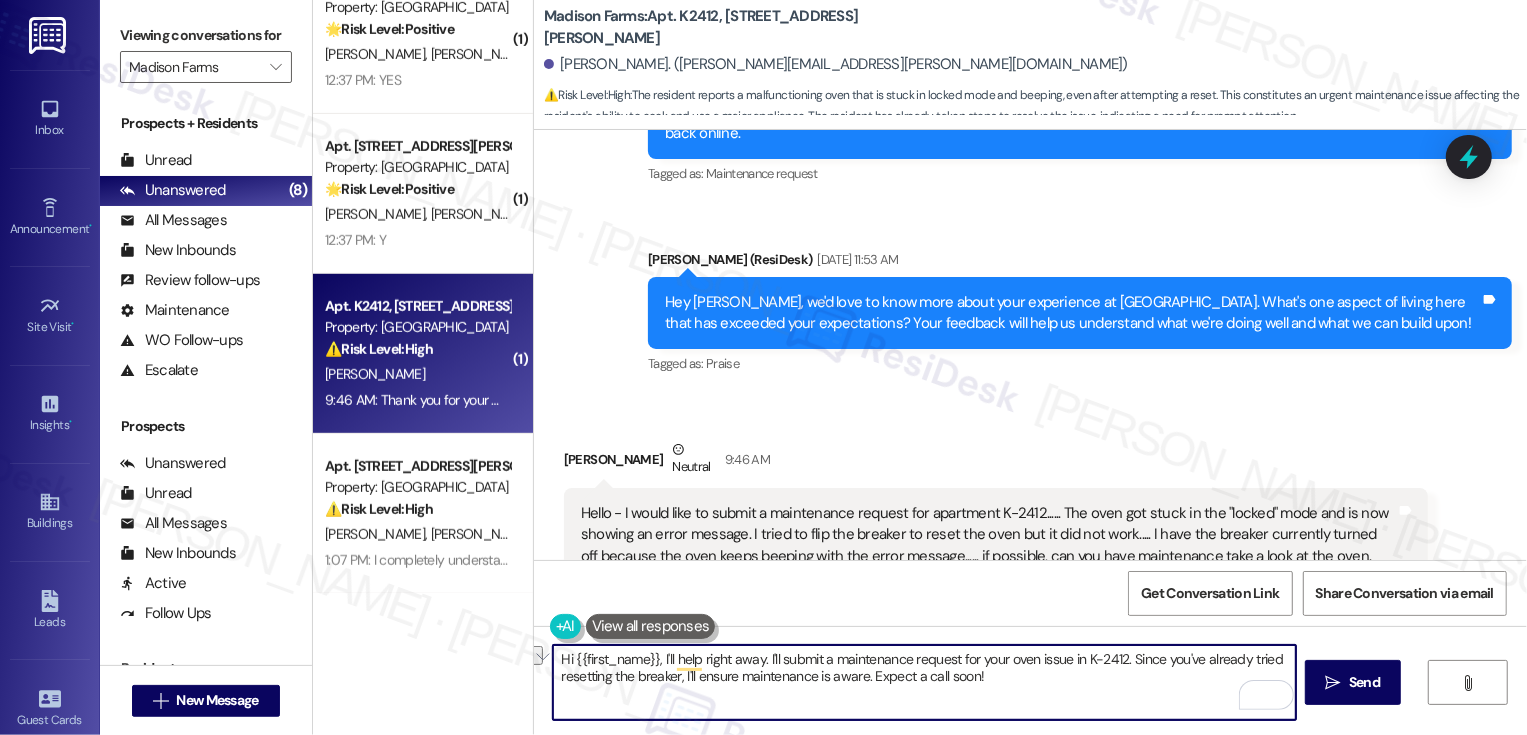 drag, startPoint x: 993, startPoint y: 660, endPoint x: 652, endPoint y: 667, distance: 341.07184 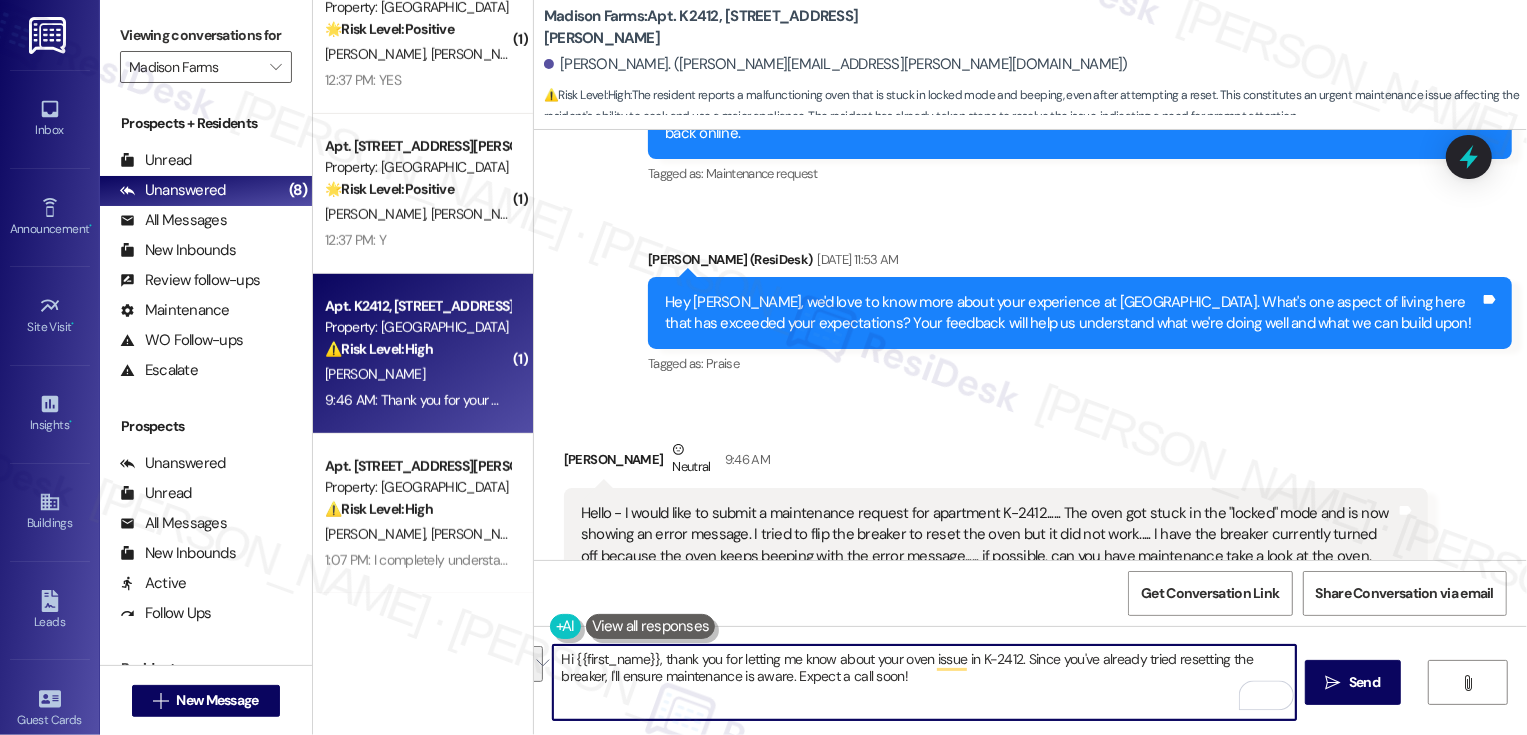drag, startPoint x: 955, startPoint y: 655, endPoint x: 1019, endPoint y: 688, distance: 72.00694 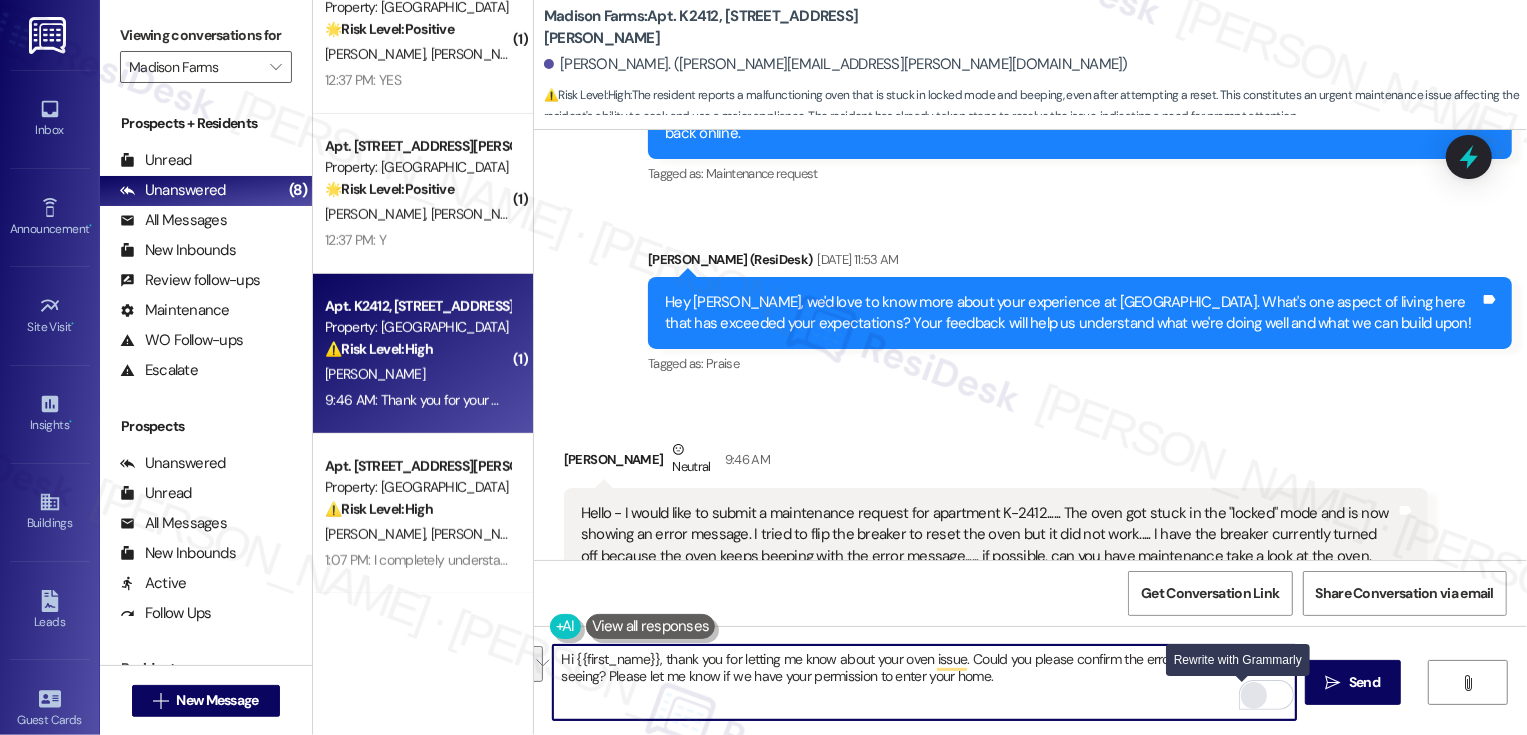 click at bounding box center [1254, 695] 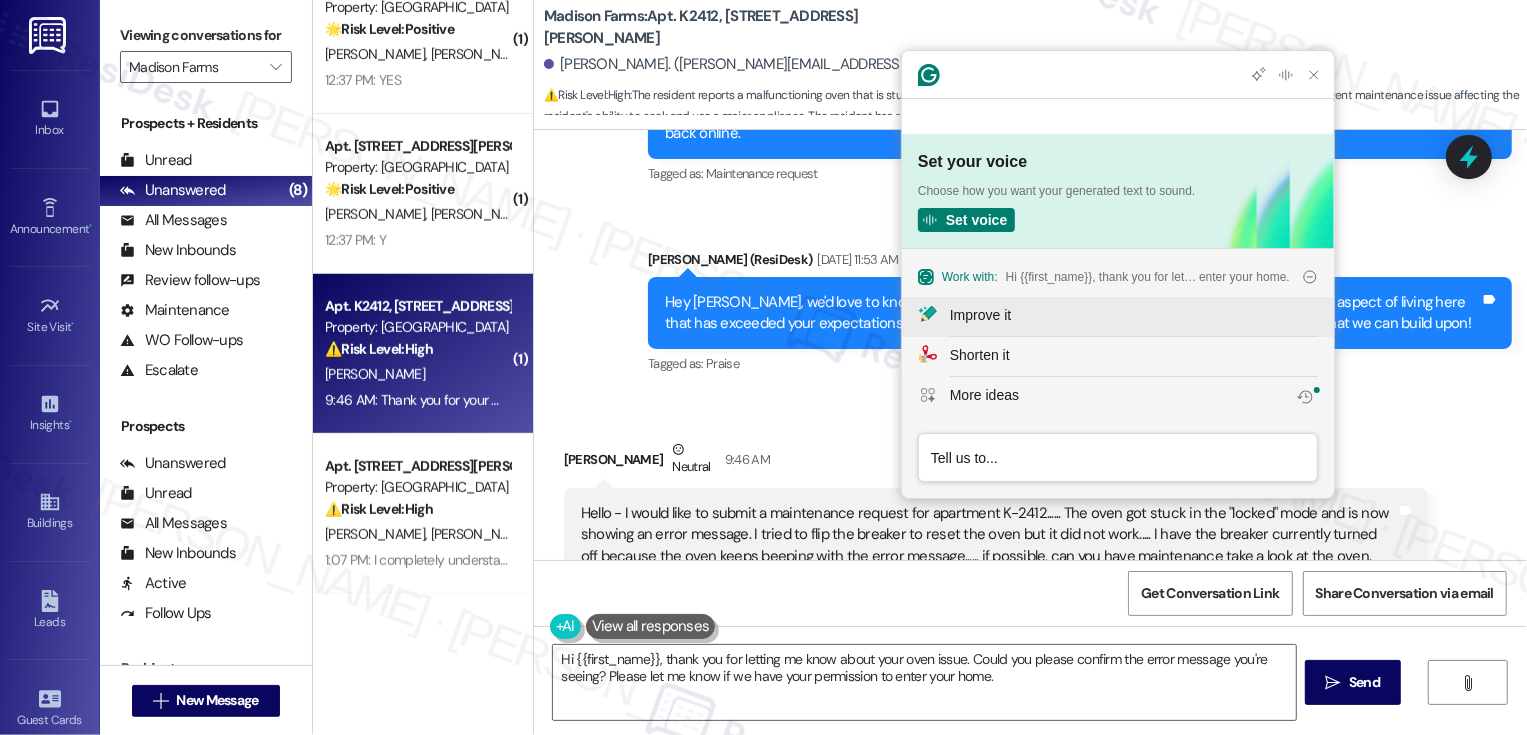 scroll, scrollTop: 0, scrollLeft: 0, axis: both 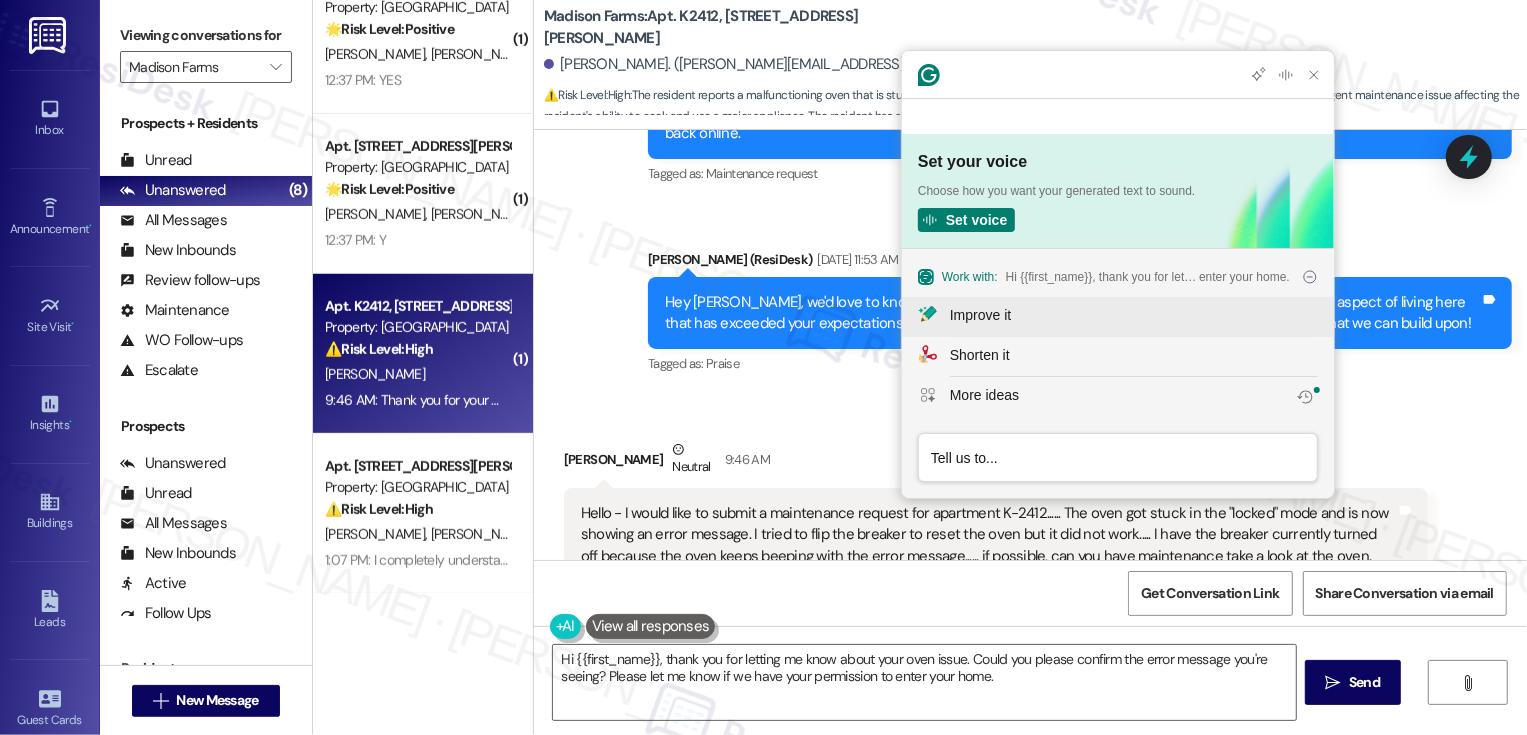 click on "Improve it" 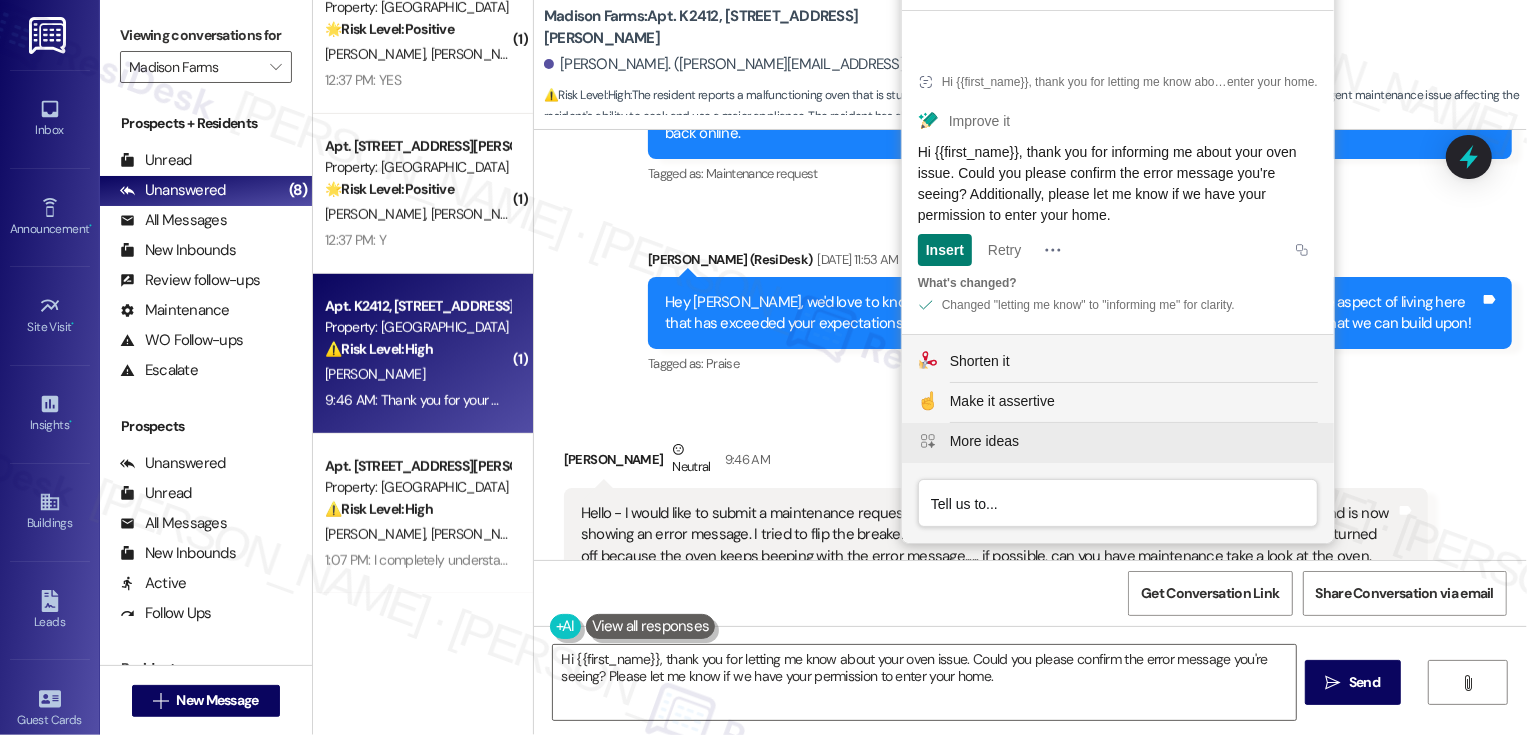 click on "More ideas" 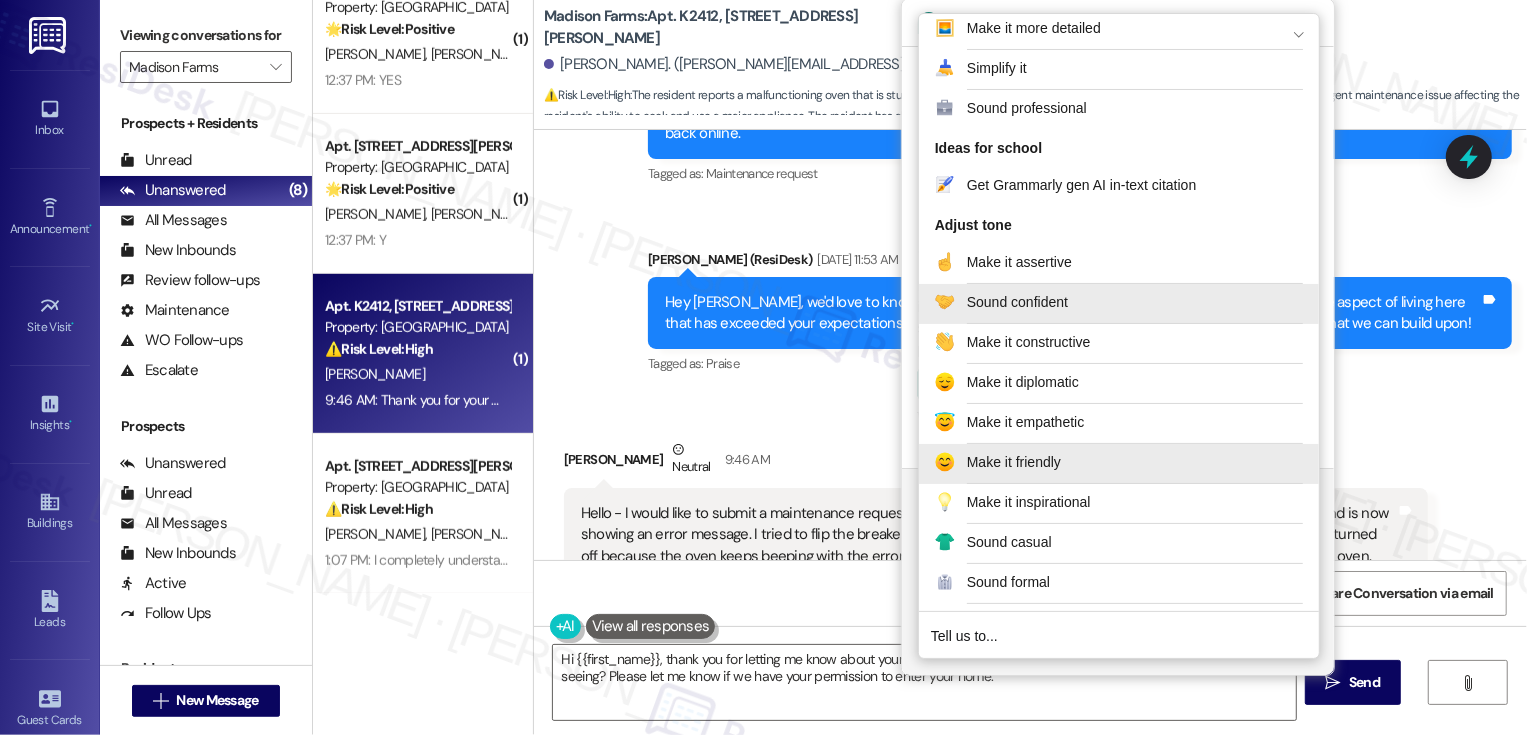 scroll, scrollTop: 163, scrollLeft: 0, axis: vertical 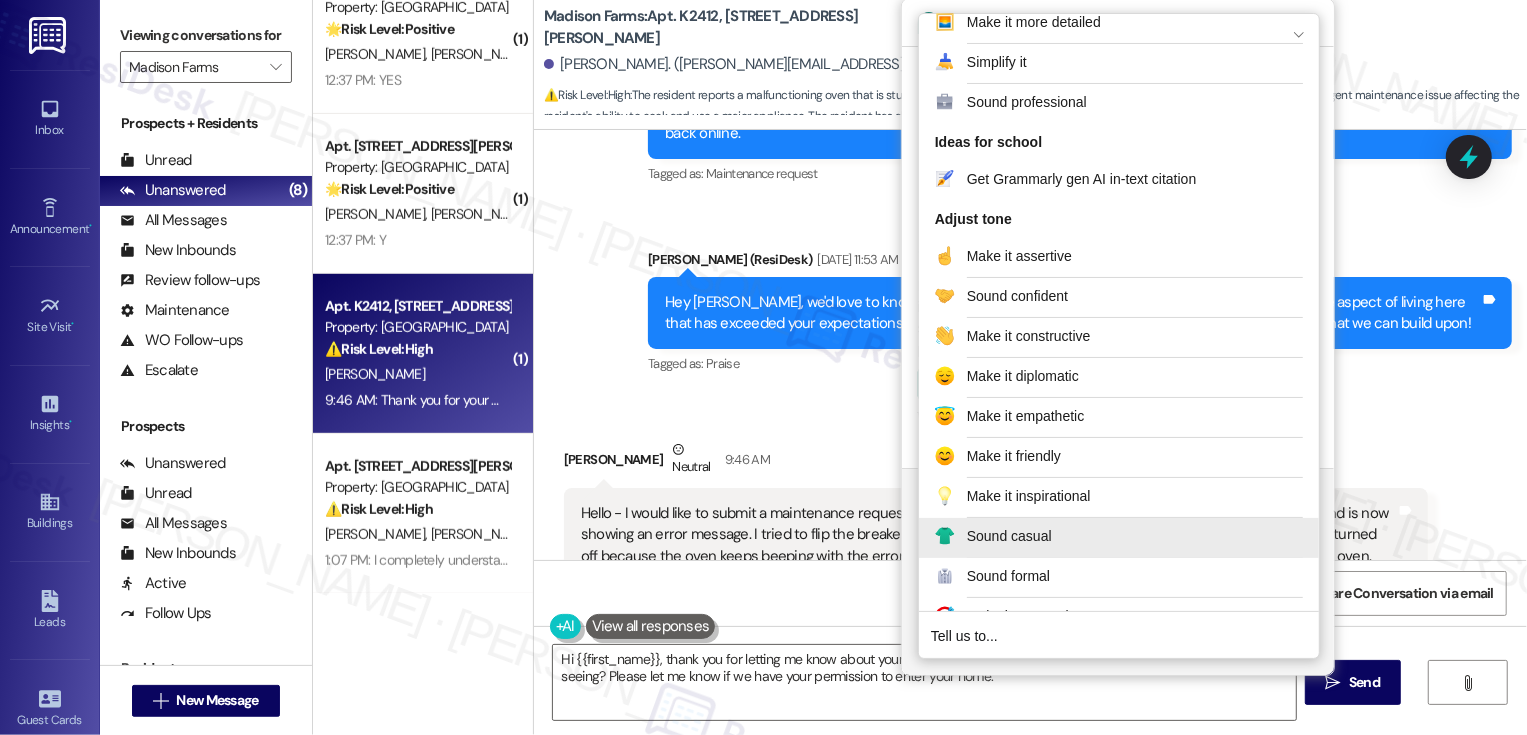 click on "Sound casual" at bounding box center (1009, 536) 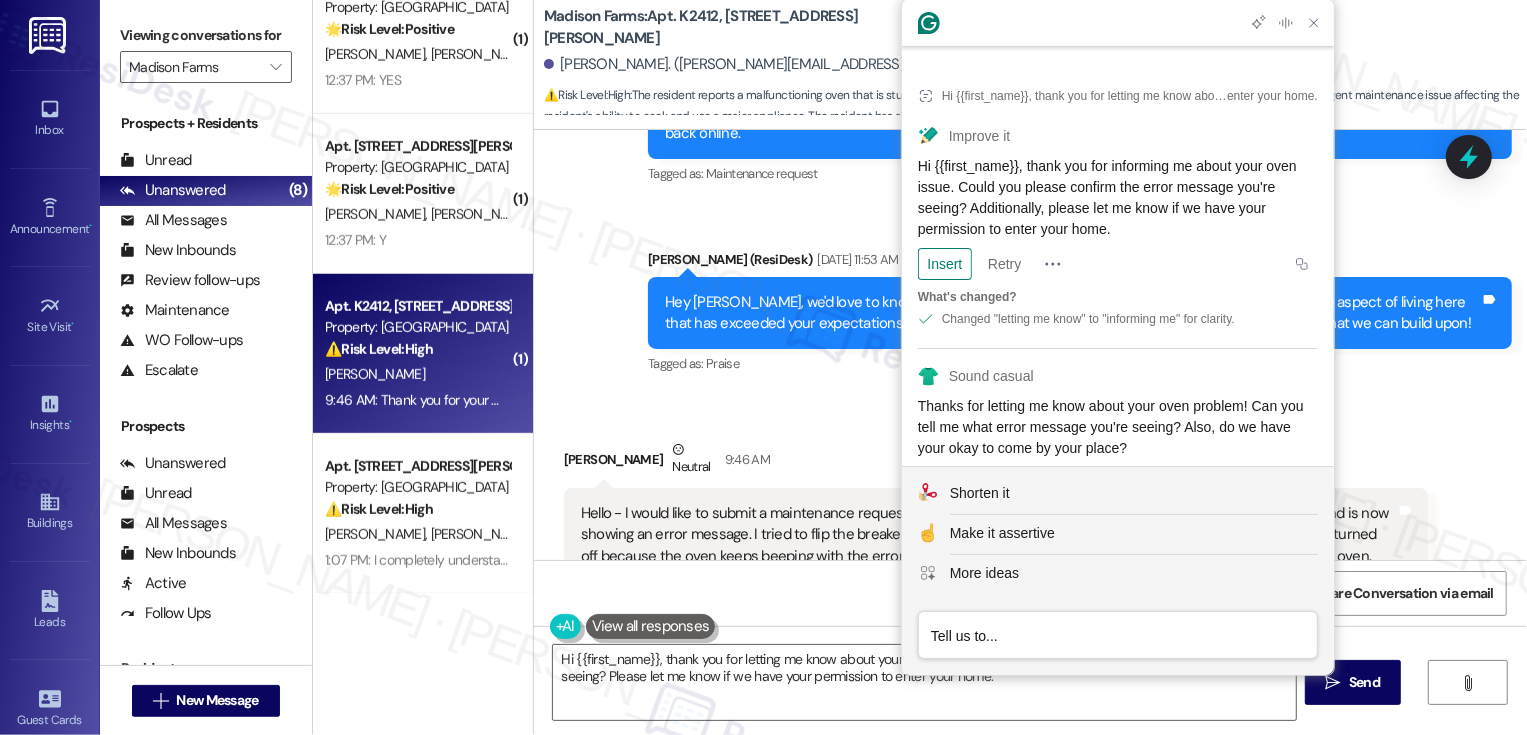 scroll, scrollTop: 35, scrollLeft: 0, axis: vertical 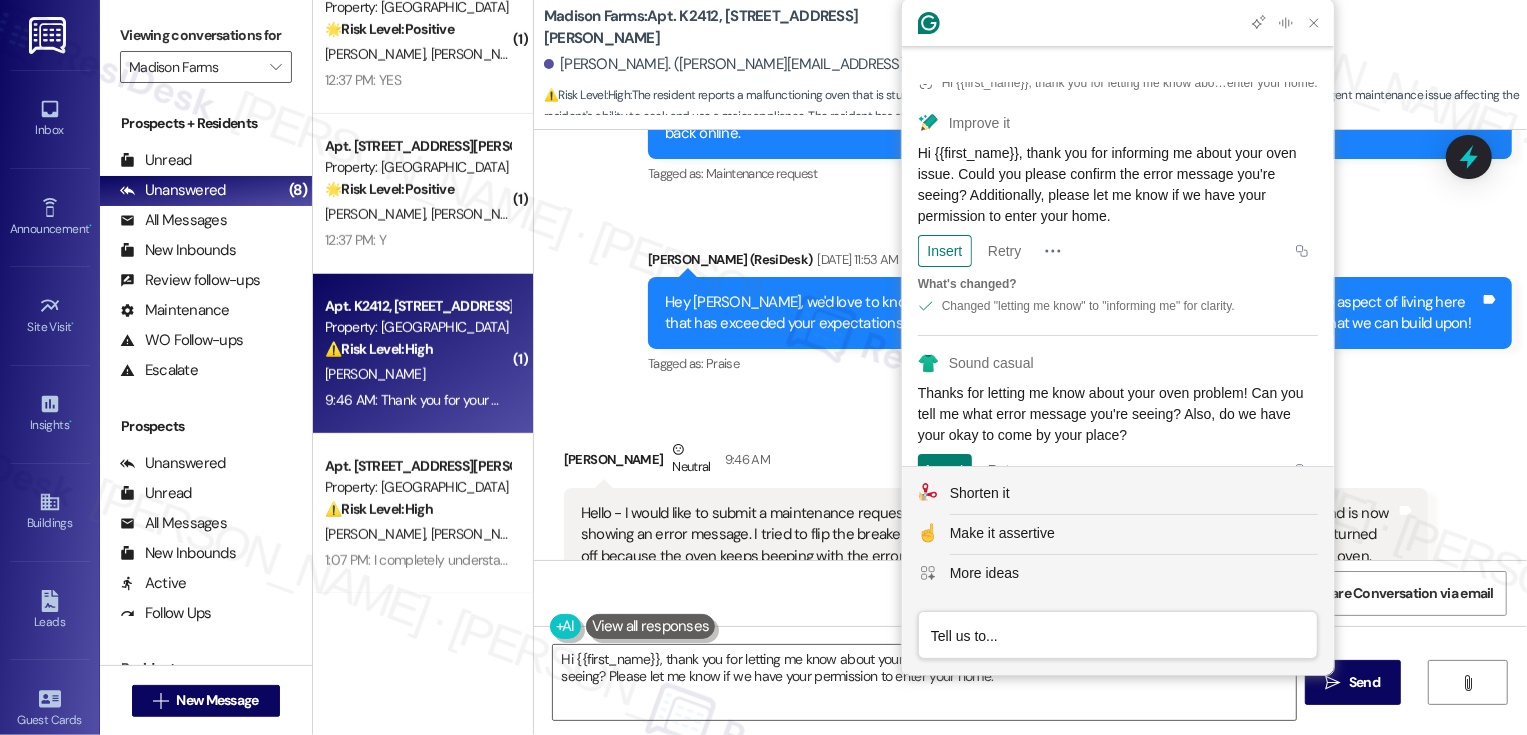 drag, startPoint x: 1181, startPoint y: 401, endPoint x: 1224, endPoint y: 364, distance: 56.727417 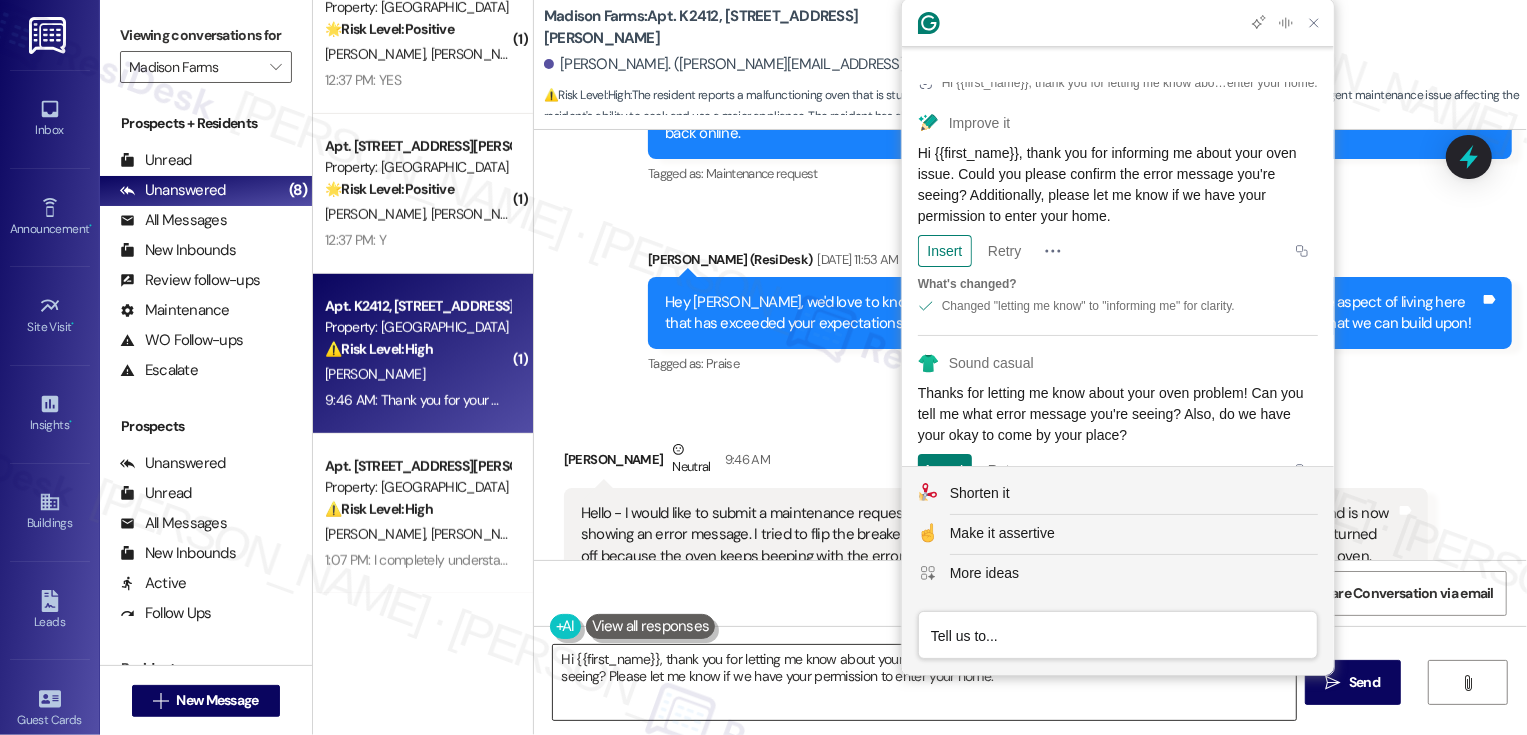 click on "Hi {{first_name}}, thank you for letting me know about your oven issue. Could you please confirm the error message you're seeing? Please let me know if we have your permission to enter your home." at bounding box center [924, 682] 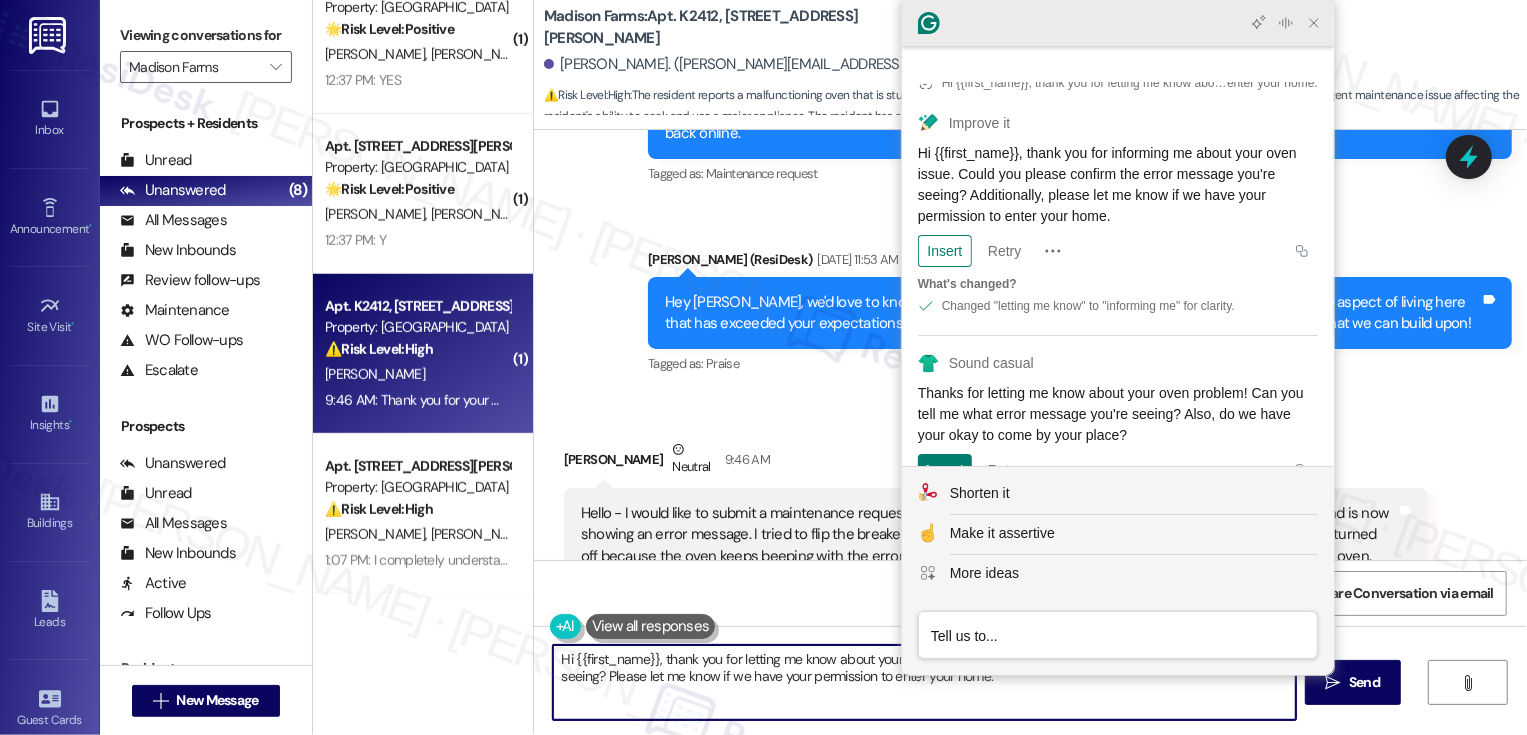 click 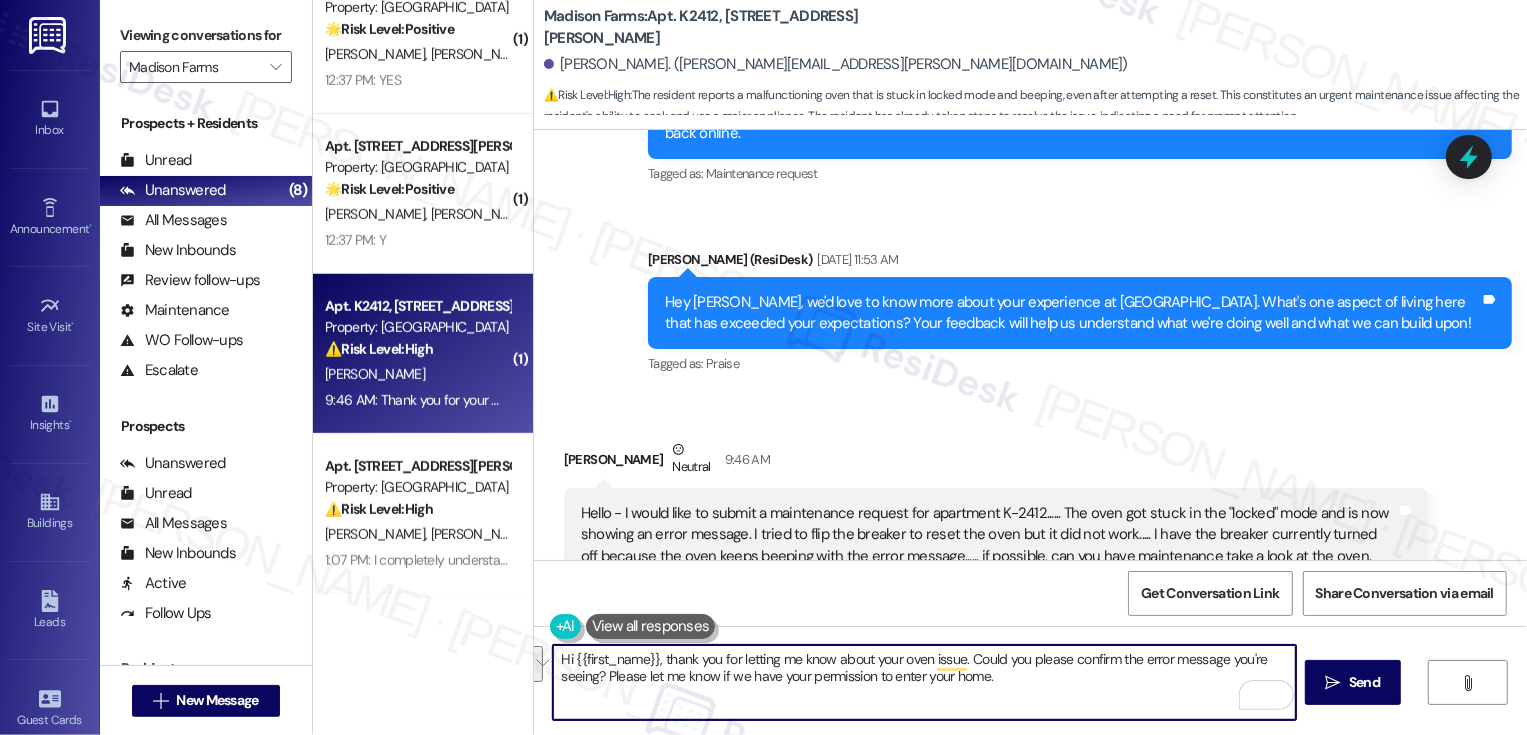 drag, startPoint x: 713, startPoint y: 659, endPoint x: 592, endPoint y: 673, distance: 121.80723 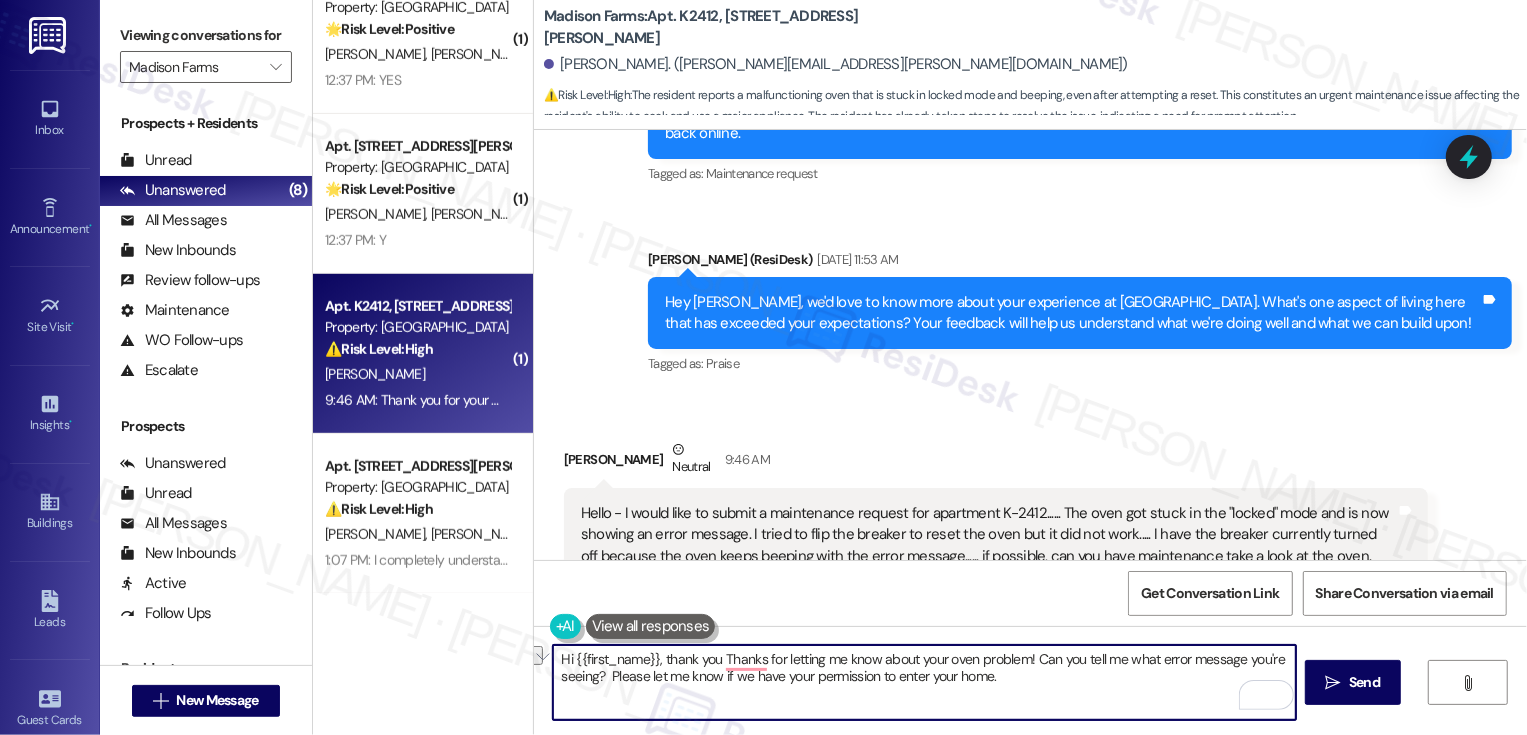 drag, startPoint x: 722, startPoint y: 658, endPoint x: 655, endPoint y: 658, distance: 67 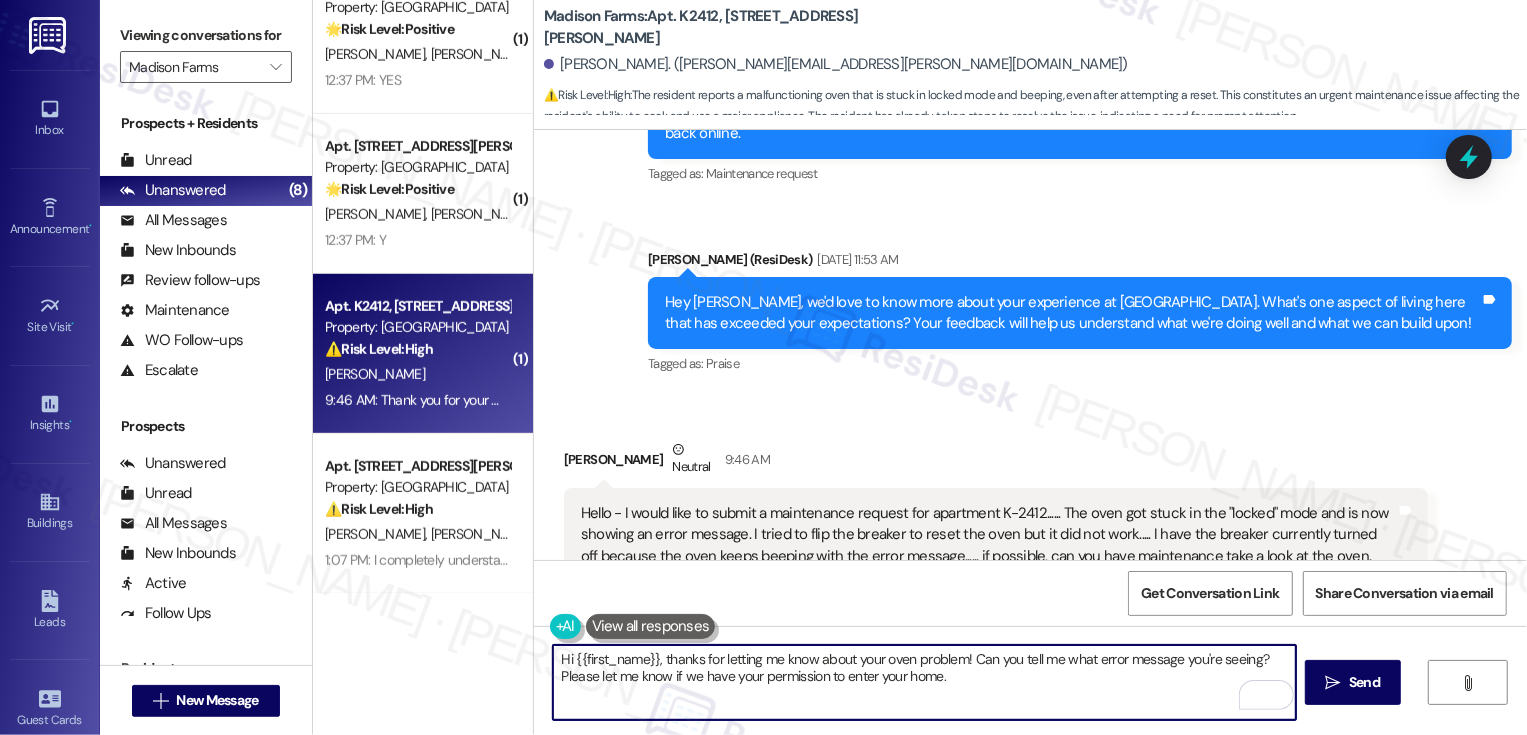 click on "Hi {{first_name}}, thanks for letting me know about your oven problem! Can you tell me what error message you're seeing?  Please let me know if we have your permission to enter your home." at bounding box center [924, 682] 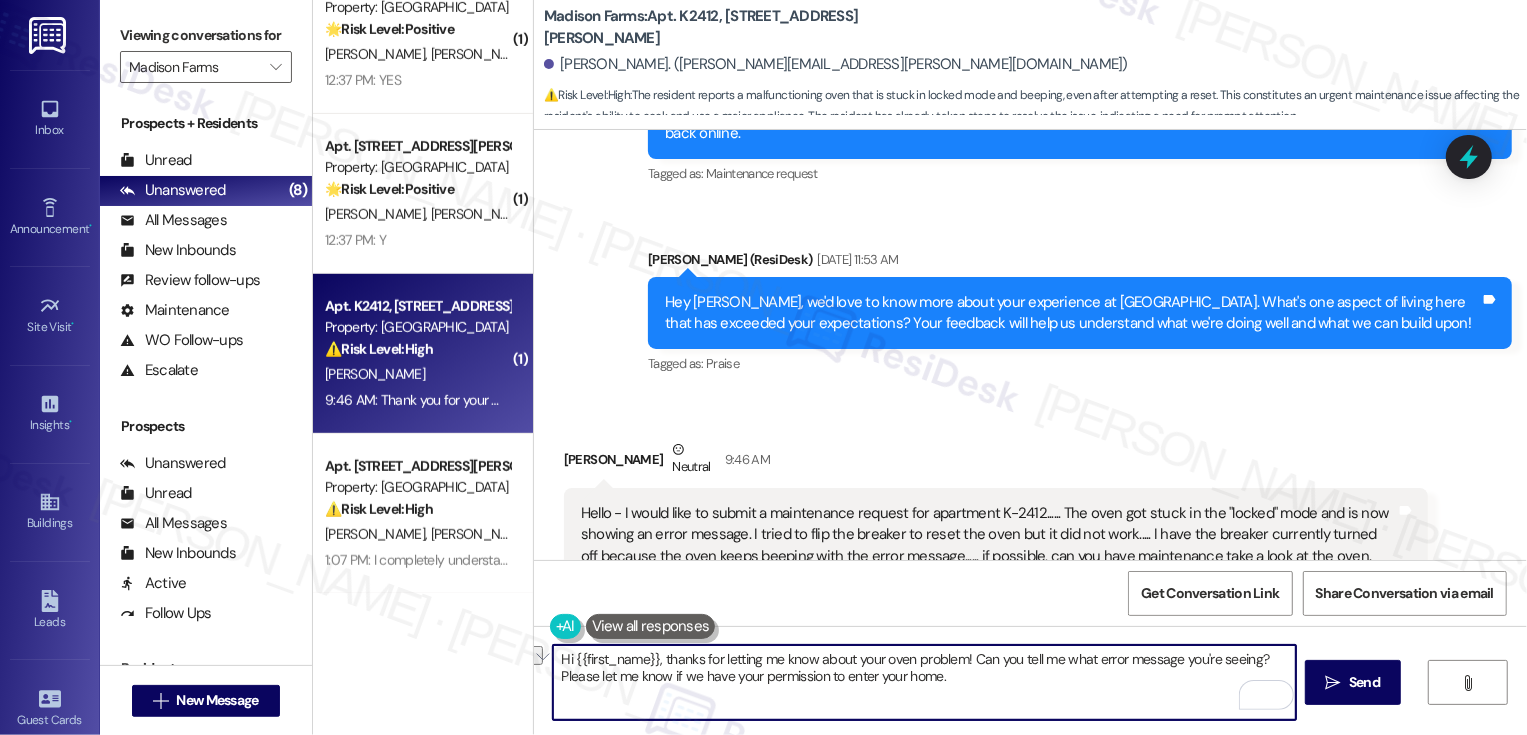 drag, startPoint x: 591, startPoint y: 677, endPoint x: 658, endPoint y: 672, distance: 67.18631 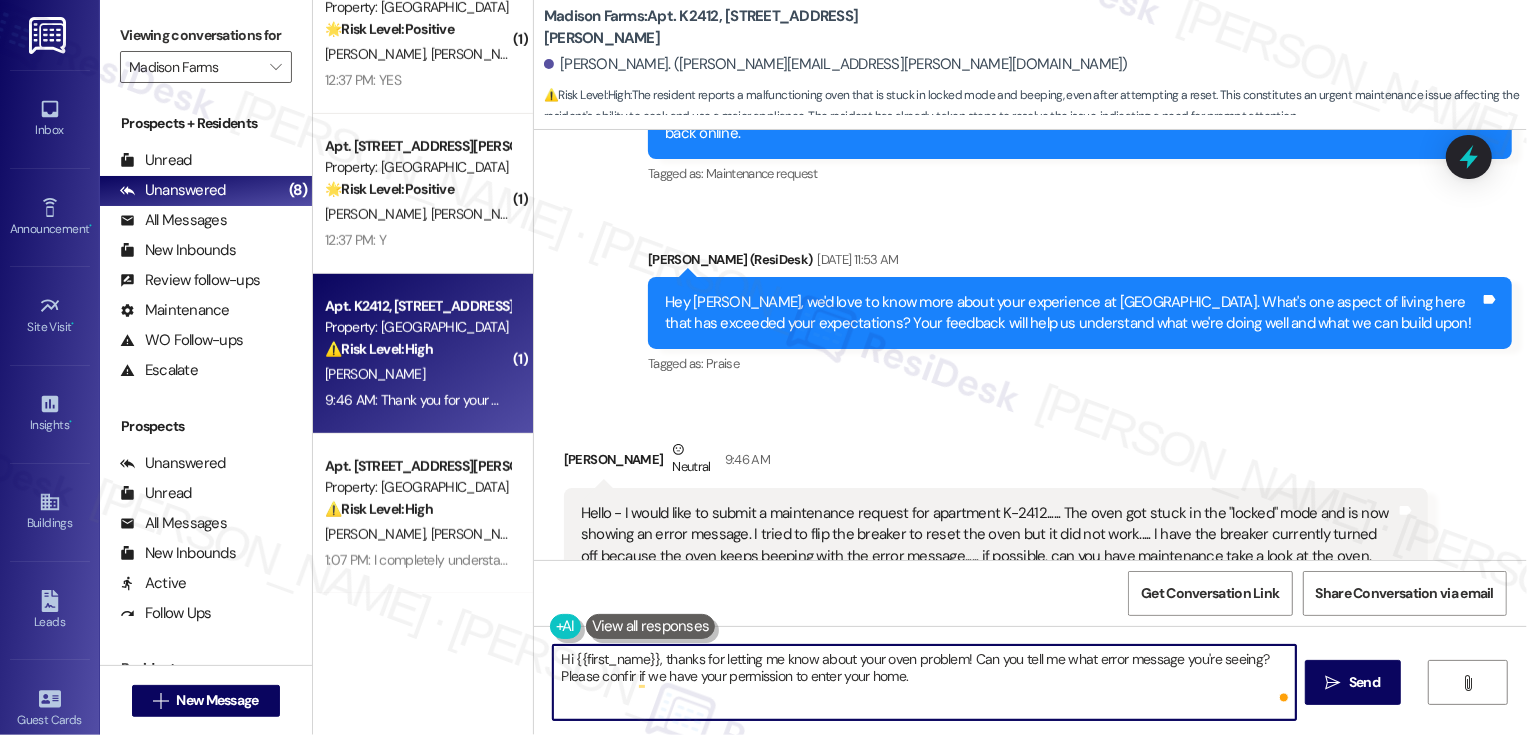 type on "Hi {{first_name}}, thanks for letting me know about your oven problem! Can you tell me what error message you're seeing?  Please confirm if we have your permission to enter your home." 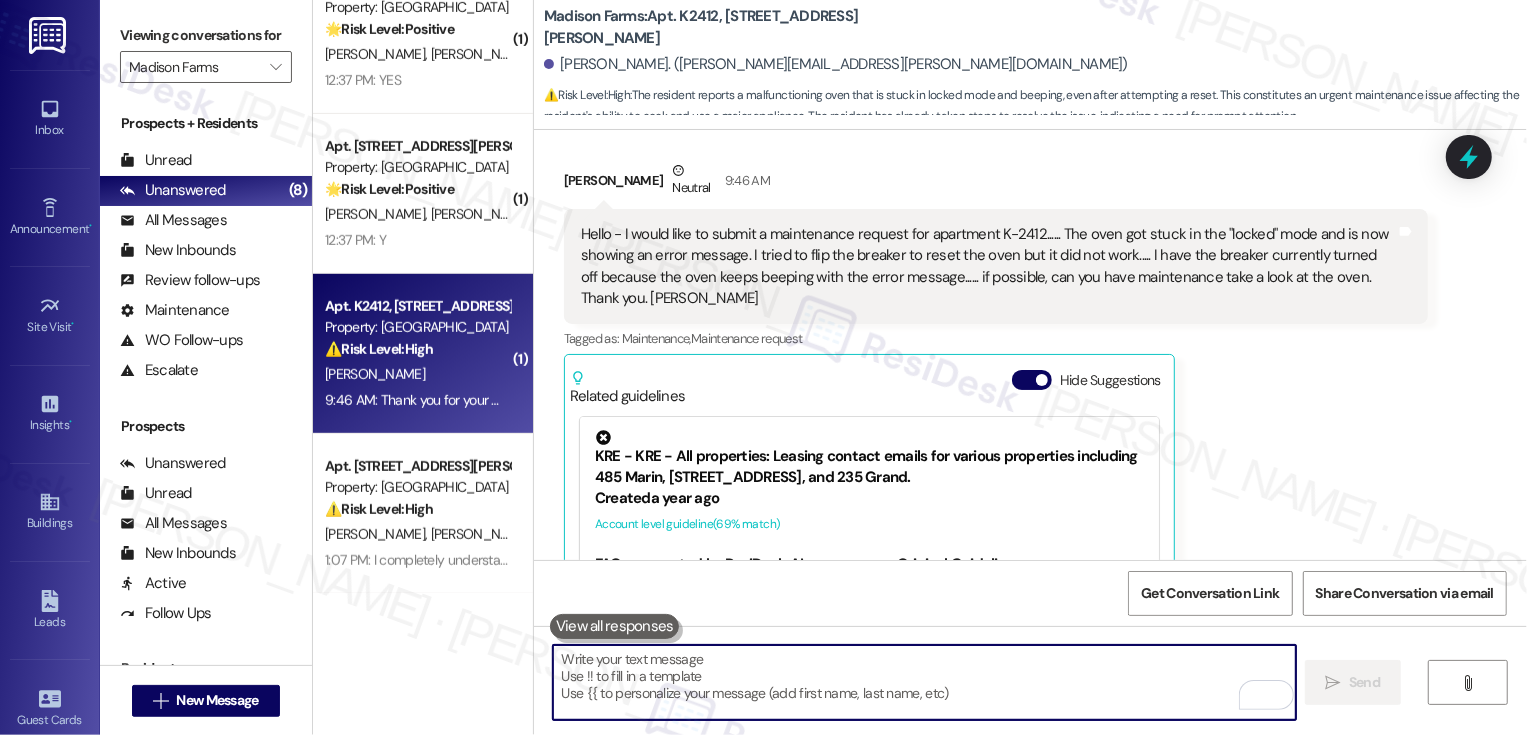 scroll, scrollTop: 1645, scrollLeft: 0, axis: vertical 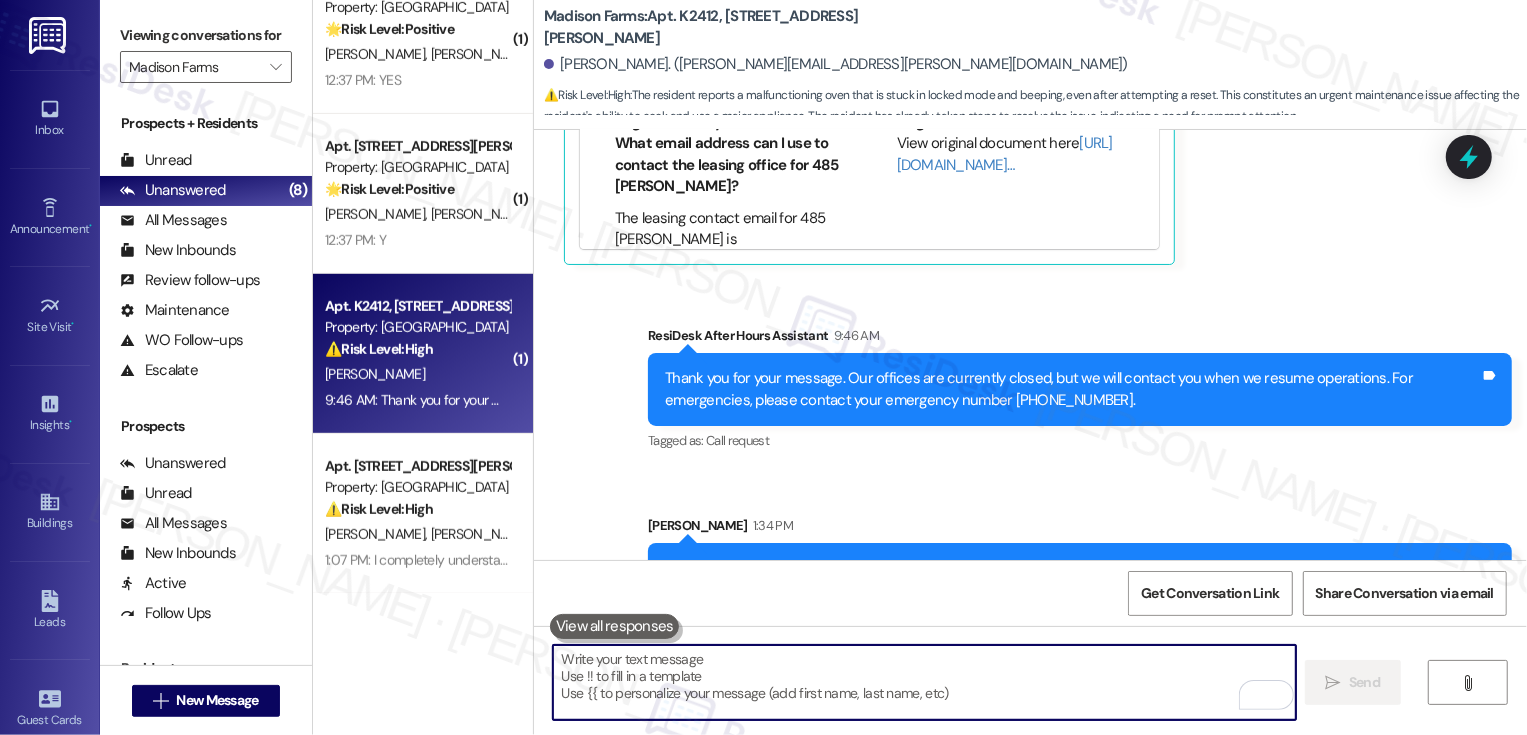 type 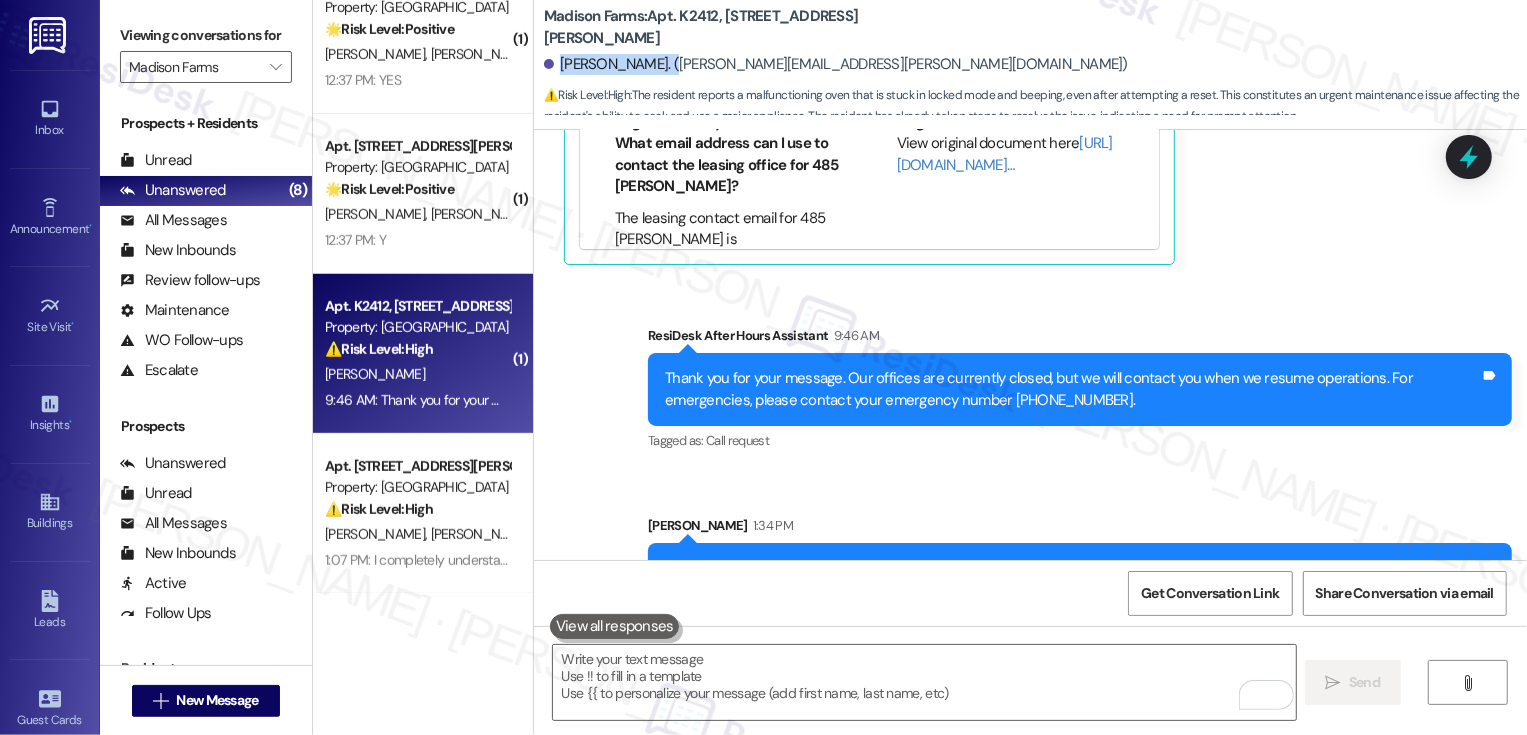 drag, startPoint x: 548, startPoint y: 67, endPoint x: 654, endPoint y: 69, distance: 106.01887 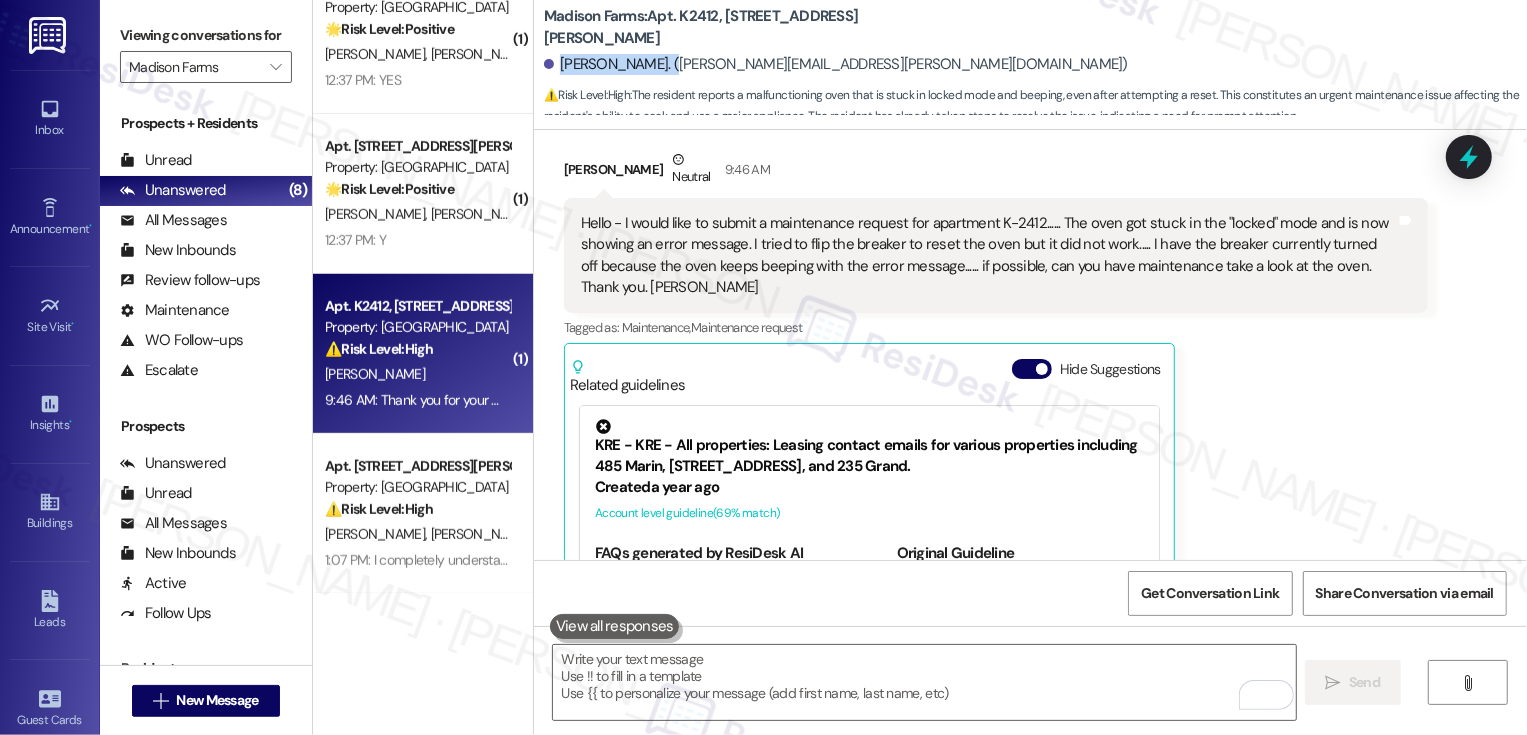 scroll, scrollTop: 1338, scrollLeft: 0, axis: vertical 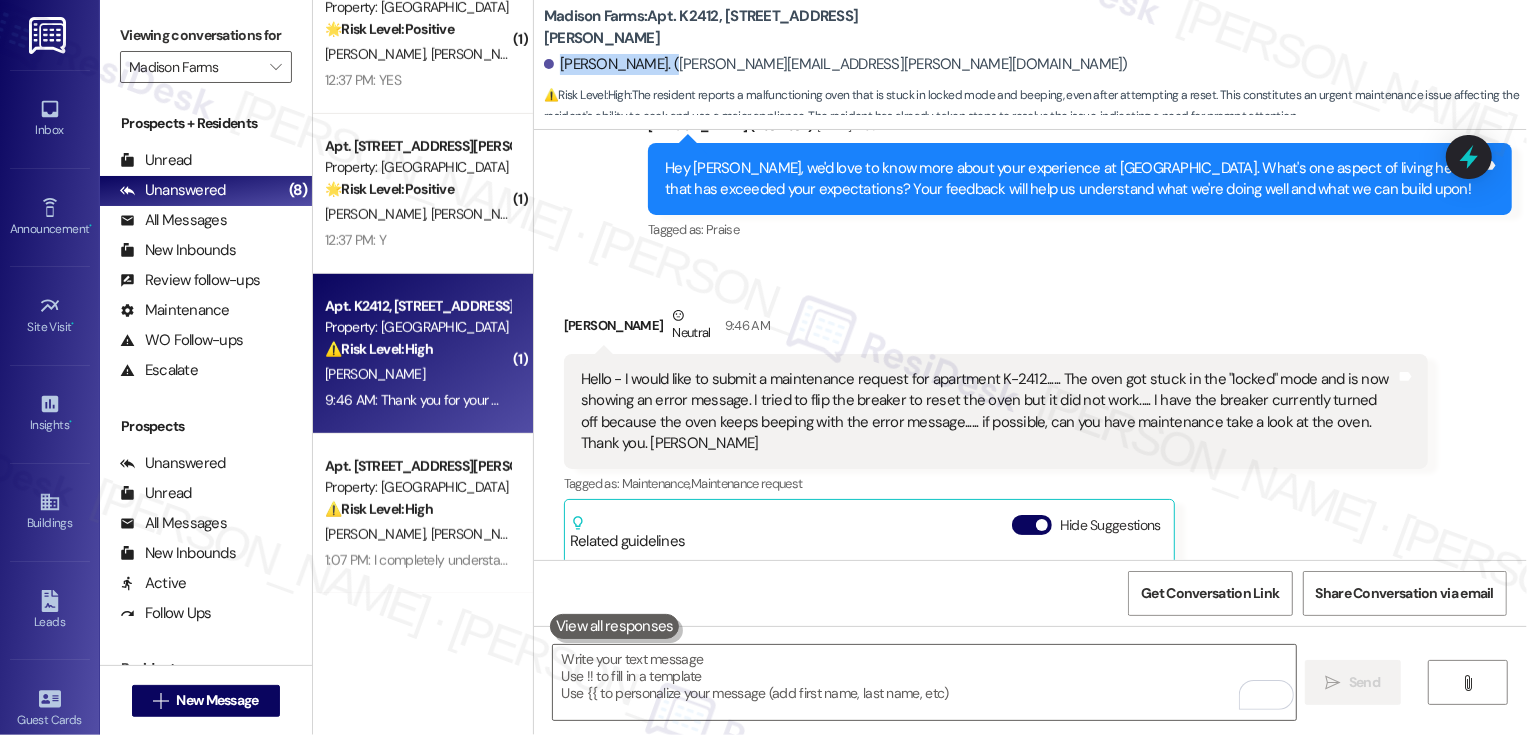 click on "Hello -  I would like to submit a maintenance request for apartment K-2412...... The oven got stuck in the "locked" mode and is now showing an error message.  I tried to flip the breaker to reset the oven but it did not work..... I have the breaker currently turned off because the oven keeps beeping with the error message...... if possible,  can you have maintenance take a look at the oven.  Thank you.  James  Tags and notes" at bounding box center (996, 412) 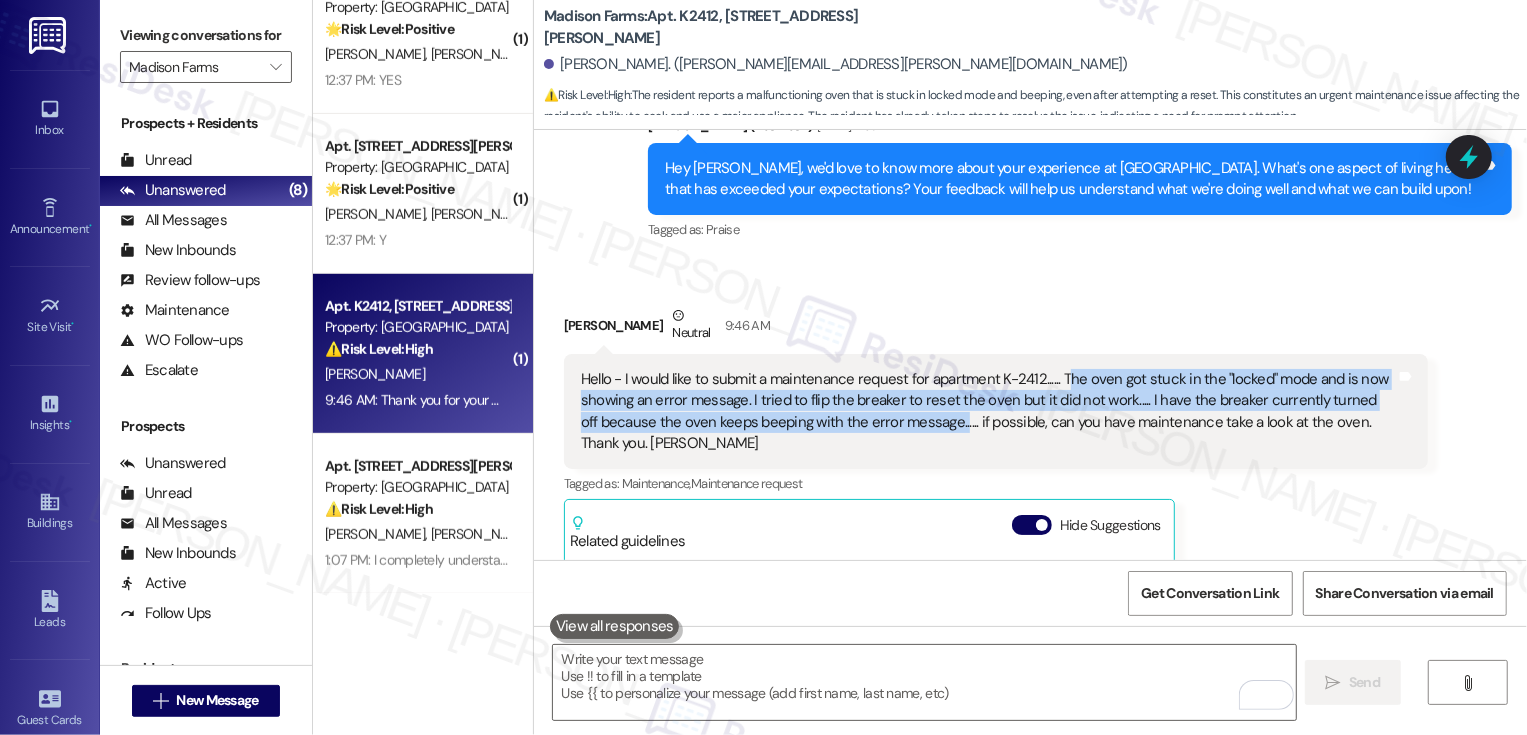 drag, startPoint x: 1047, startPoint y: 376, endPoint x: 925, endPoint y: 428, distance: 132.61975 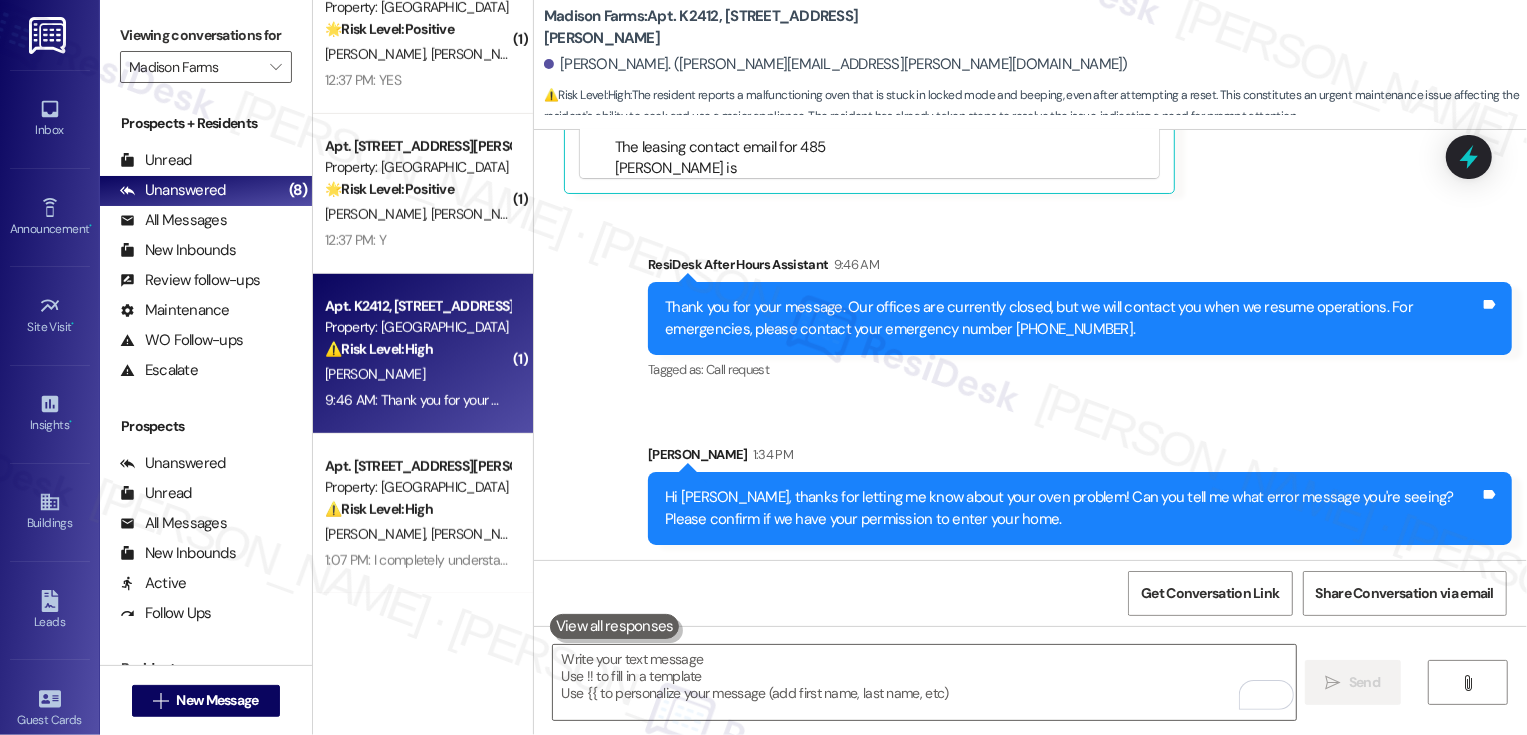 click on "Thank you for your message. Our offices are currently closed, but we will contact you when we resume operations. For emergencies, please contact your emergency number 610-442-3173. Tags and notes" at bounding box center [1080, 318] 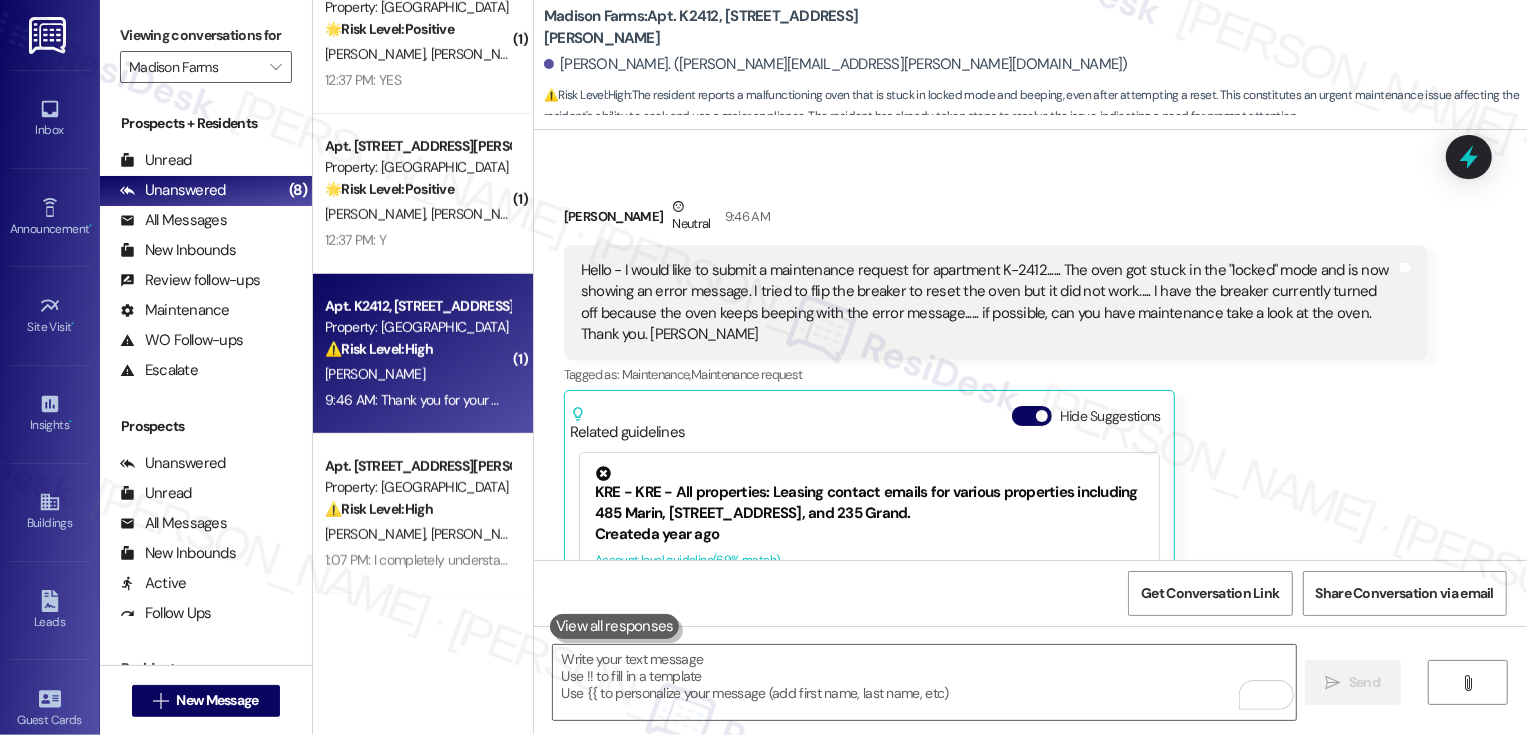 scroll, scrollTop: 1735, scrollLeft: 0, axis: vertical 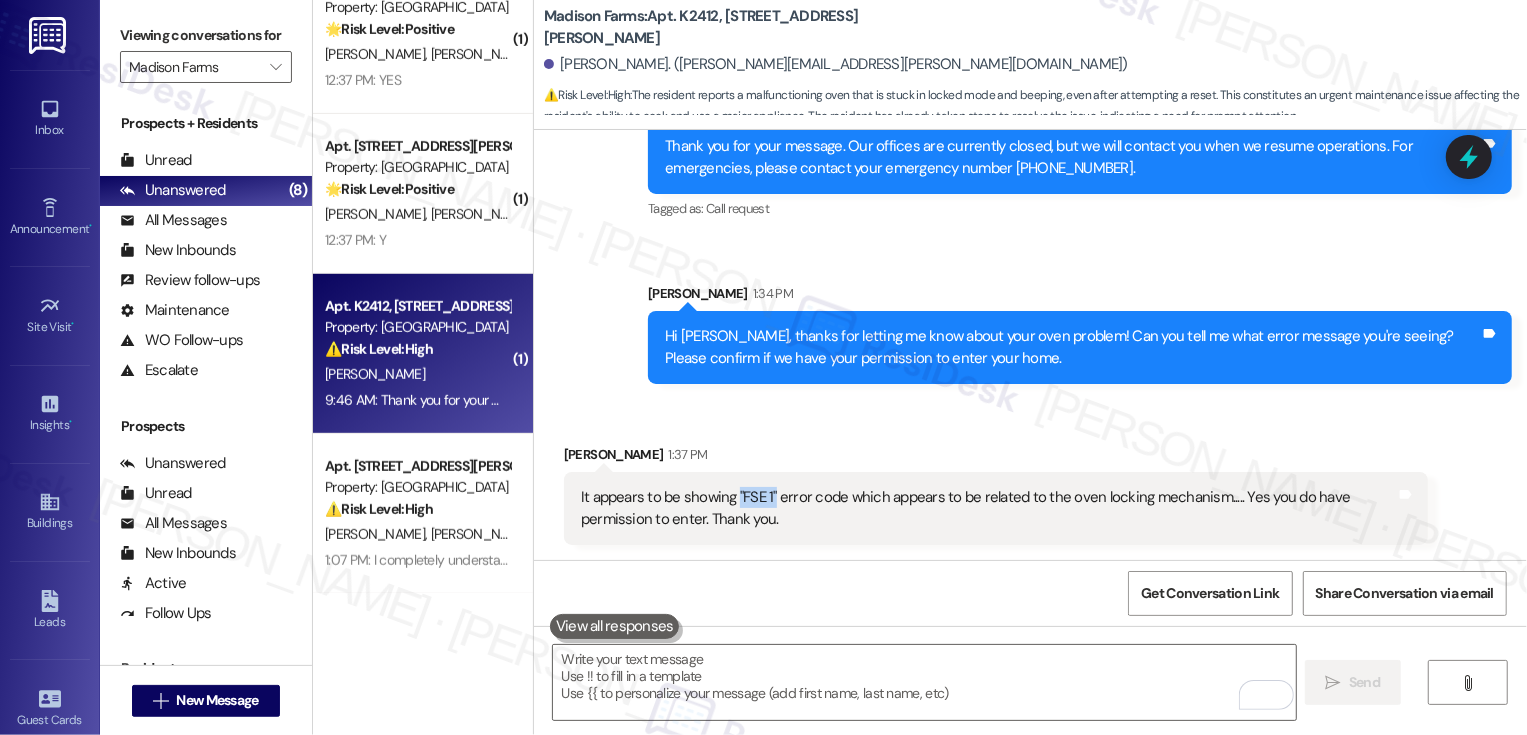 drag, startPoint x: 723, startPoint y: 493, endPoint x: 763, endPoint y: 493, distance: 40 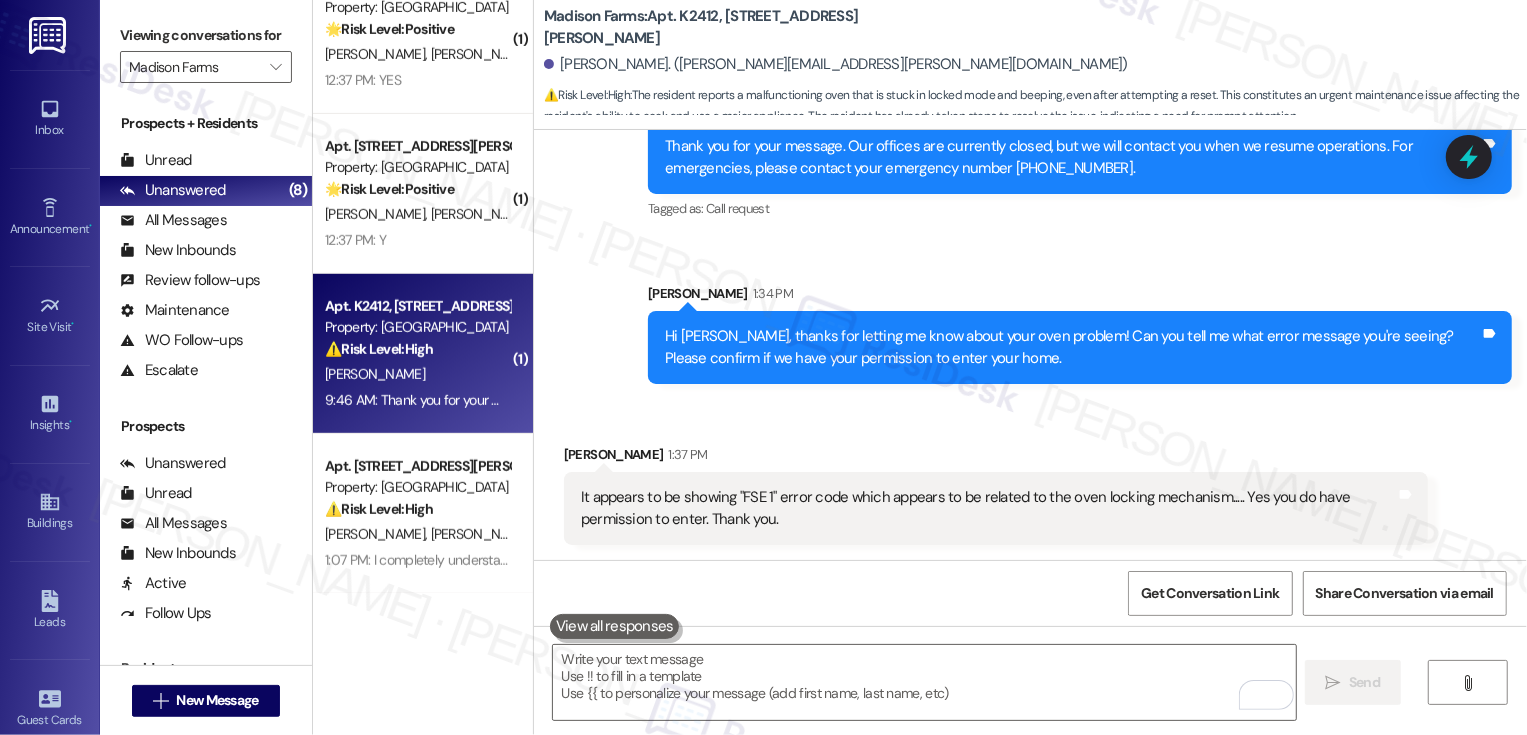click on "Received via SMS James Dalkiewicz 1:37 PM It appears to be showing "FSE 1" error code which appears to be related to the oven locking mechanism..... Yes you do have permission to enter.  Thank you.   Tags and notes" at bounding box center (996, 494) 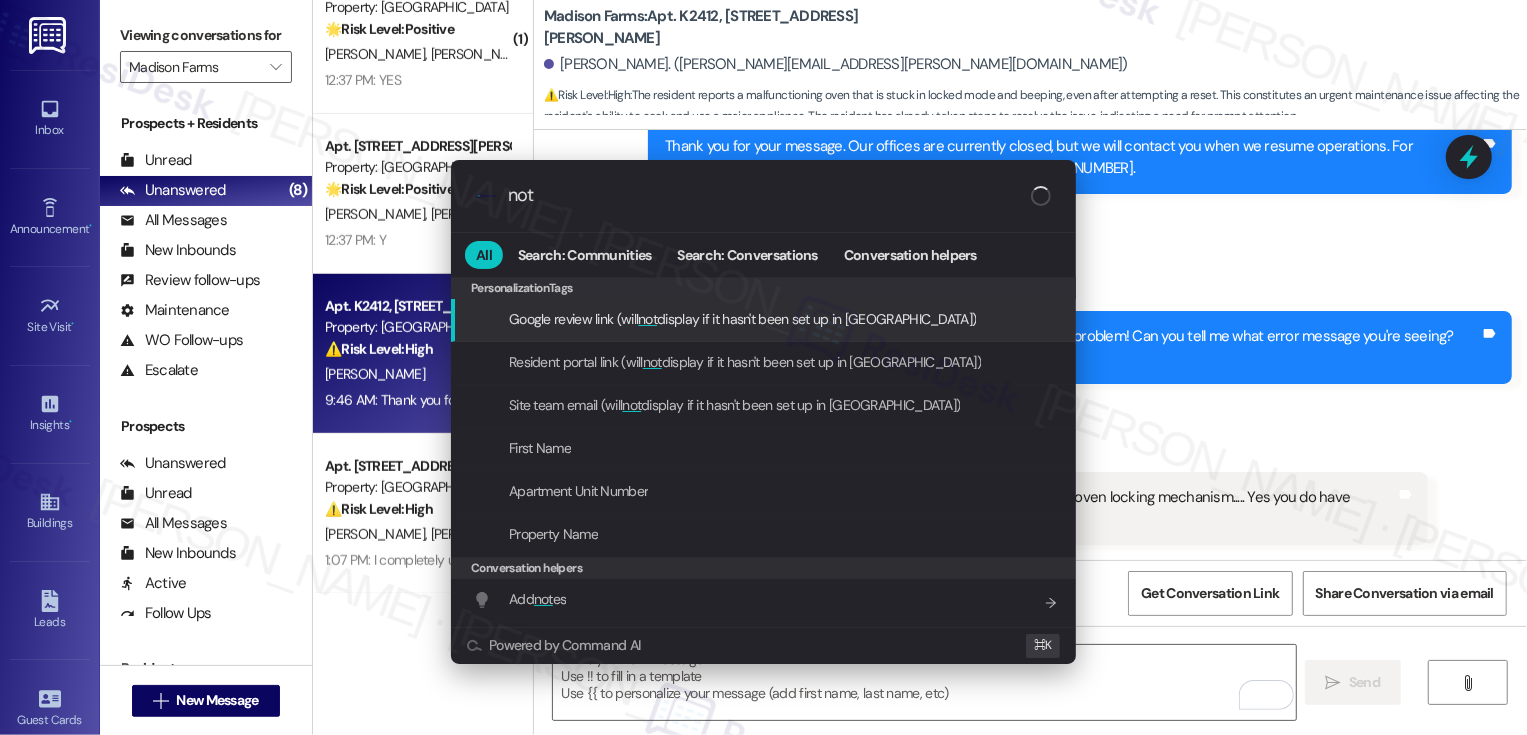 type on "note" 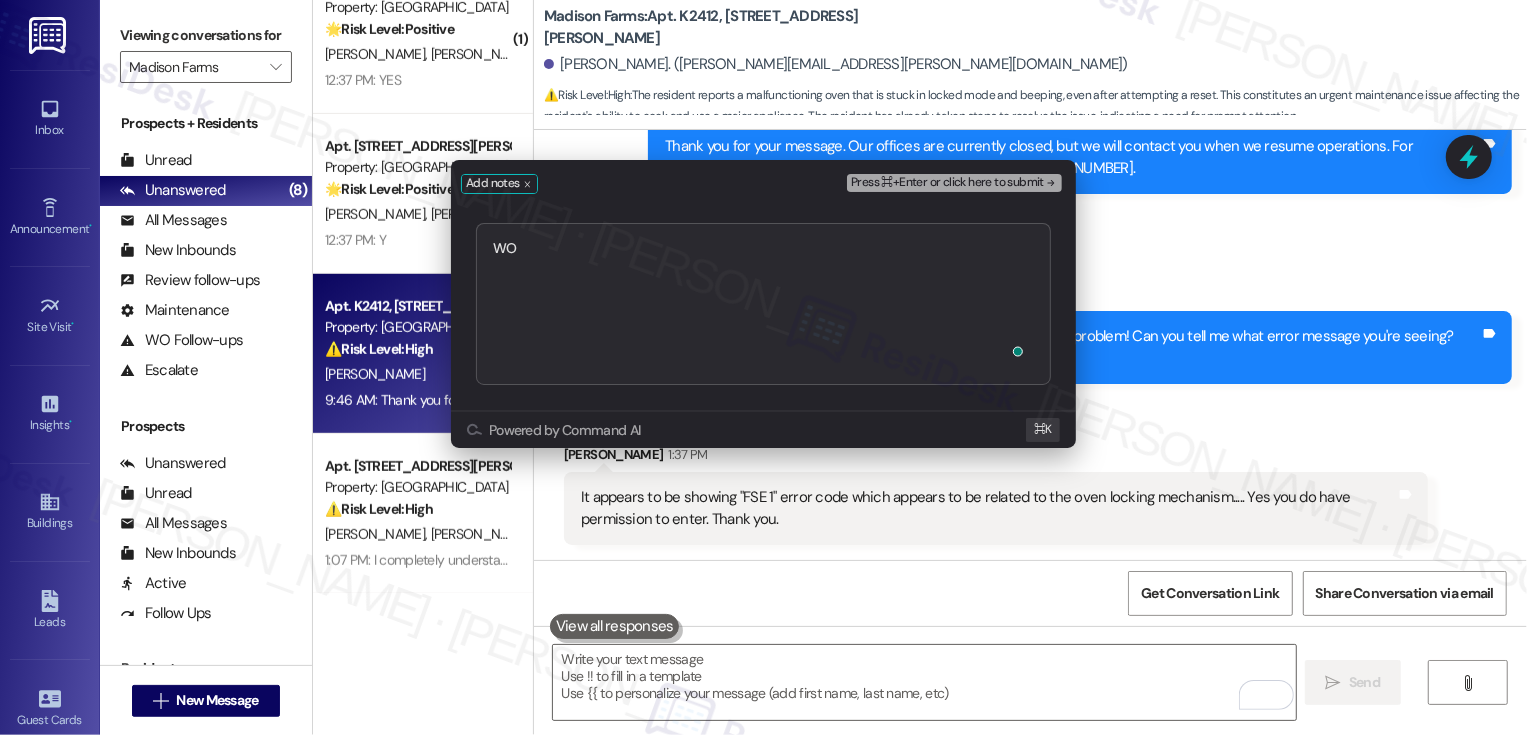 type on "WO 22157" 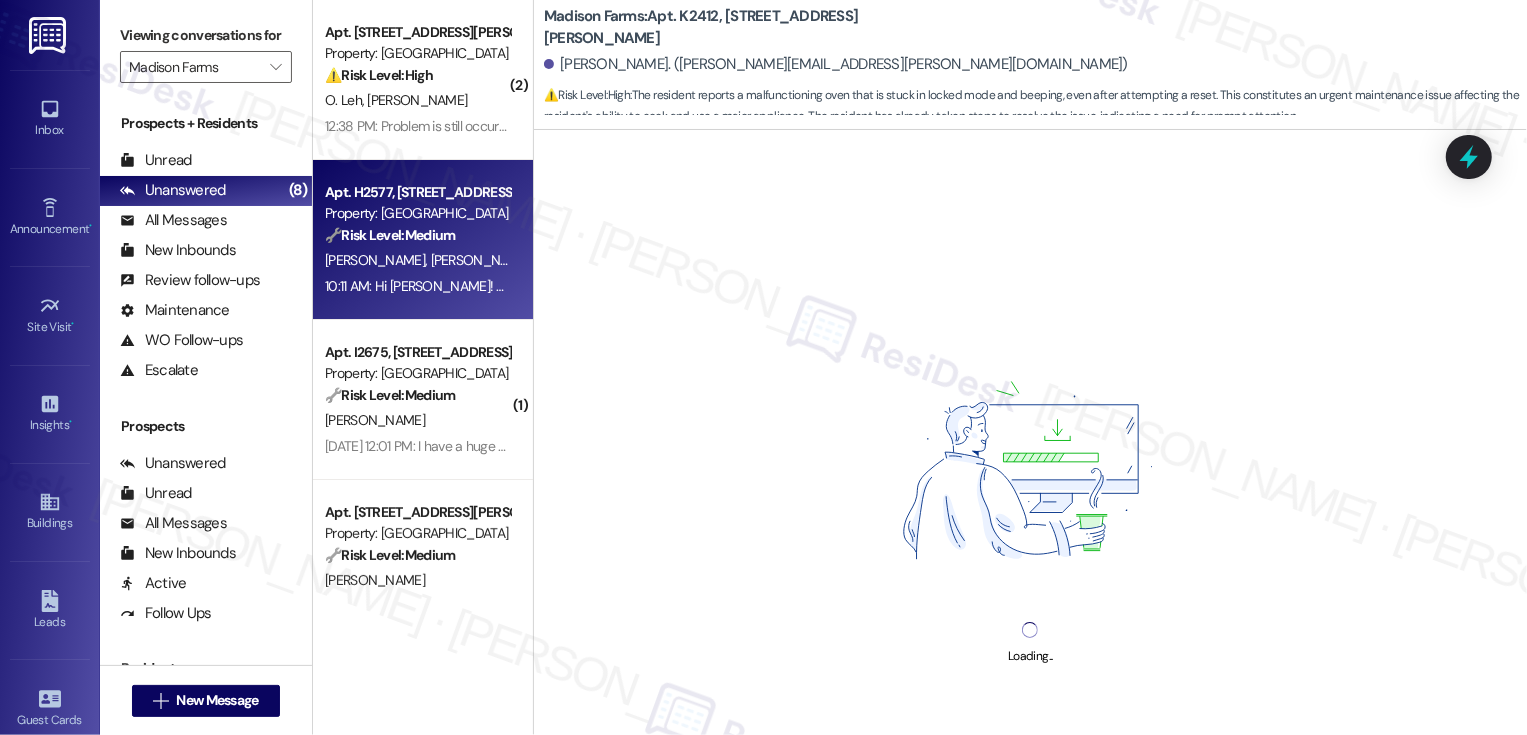 scroll, scrollTop: 20, scrollLeft: 0, axis: vertical 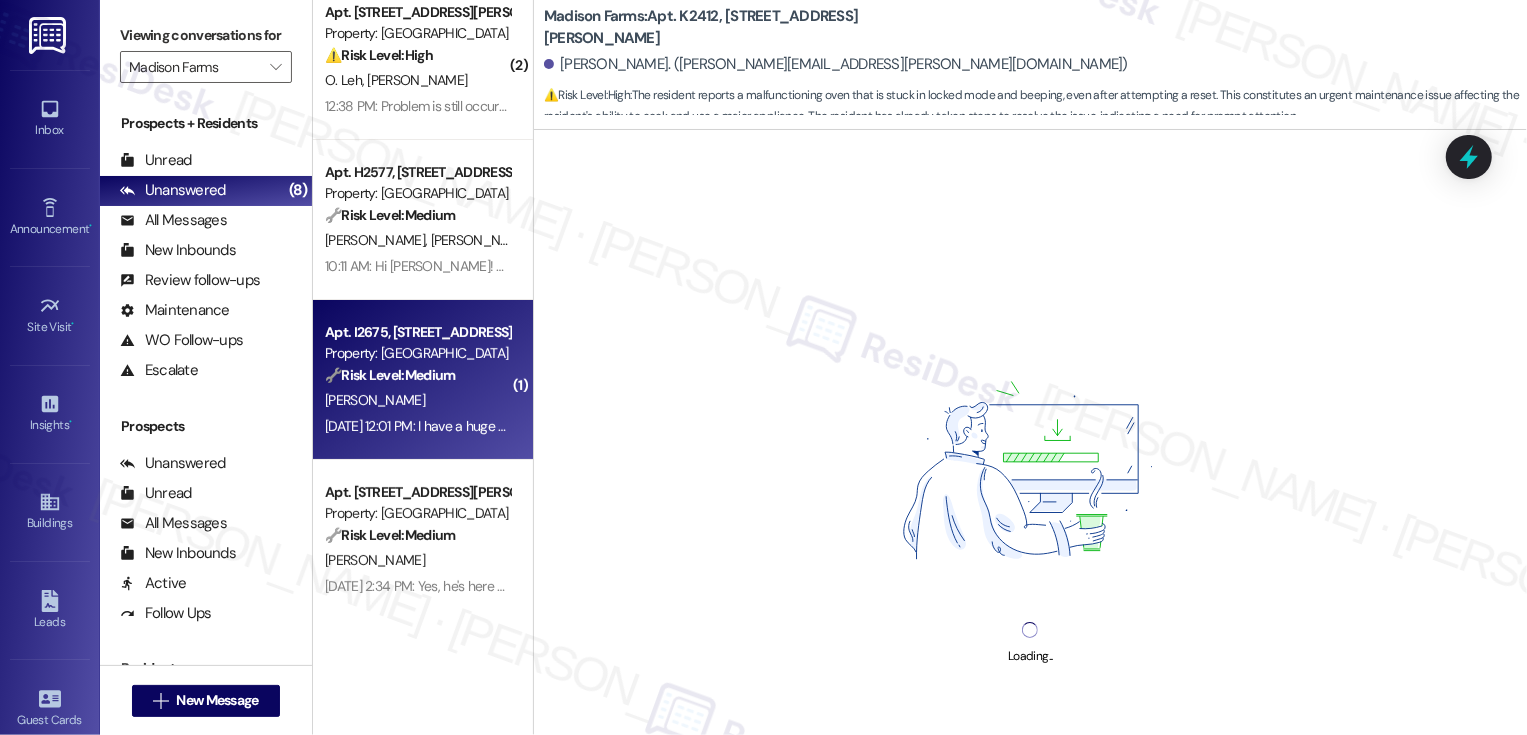 click on "[PERSON_NAME]" at bounding box center (417, 400) 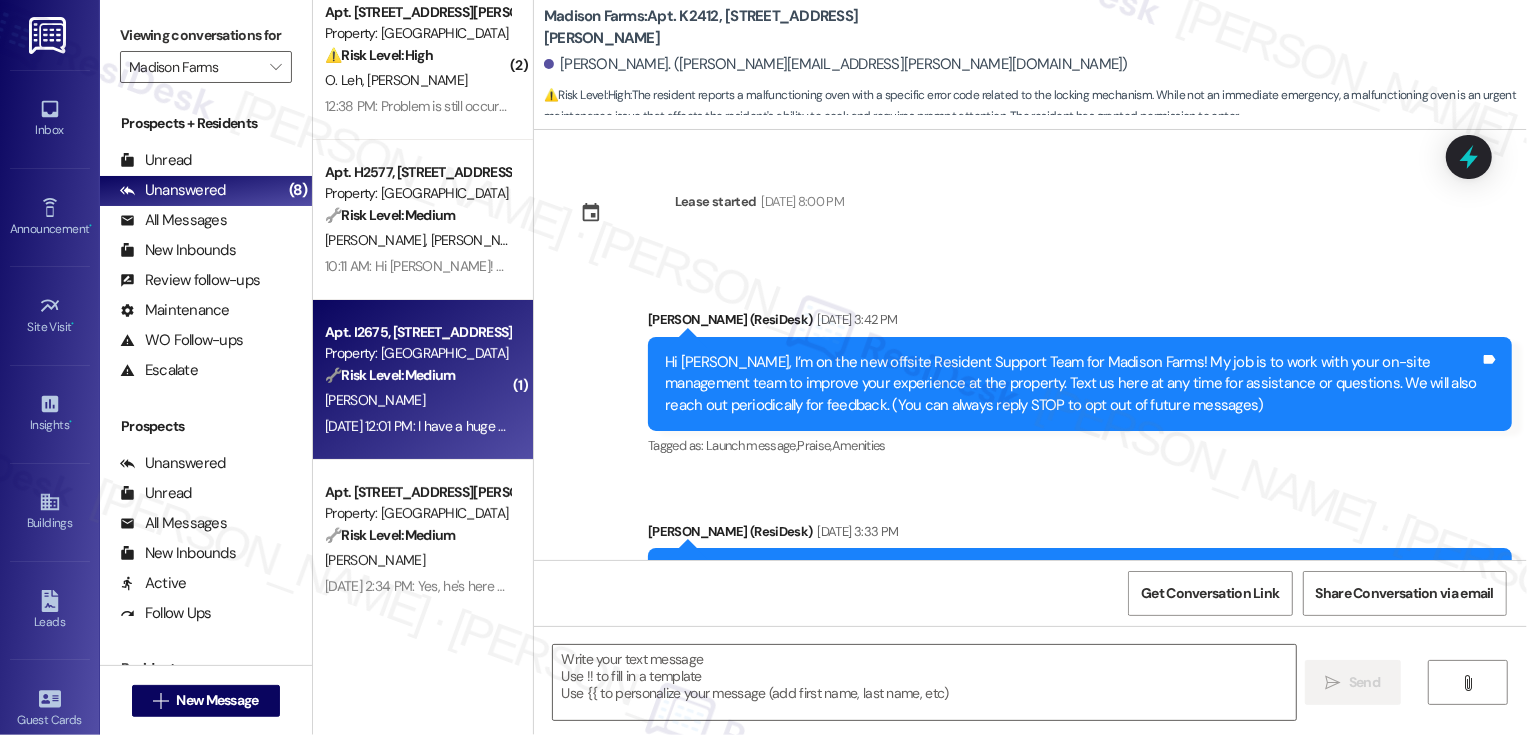 scroll, scrollTop: 535, scrollLeft: 0, axis: vertical 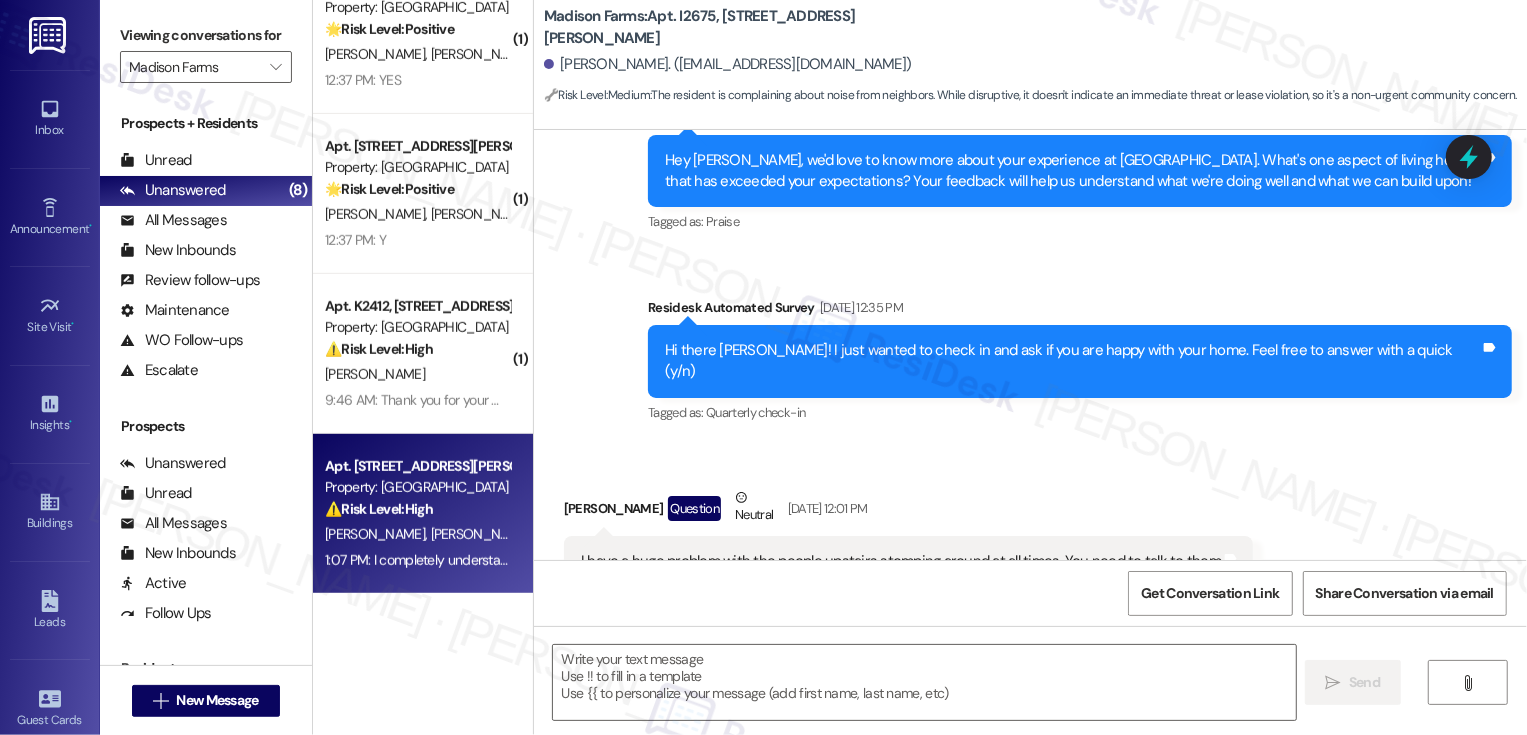 type on "Fetching suggested responses. Please feel free to read through the conversation in the meantime." 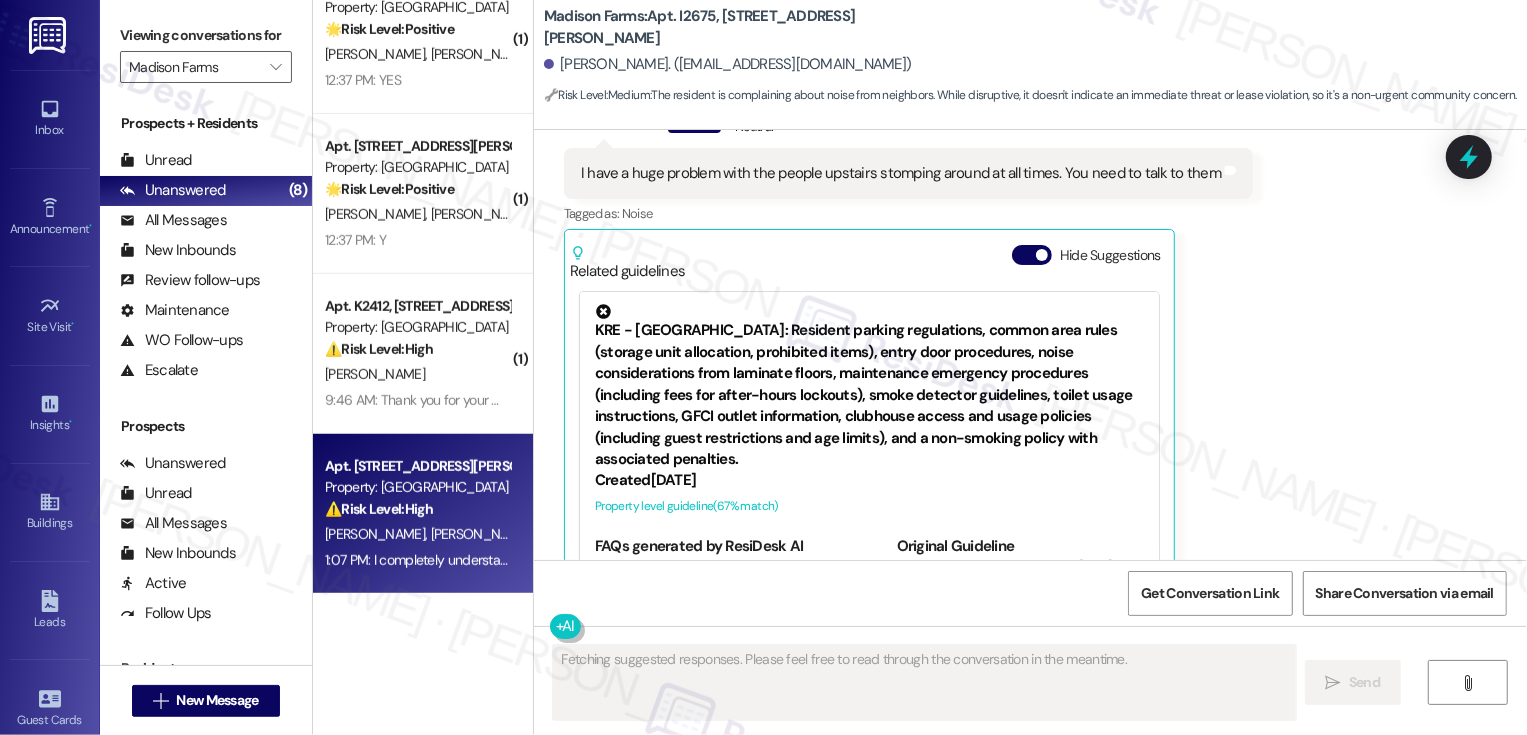 scroll, scrollTop: 1516, scrollLeft: 0, axis: vertical 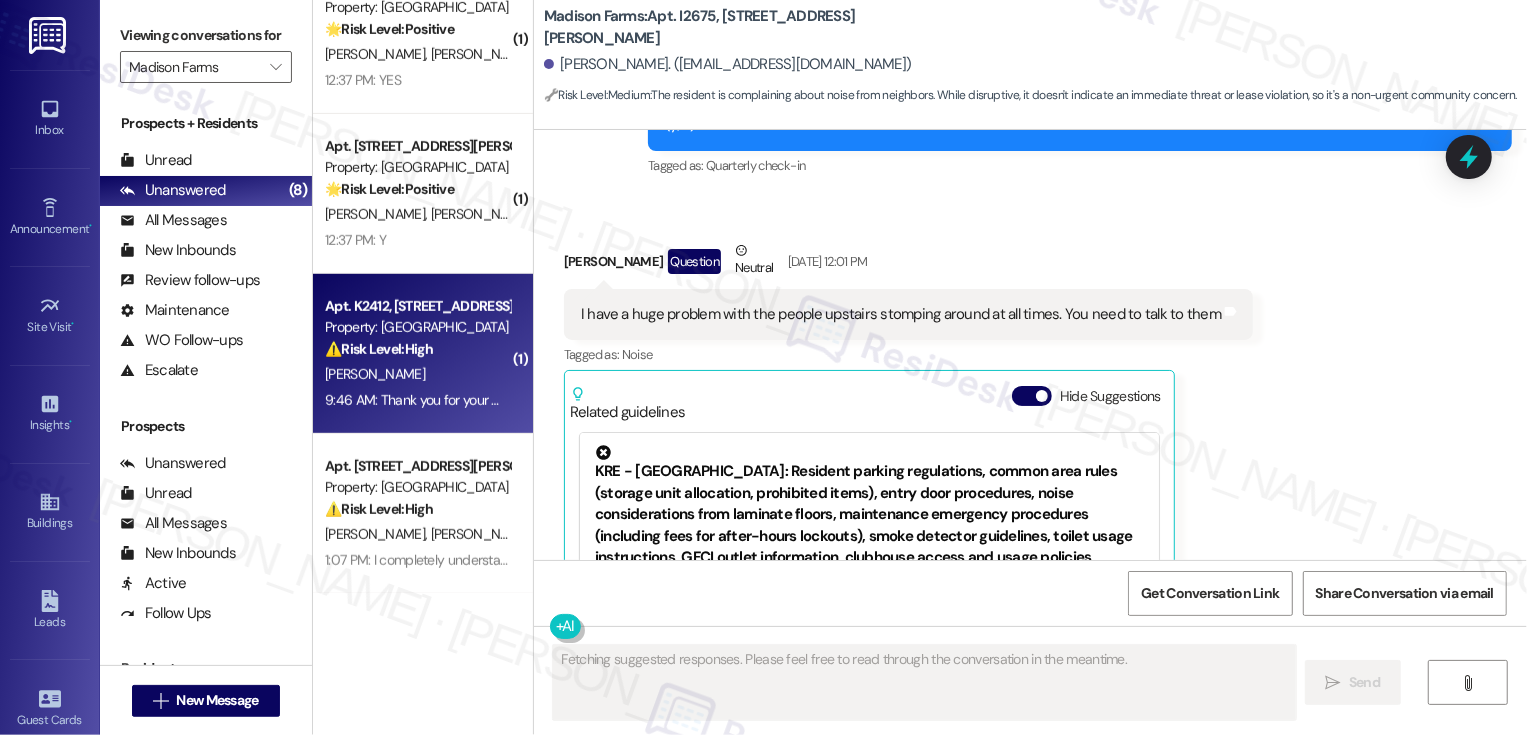 click on "[PERSON_NAME]" at bounding box center (417, 374) 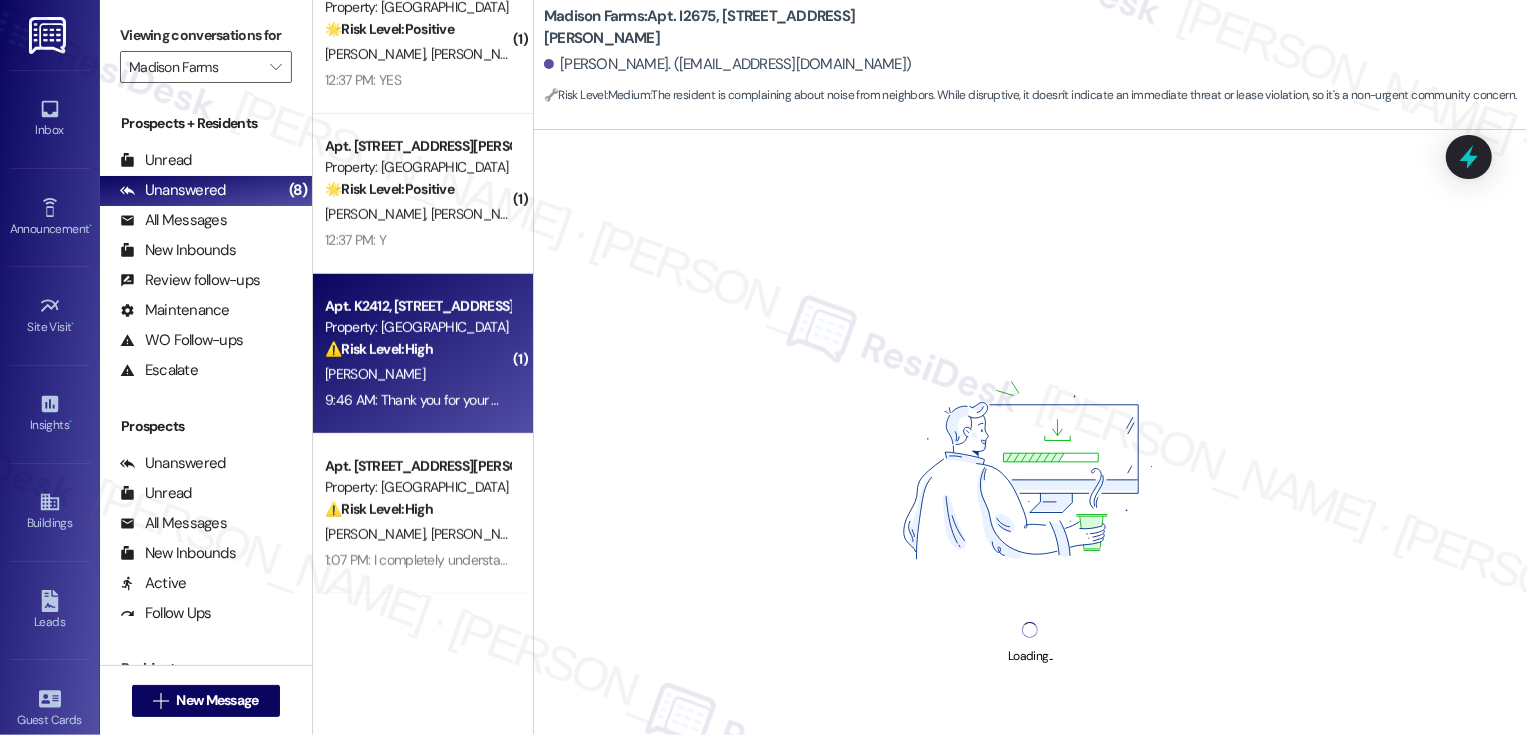 click on "9:46 AM: Thank you for your message. Our offices are currently closed, but we will contact you when we resume operations. For emergencies, please contact your emergency number [PHONE_NUMBER]. 9:46 AM: Thank you for your message. Our offices are currently closed, but we will contact you when we resume operations. For emergencies, please contact your emergency number [PHONE_NUMBER]." at bounding box center [912, 400] 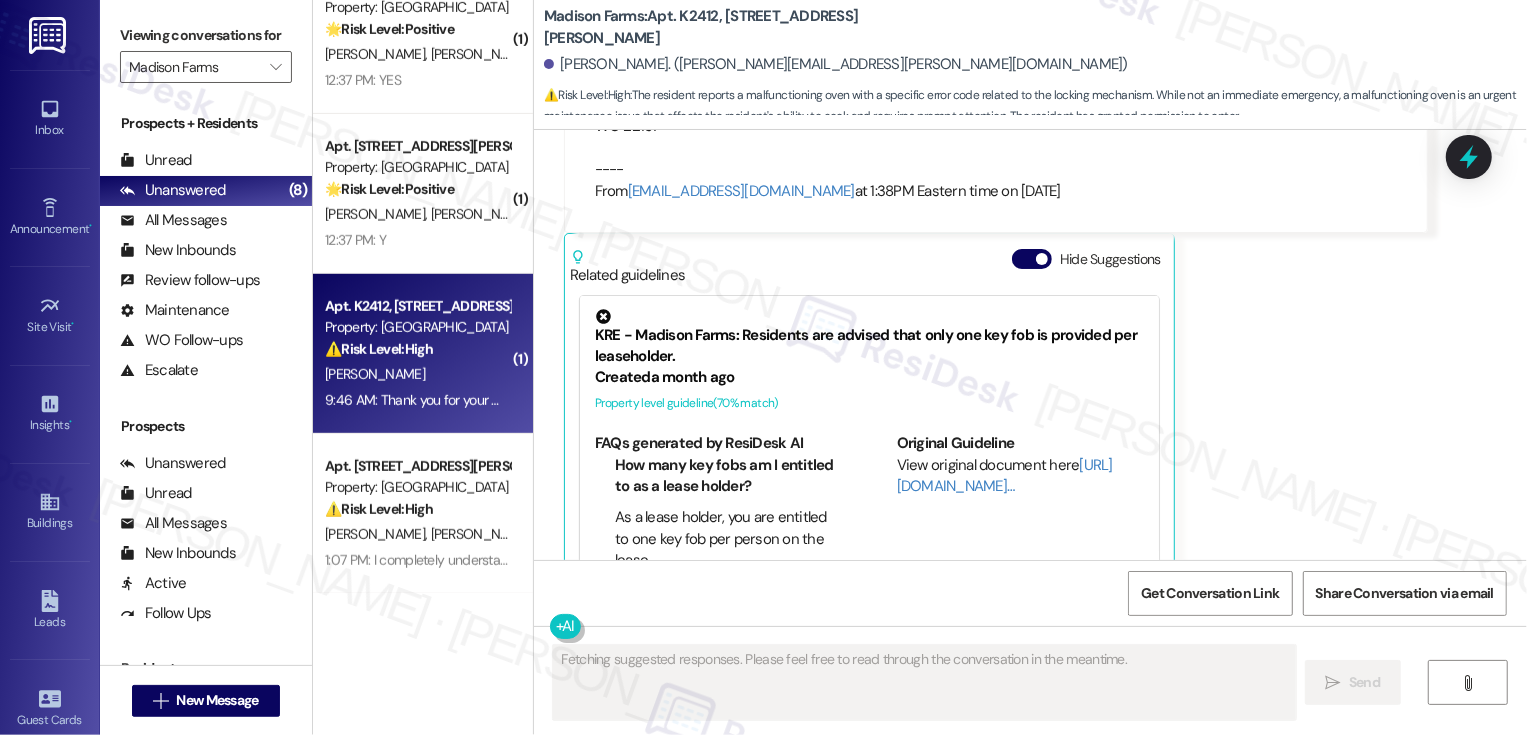 scroll, scrollTop: 2445, scrollLeft: 0, axis: vertical 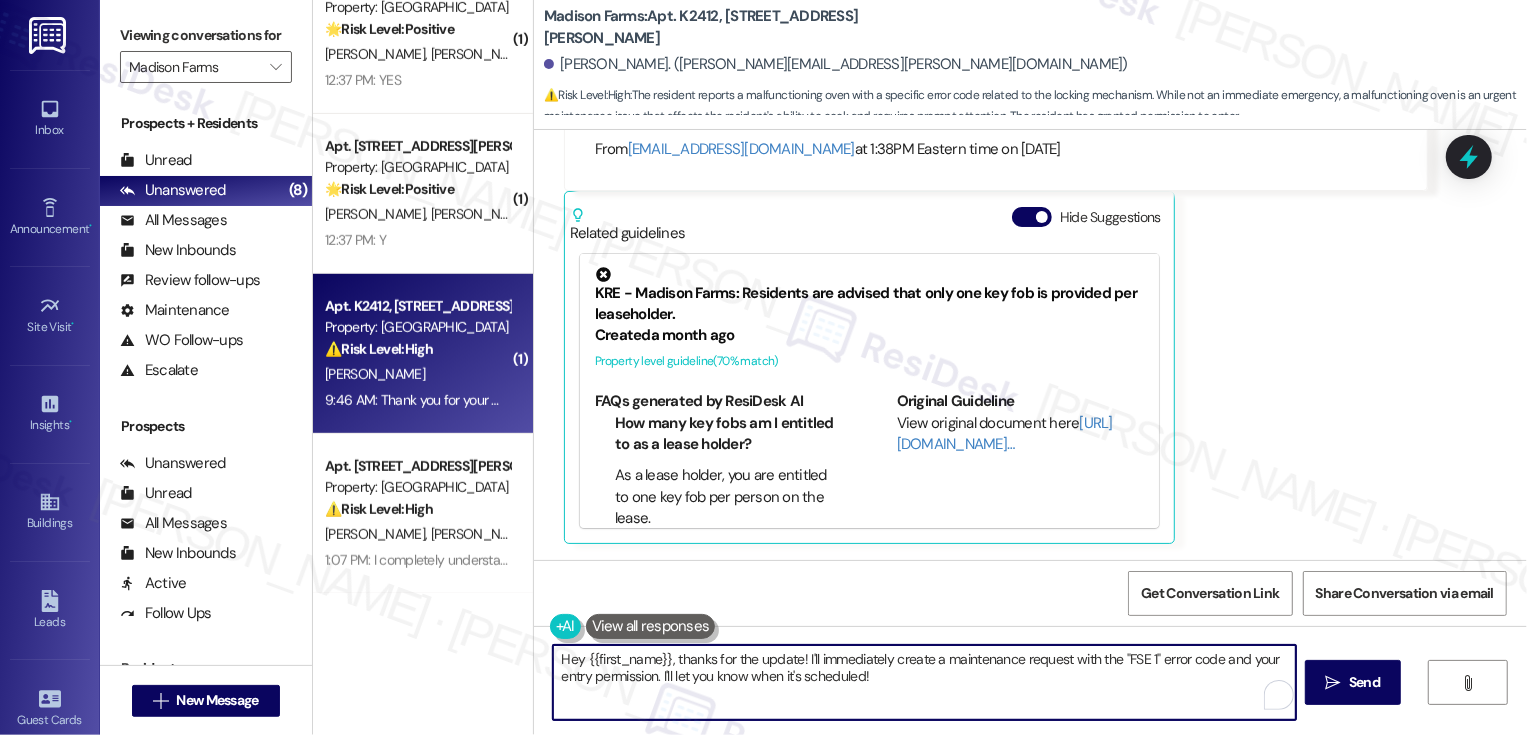 click on "Hey {{first_name}}, thanks for the update! I'll immediately create a maintenance request with the "FSE 1" error code and your entry permission. I'll let you know when it's scheduled!" at bounding box center [924, 682] 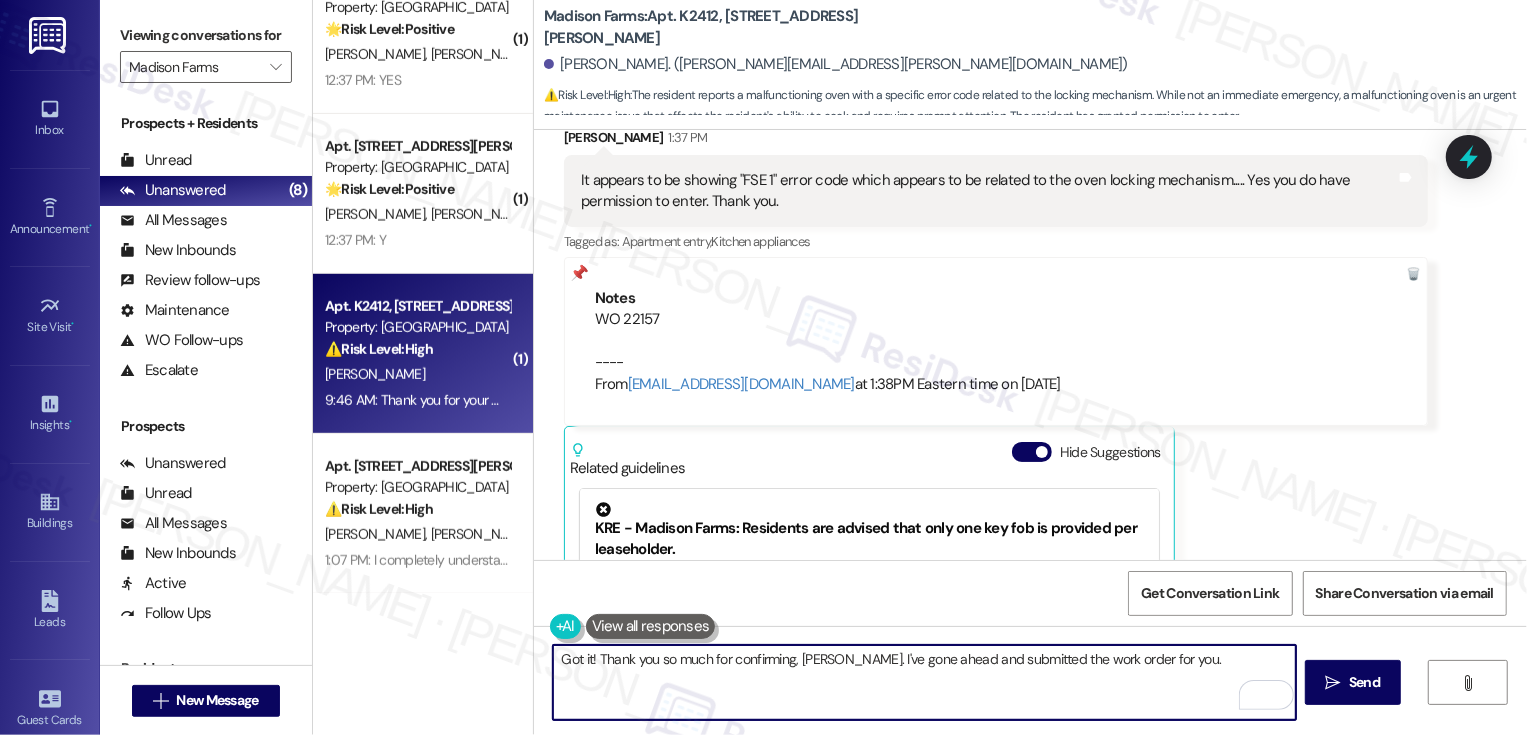scroll, scrollTop: 2445, scrollLeft: 0, axis: vertical 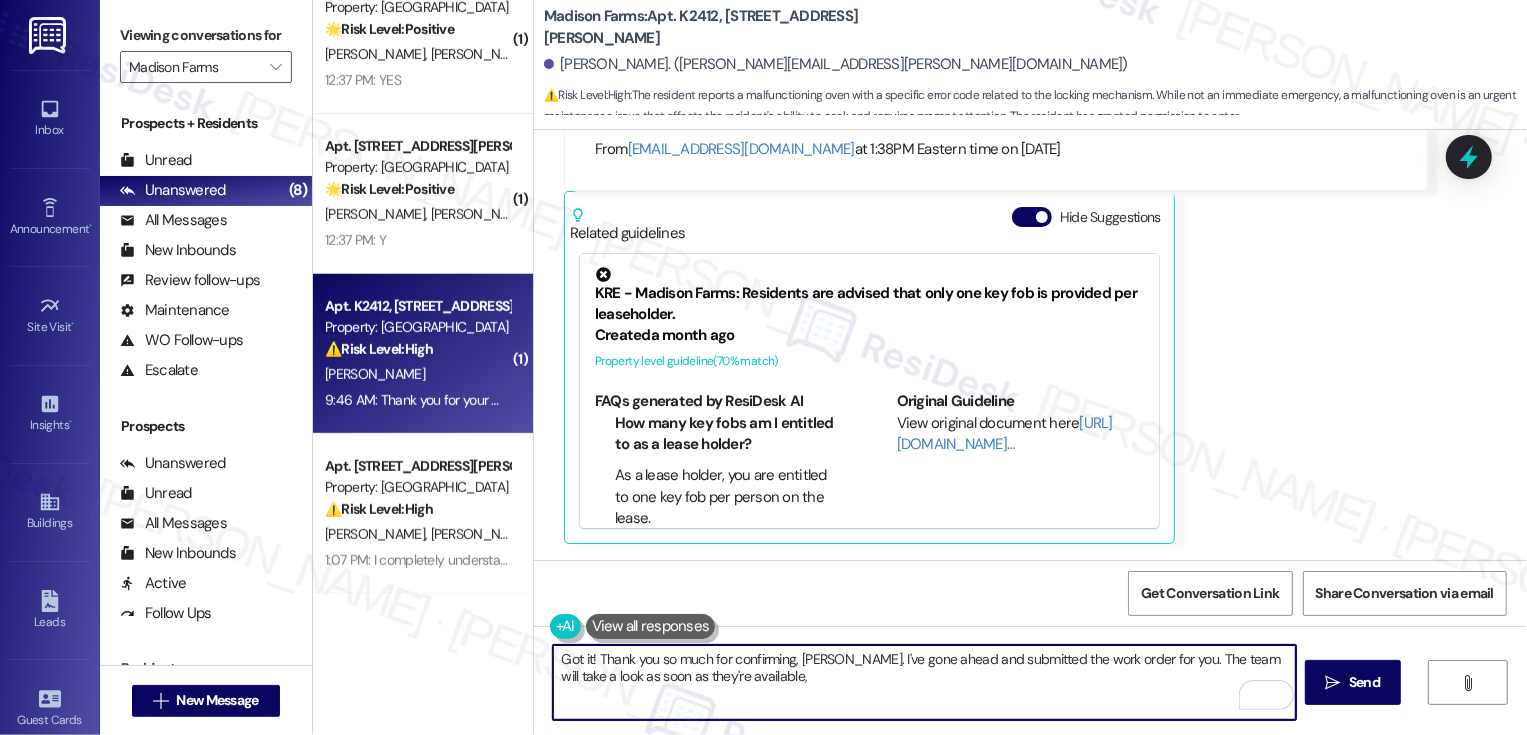 click on "Got it! Thank you so much for confirming, James. I've gone ahead and submitted the work order for you. The team will take a look as soon as they're available," at bounding box center [924, 682] 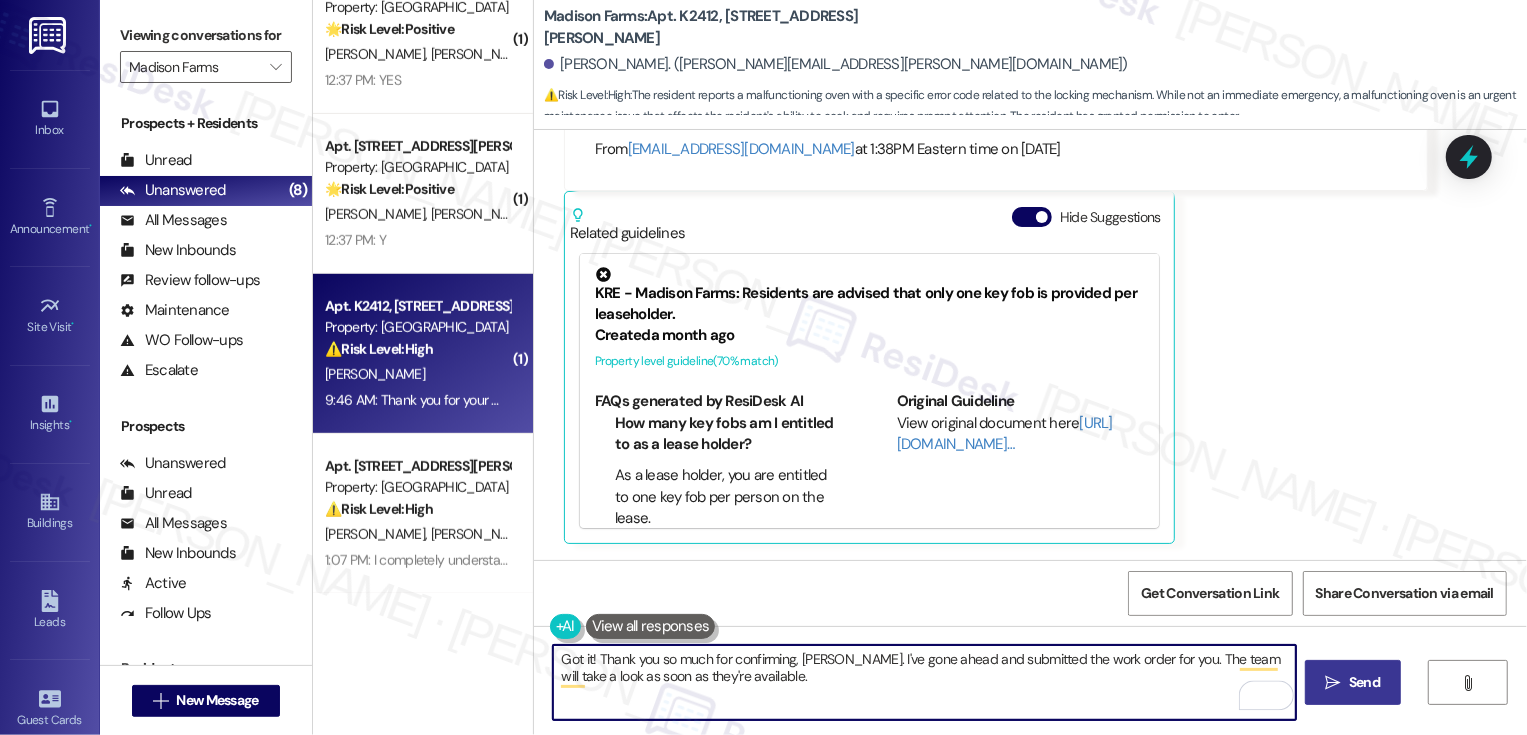 type on "Got it! Thank you so much for confirming, James. I've gone ahead and submitted the work order for you. The team will take a look as soon as they're available." 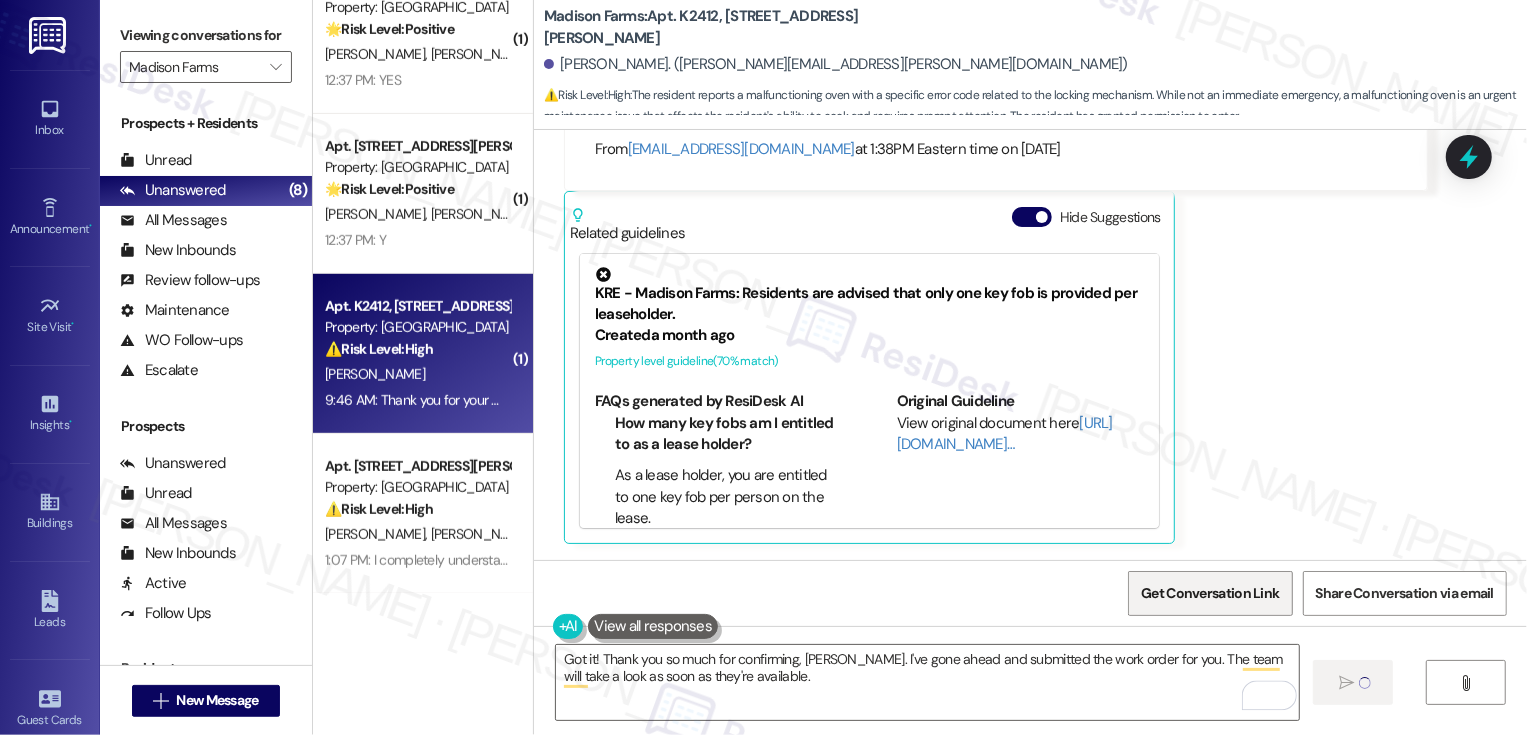 type 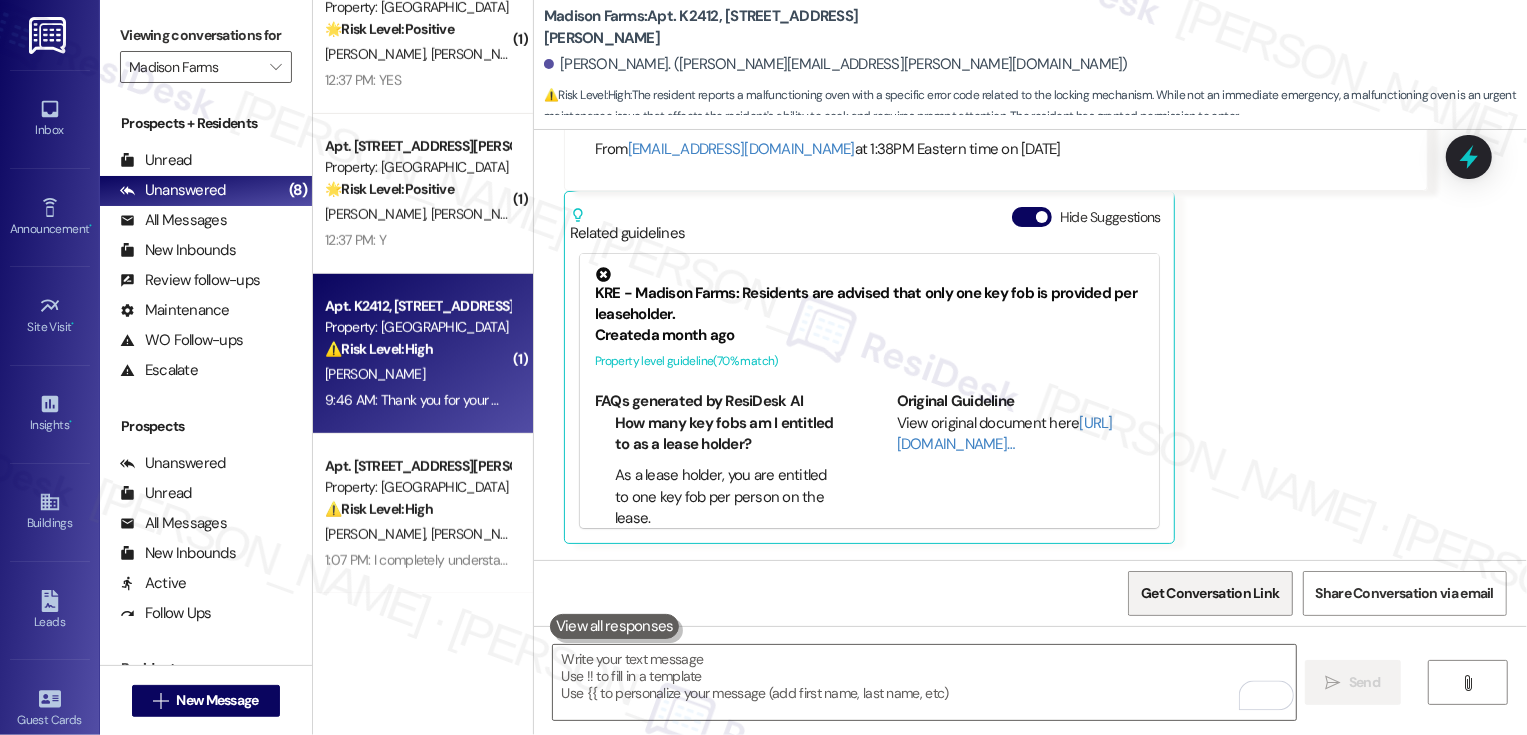 scroll, scrollTop: 2443, scrollLeft: 0, axis: vertical 